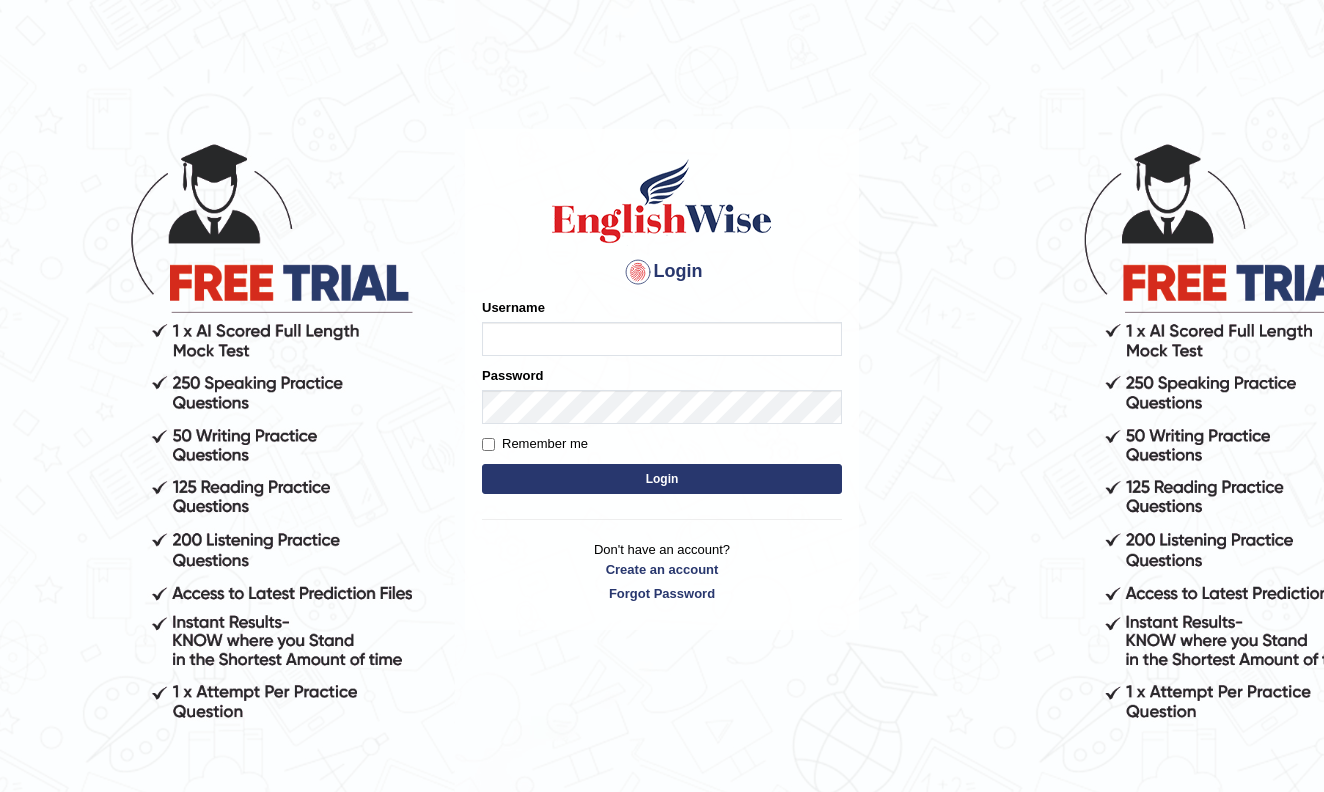 scroll, scrollTop: 0, scrollLeft: 0, axis: both 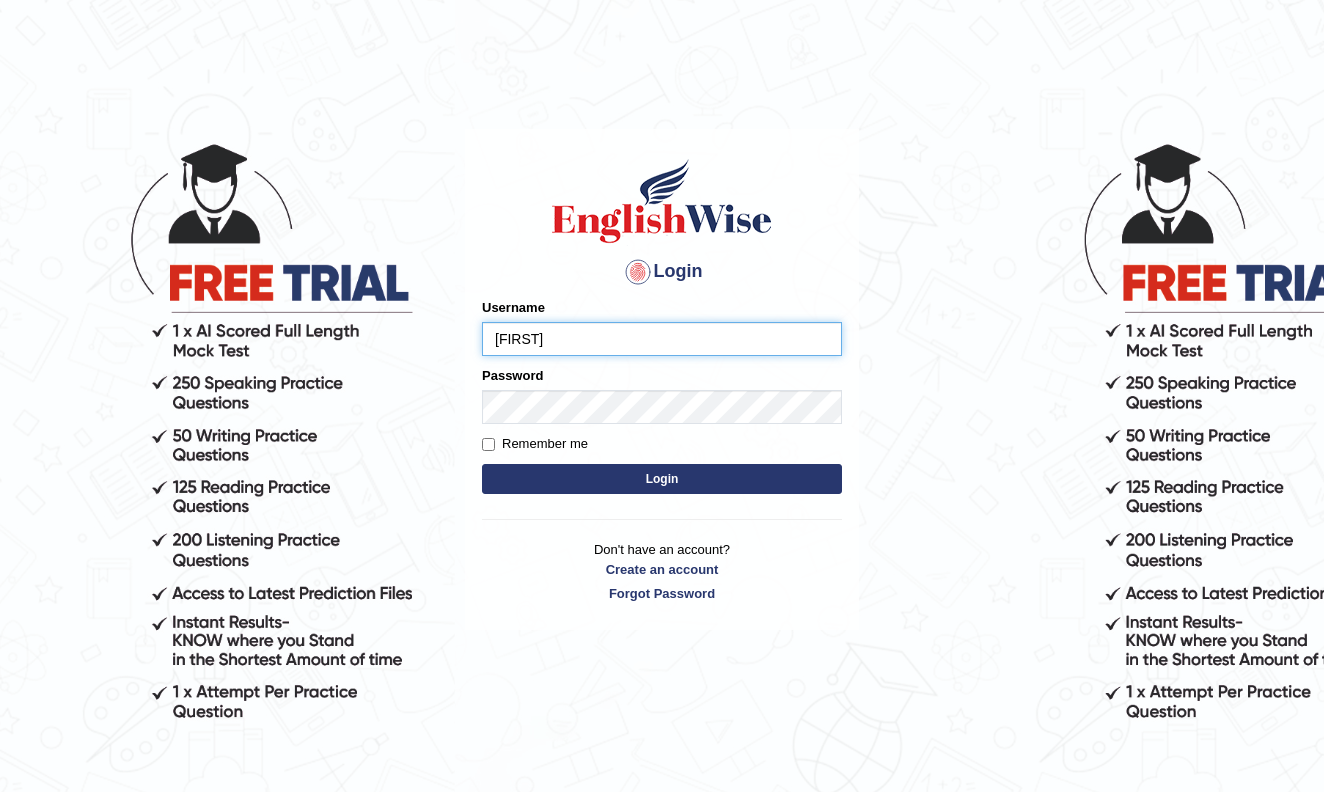 type on "[FIRST]" 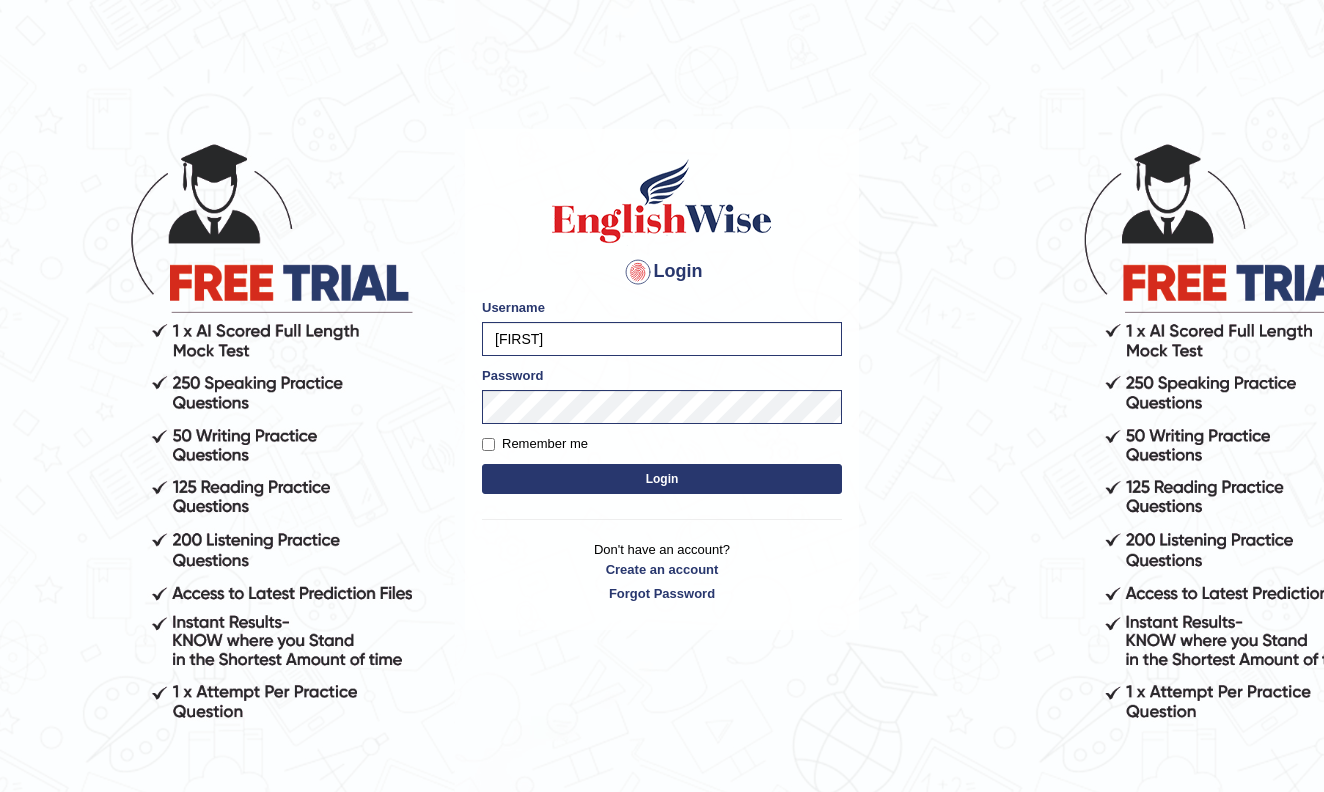 click on "Login" at bounding box center (662, 479) 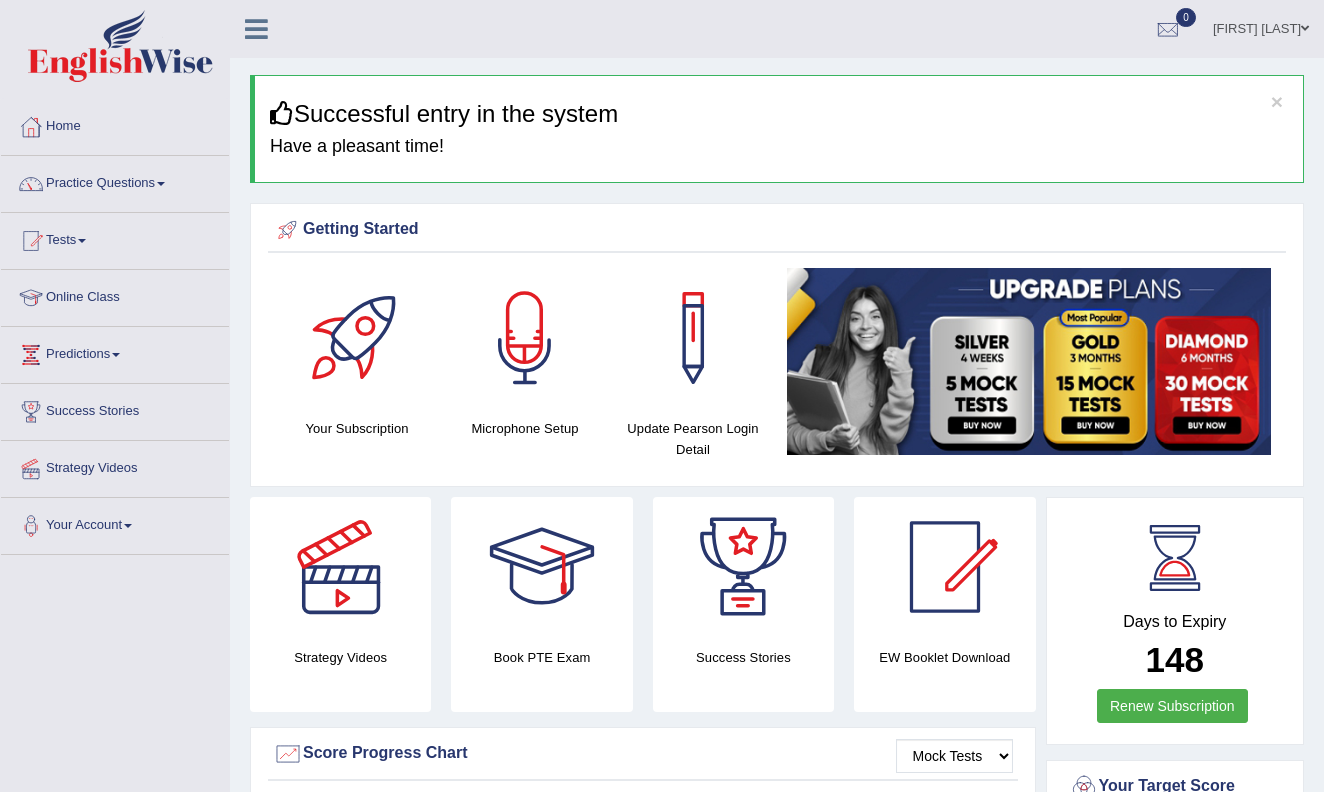 scroll, scrollTop: 0, scrollLeft: 0, axis: both 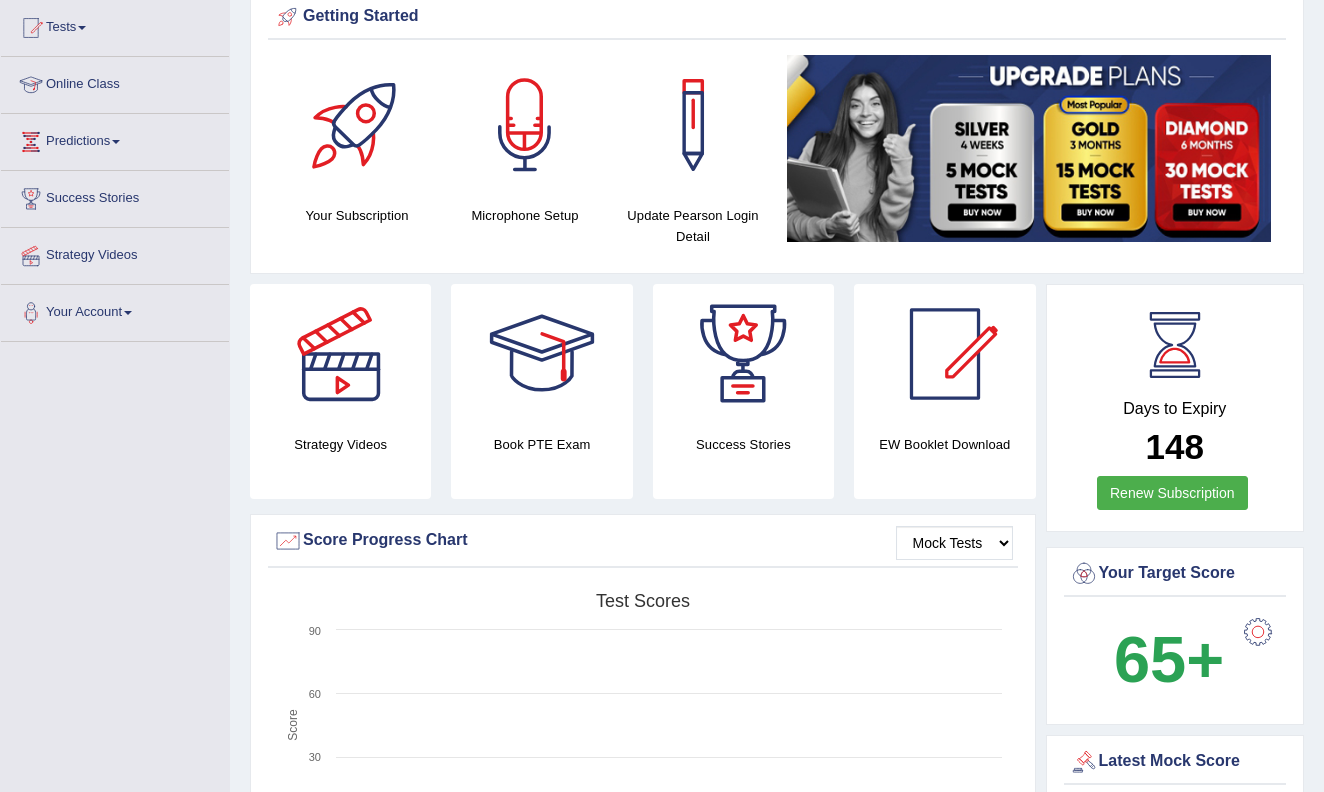 click on "Online Class" at bounding box center (115, 82) 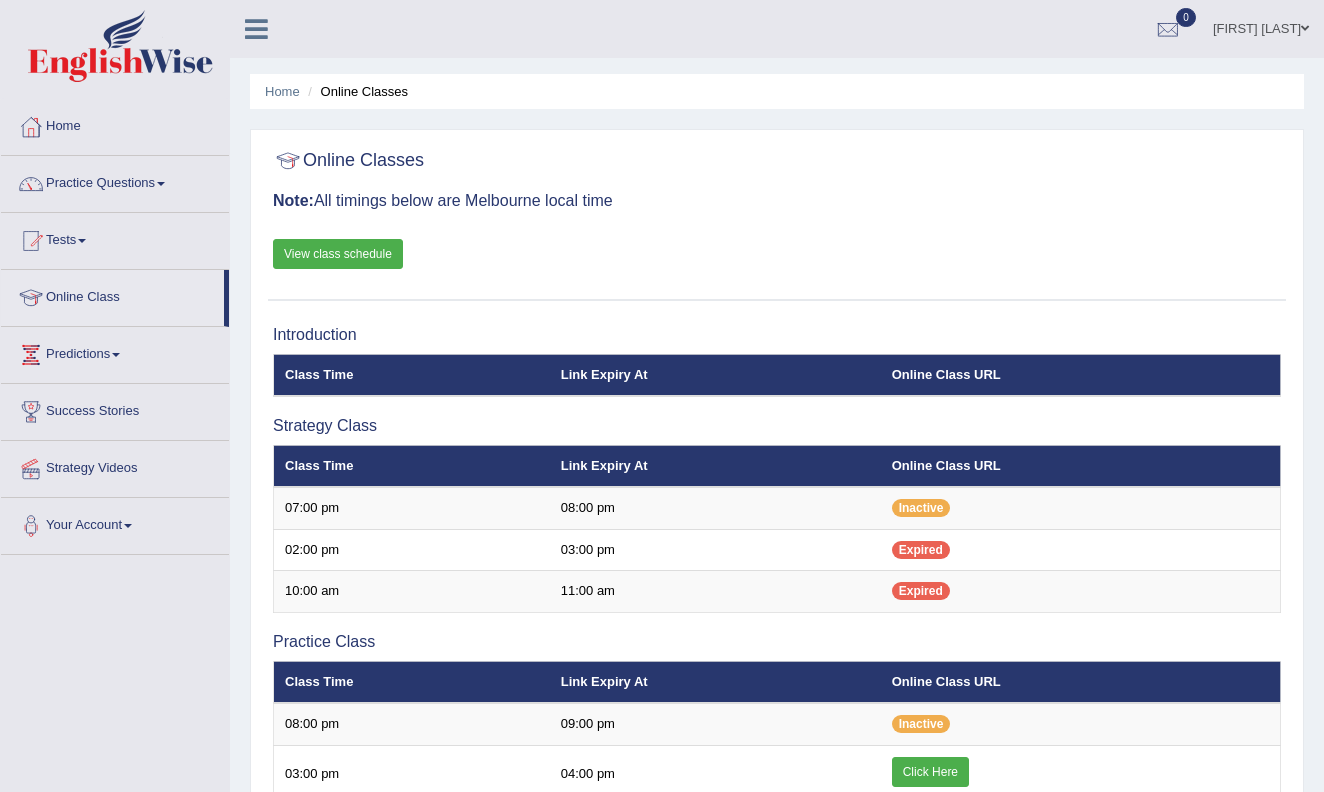 scroll, scrollTop: 0, scrollLeft: 0, axis: both 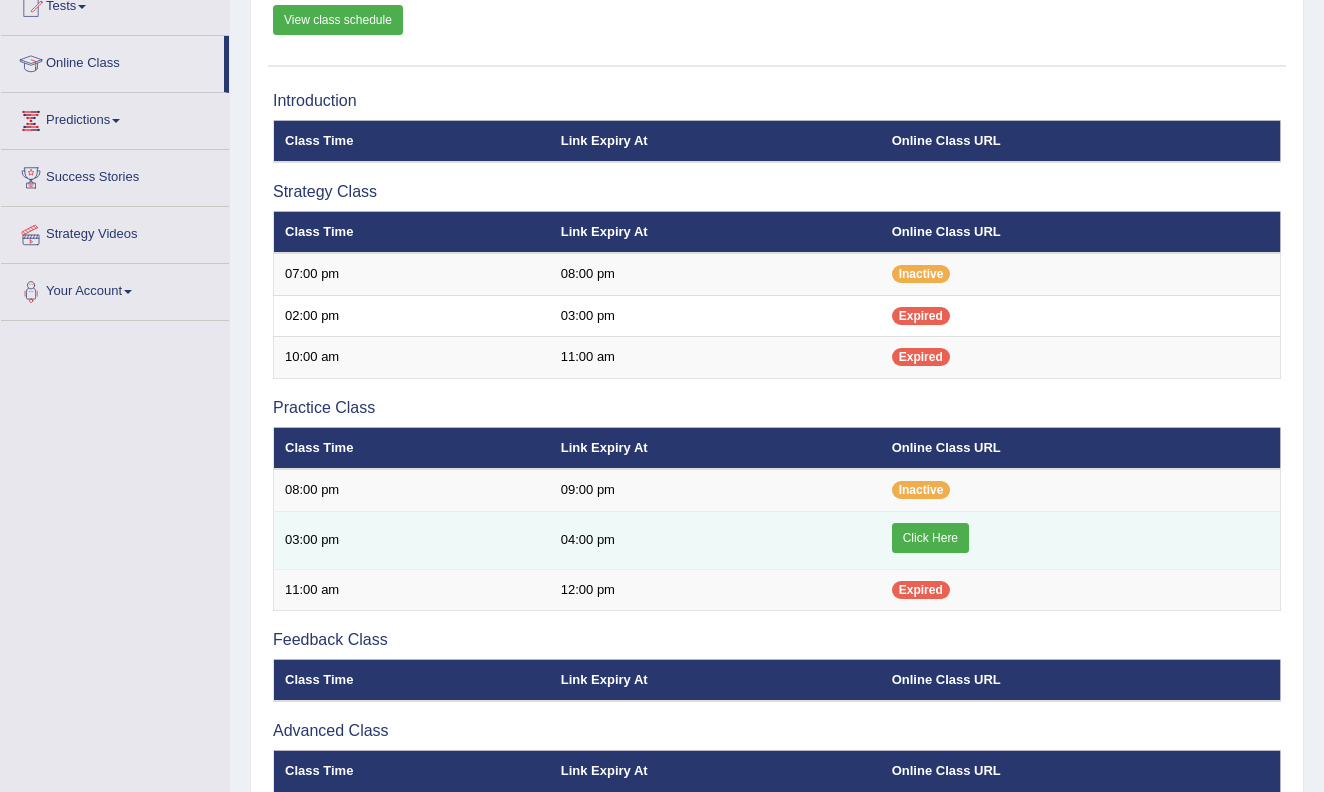 click on "Click Here" at bounding box center [930, 538] 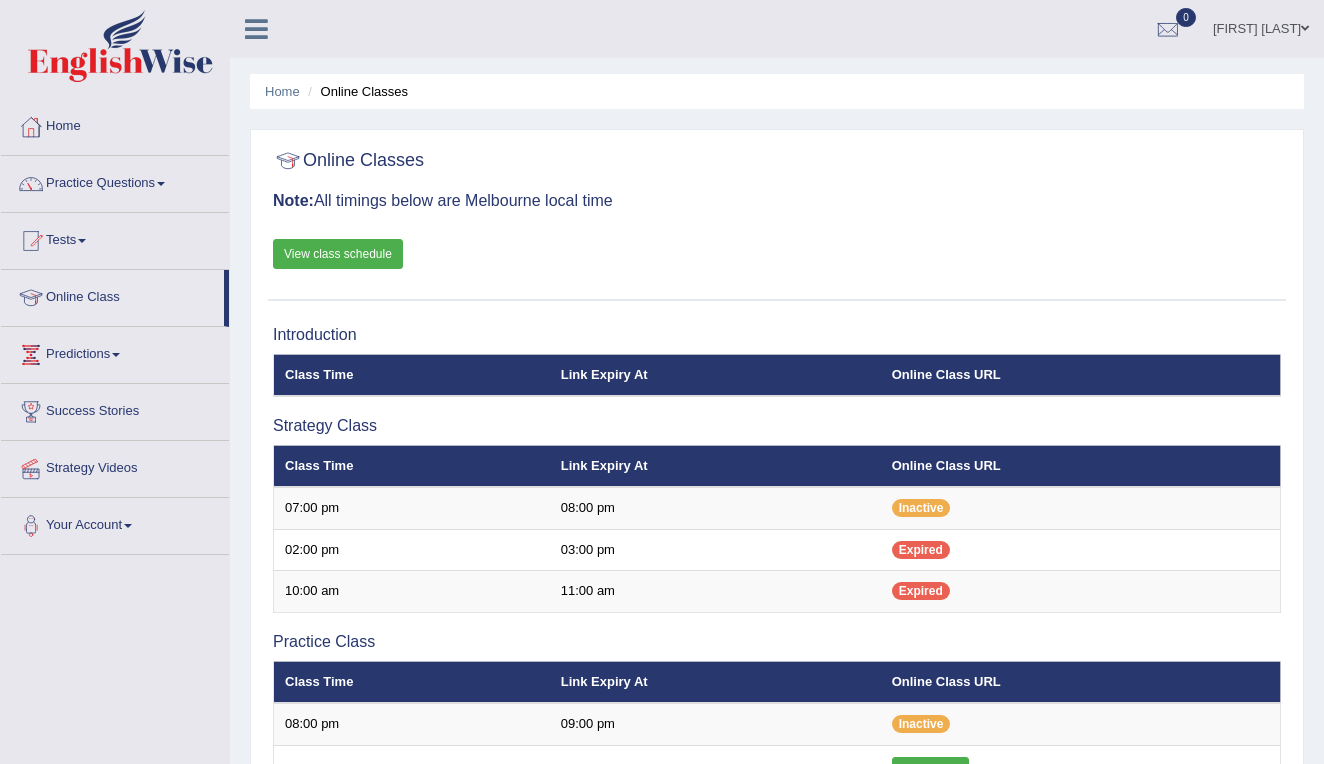 scroll, scrollTop: 234, scrollLeft: 0, axis: vertical 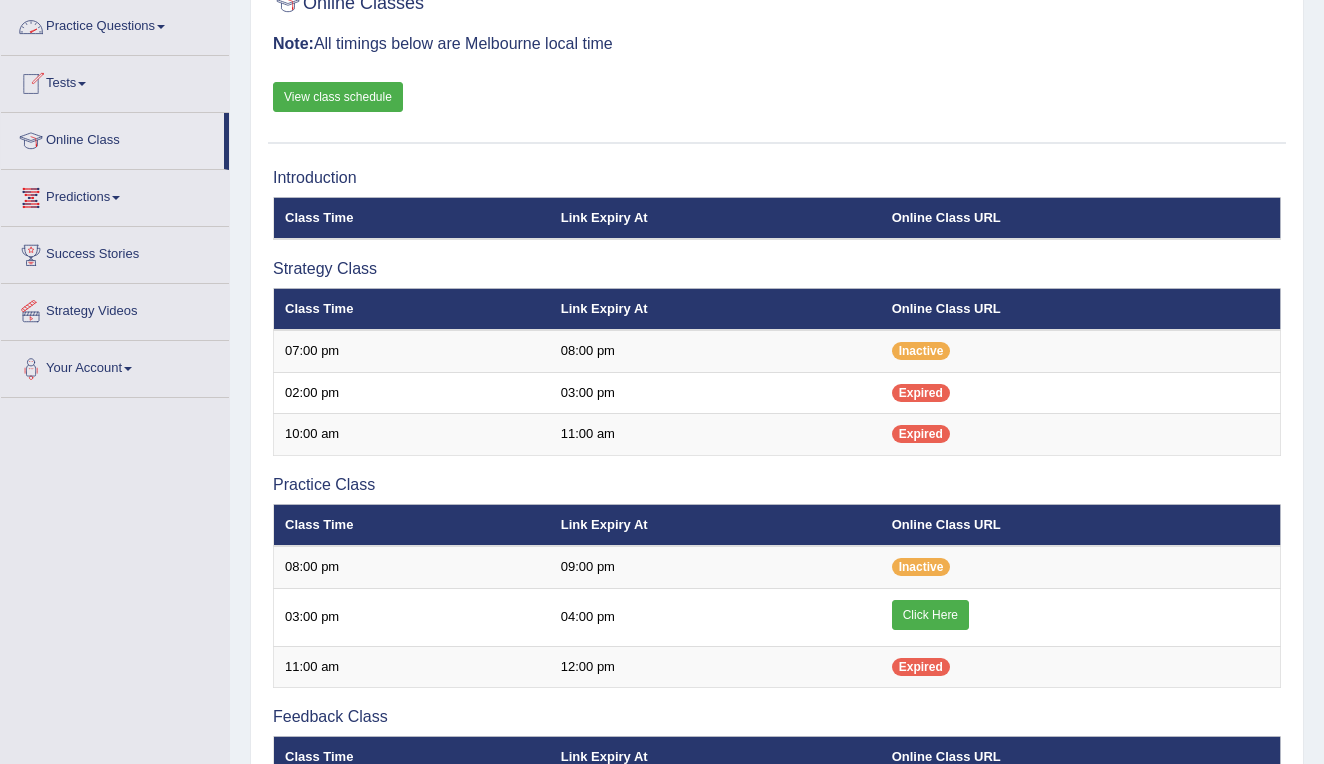click on "Online Class" at bounding box center [112, 138] 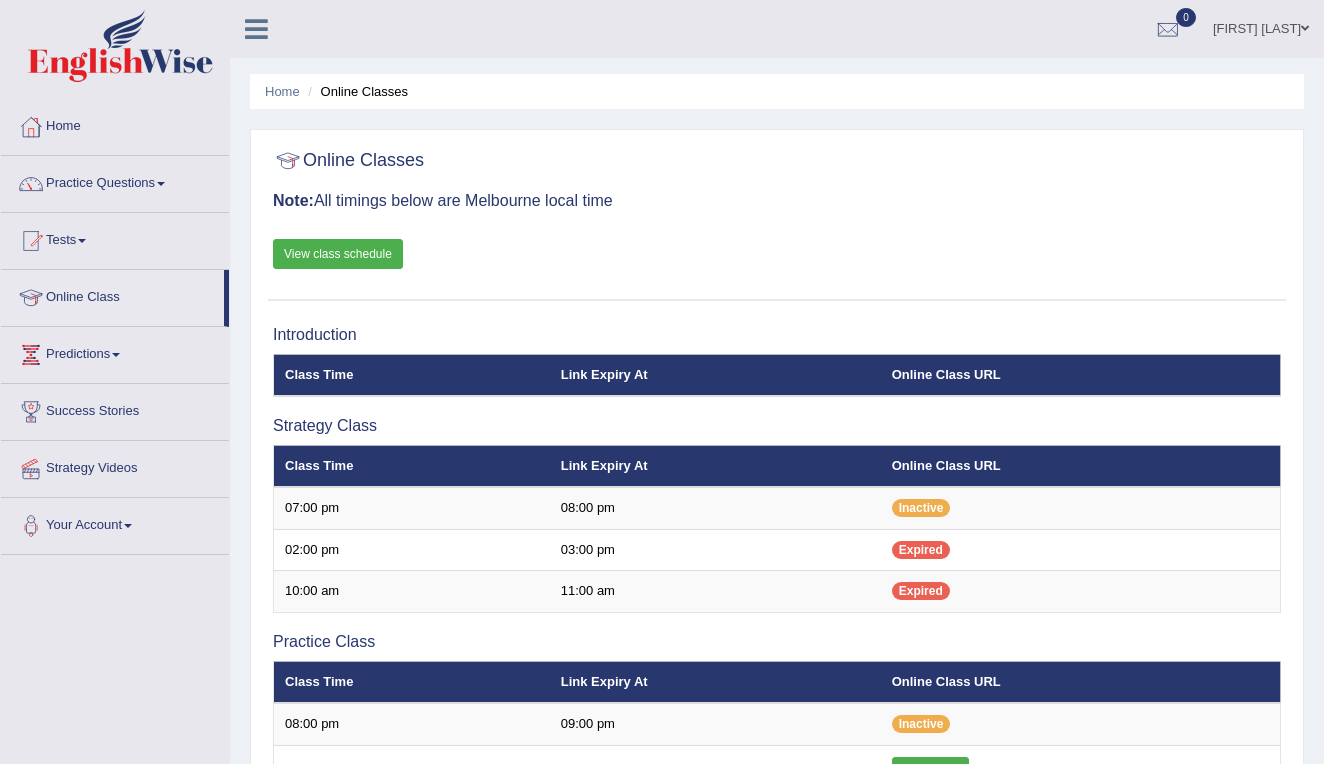 scroll, scrollTop: 0, scrollLeft: 0, axis: both 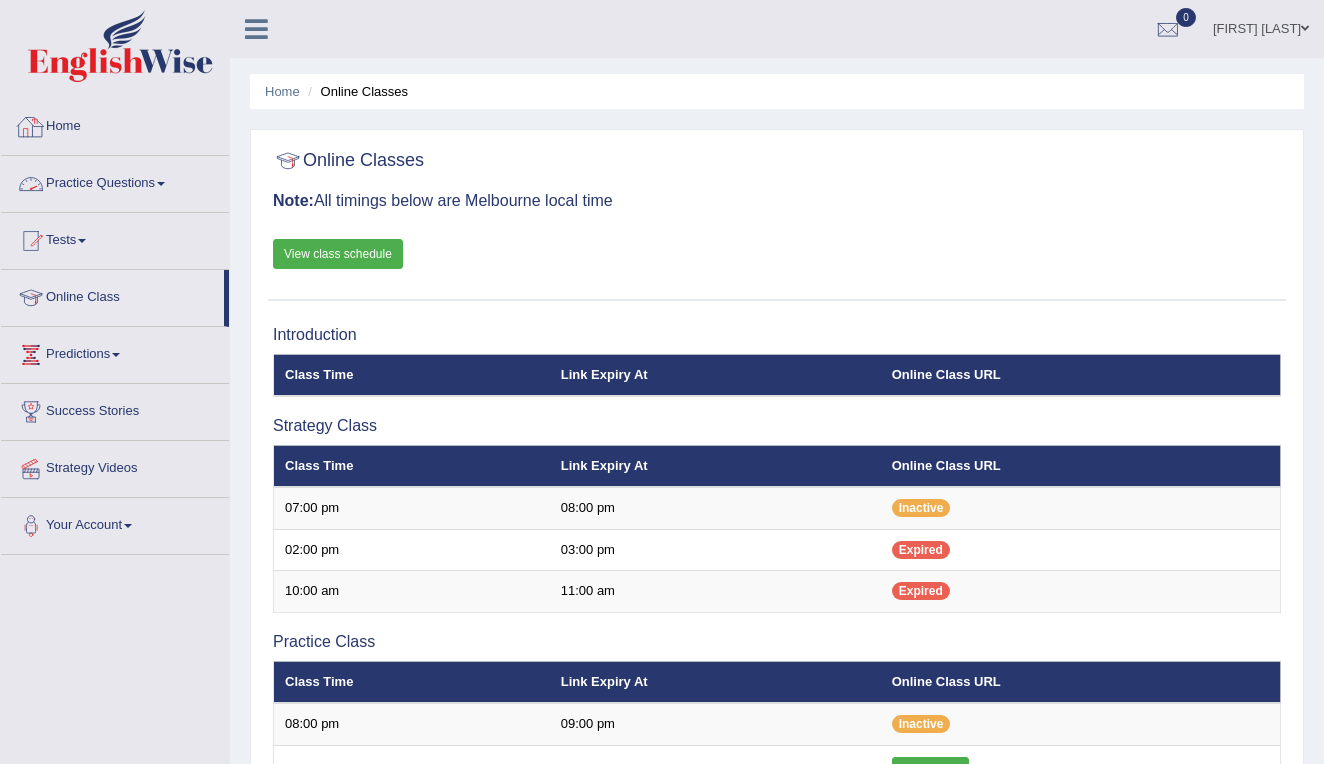 click on "Home" at bounding box center (115, 124) 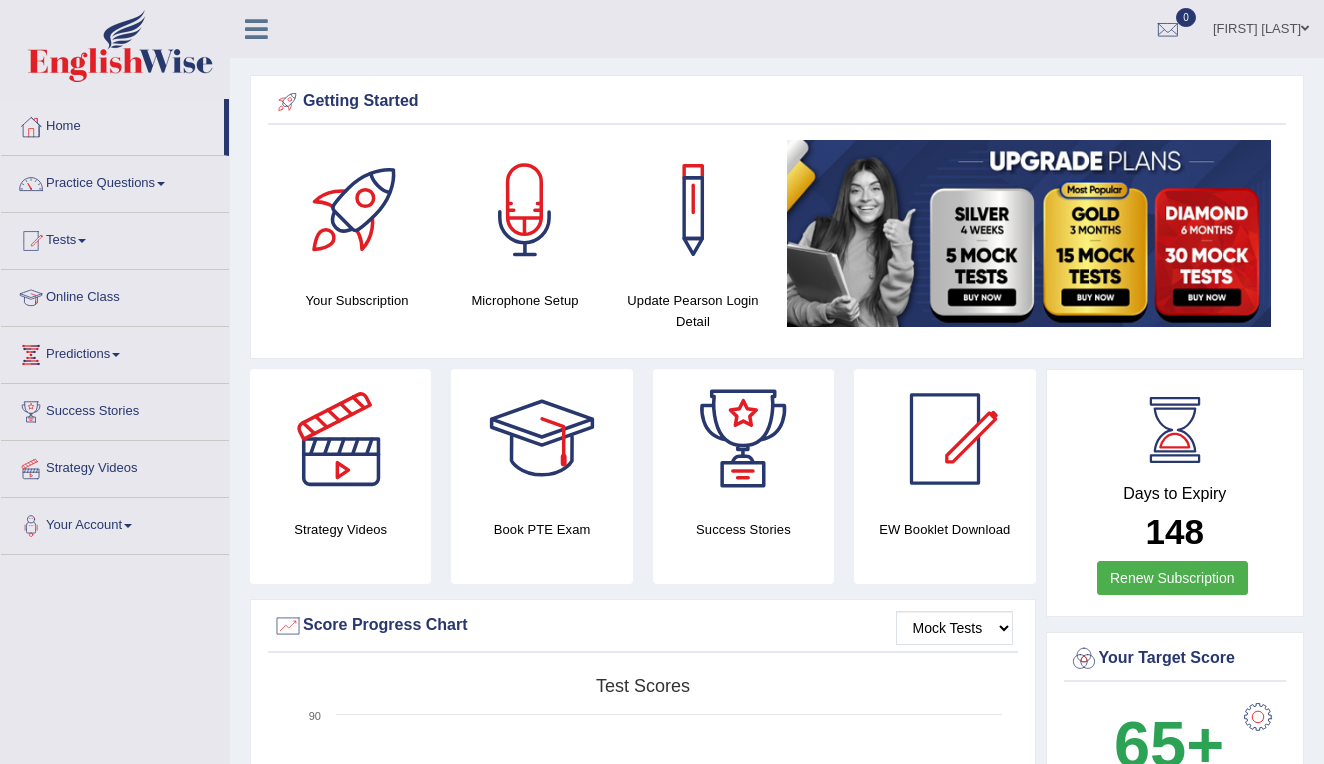 scroll, scrollTop: 0, scrollLeft: 0, axis: both 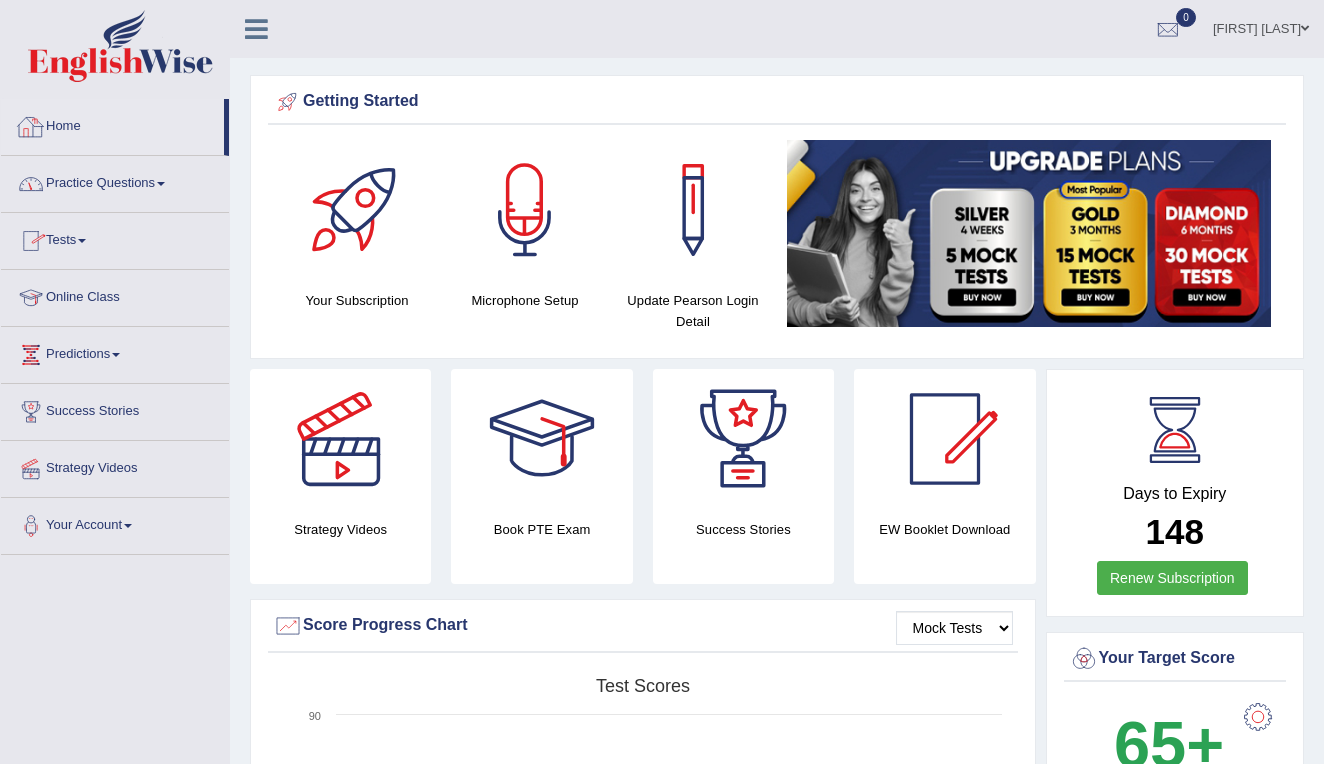 click on "Home" at bounding box center (112, 124) 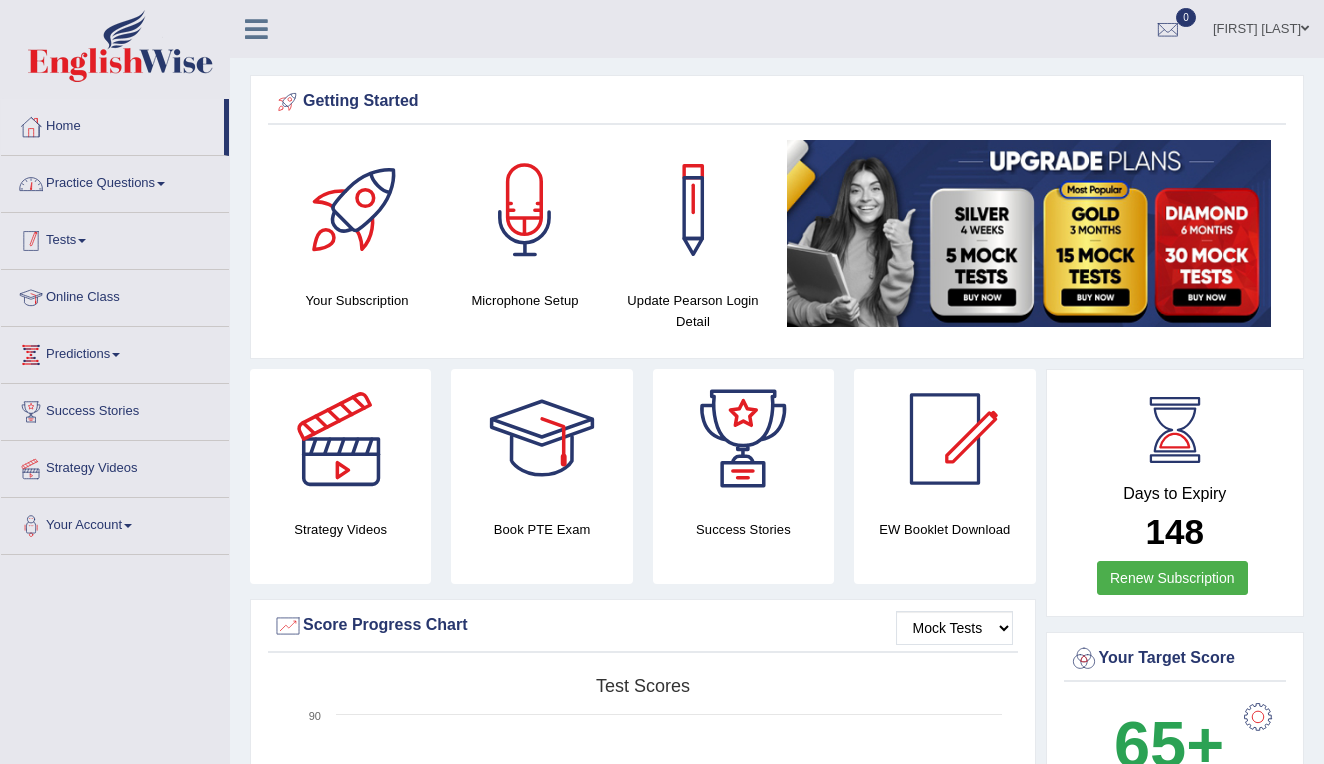 scroll, scrollTop: 0, scrollLeft: 0, axis: both 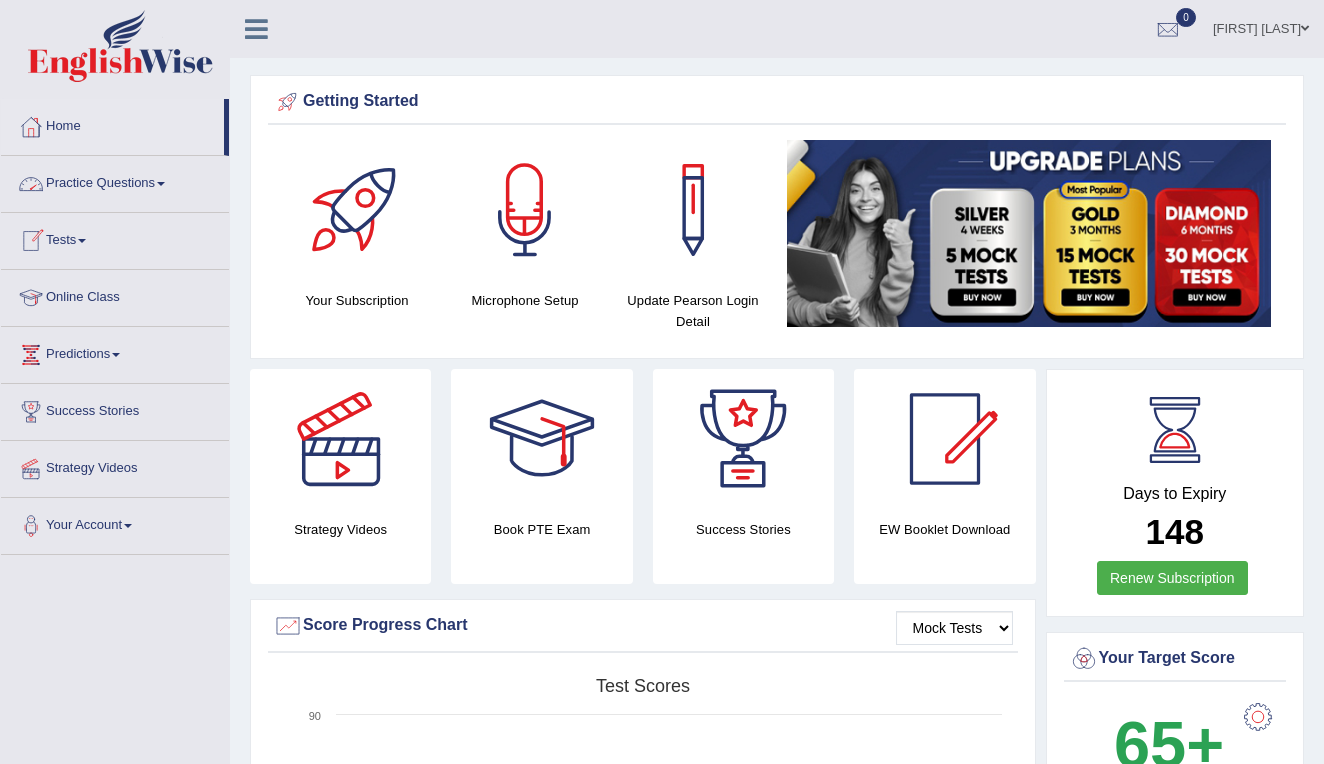 click on "Practice Questions" at bounding box center (115, 181) 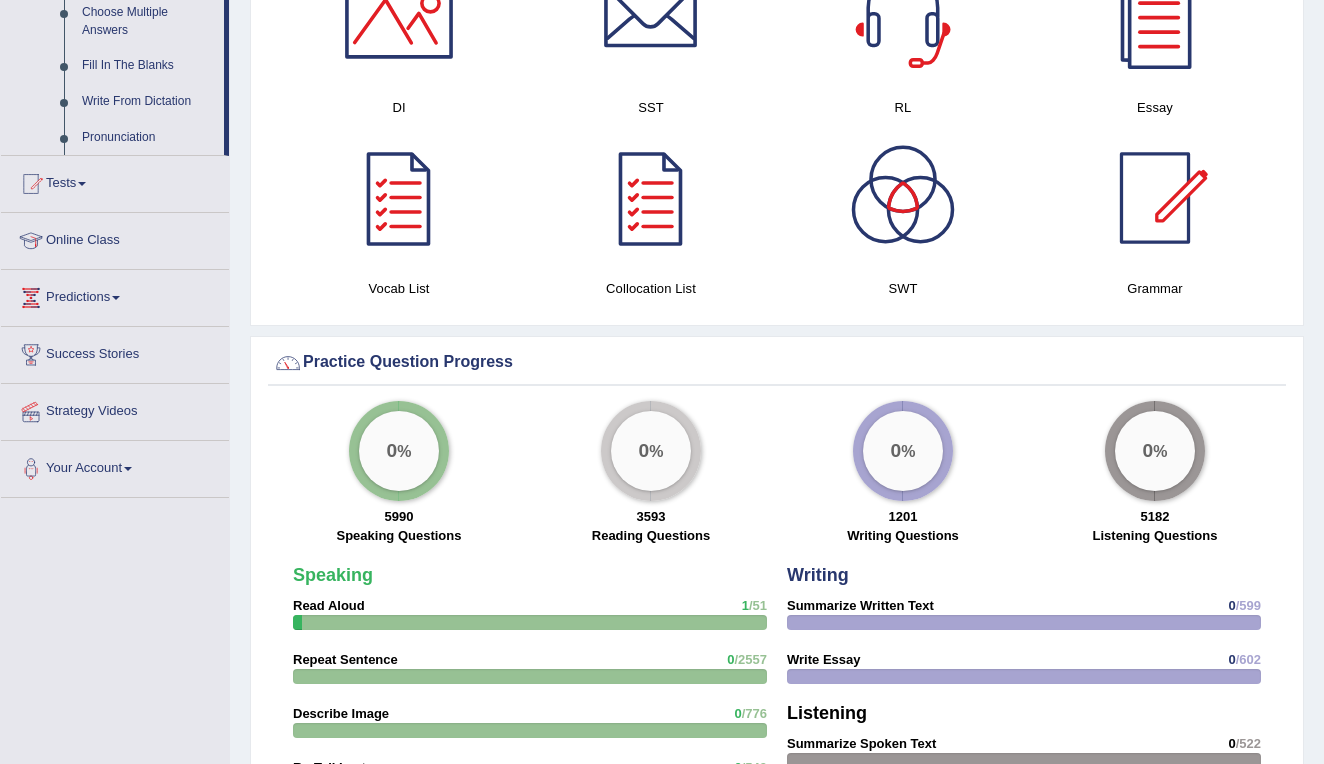 scroll, scrollTop: 1134, scrollLeft: 0, axis: vertical 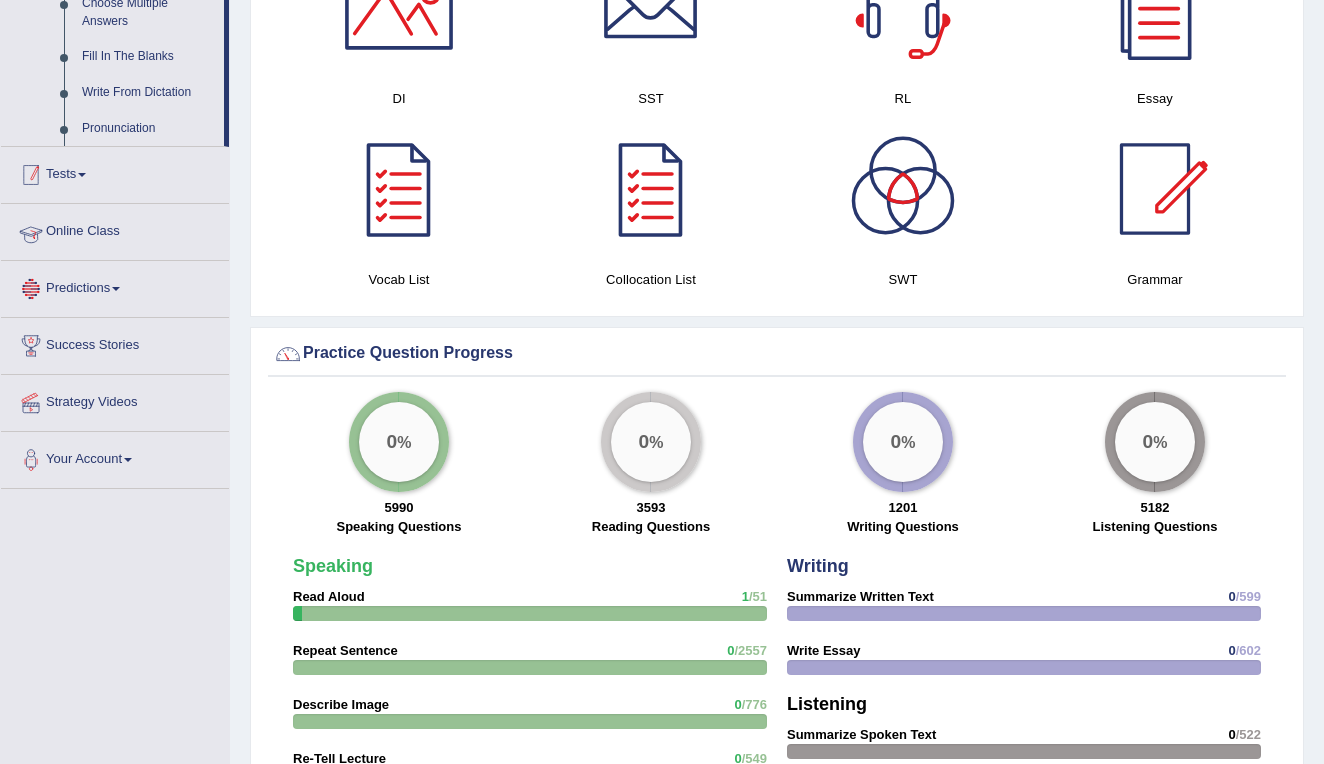 click on "Tests" at bounding box center [115, 172] 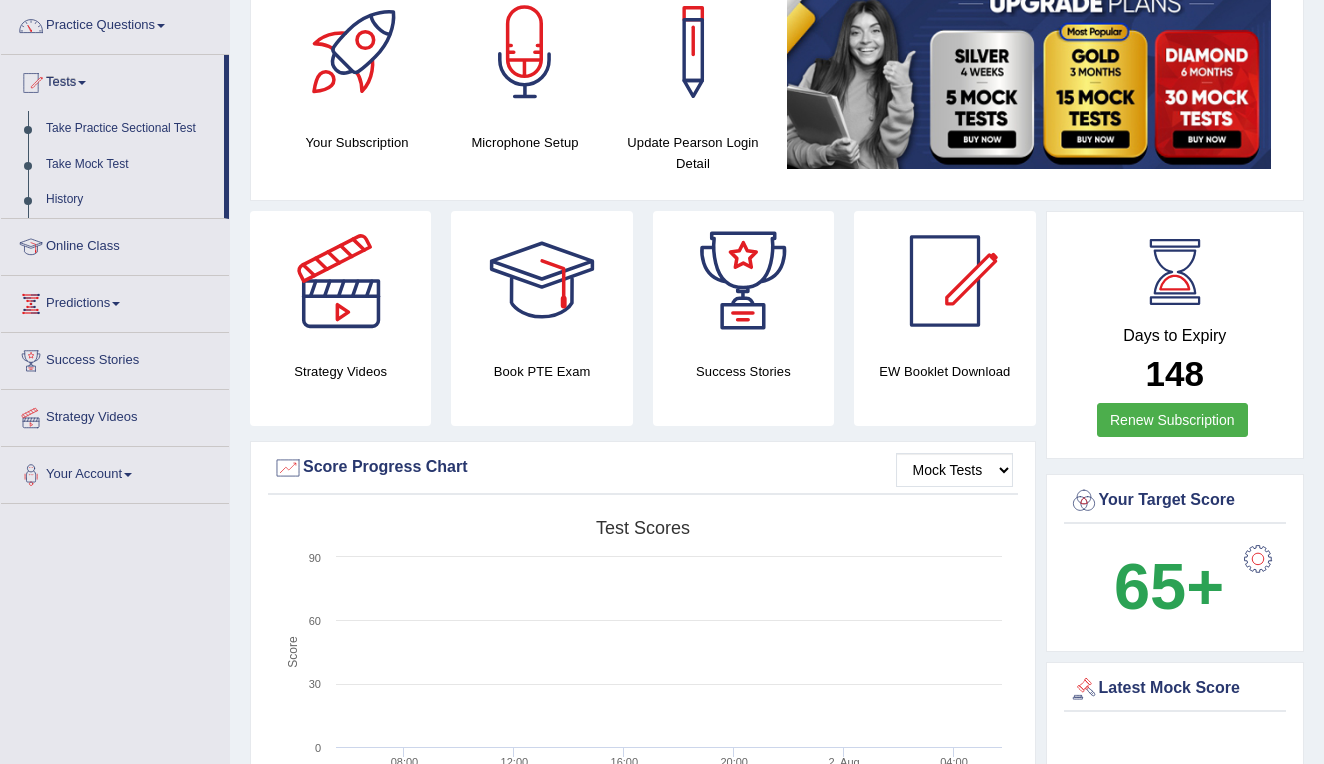 scroll, scrollTop: 49, scrollLeft: 0, axis: vertical 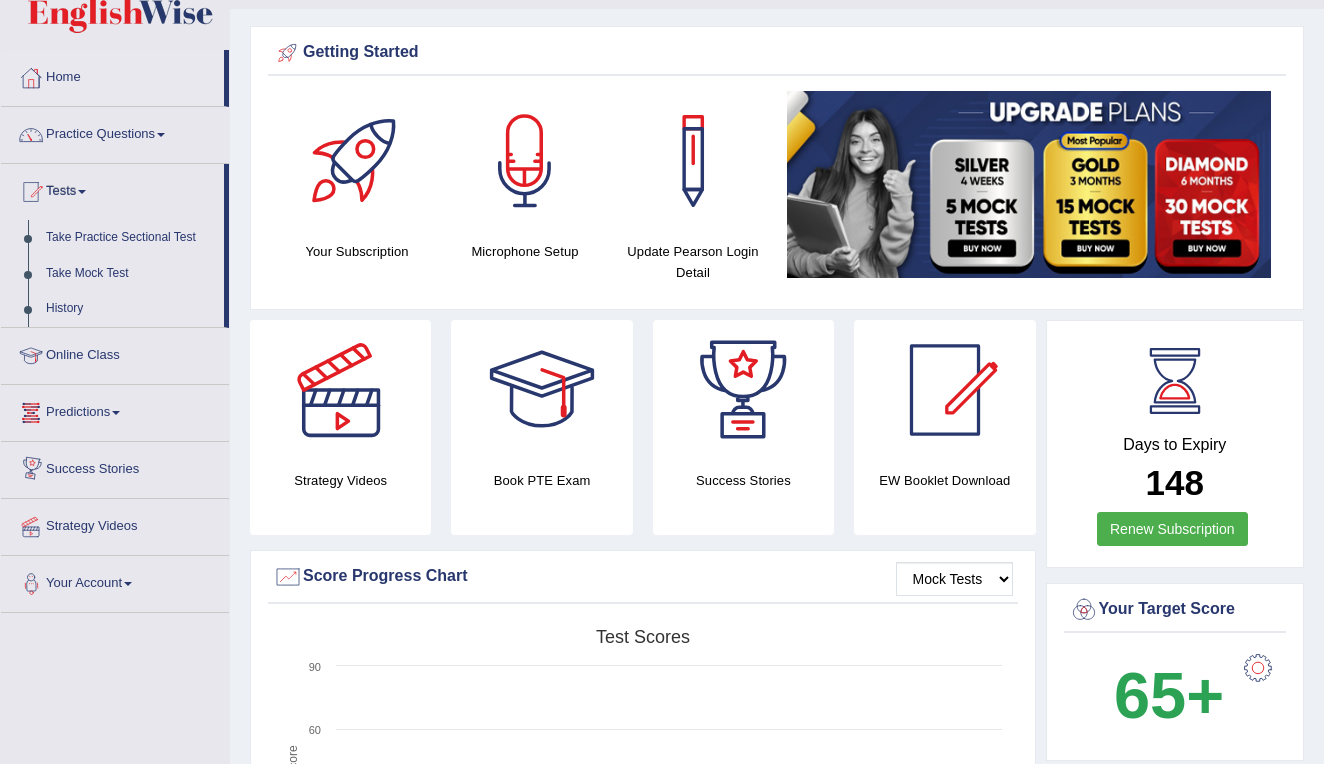 click on "Predictions" at bounding box center (115, 410) 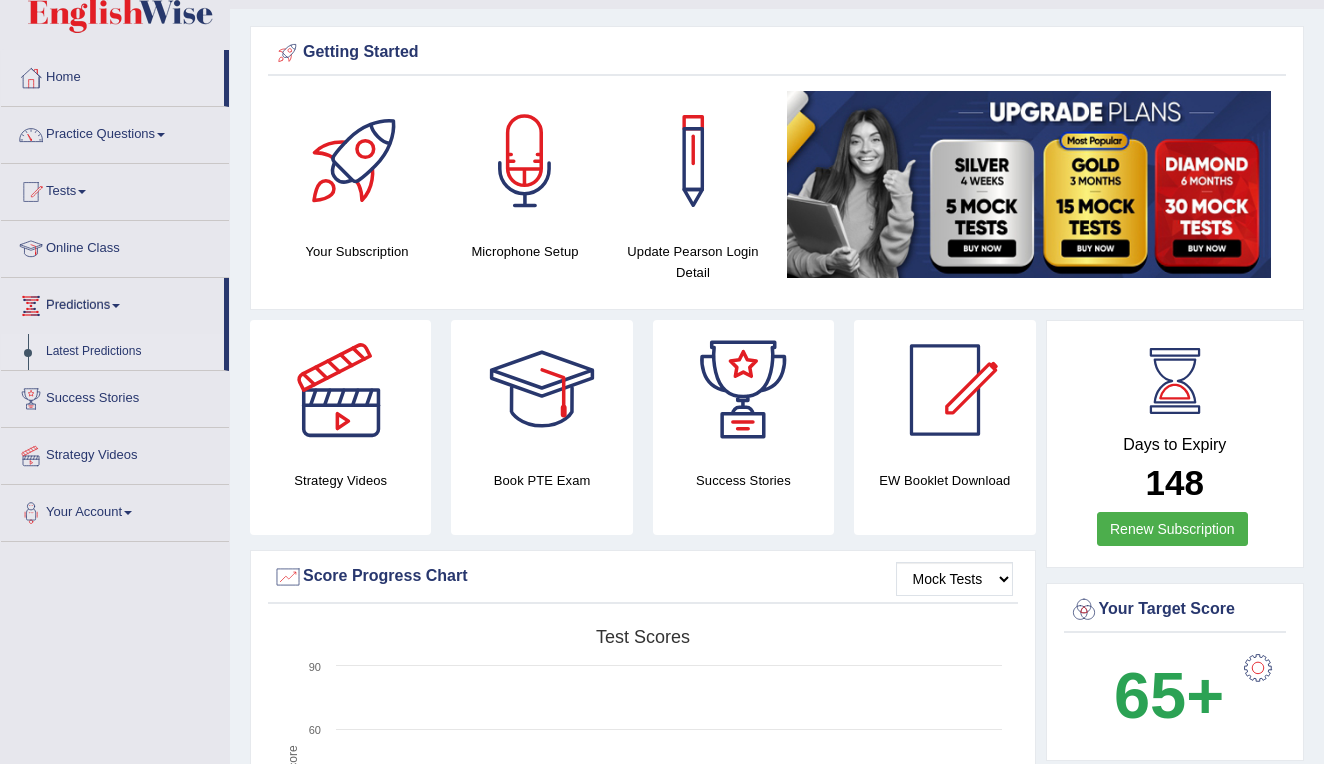click on "Latest Predictions" at bounding box center (130, 352) 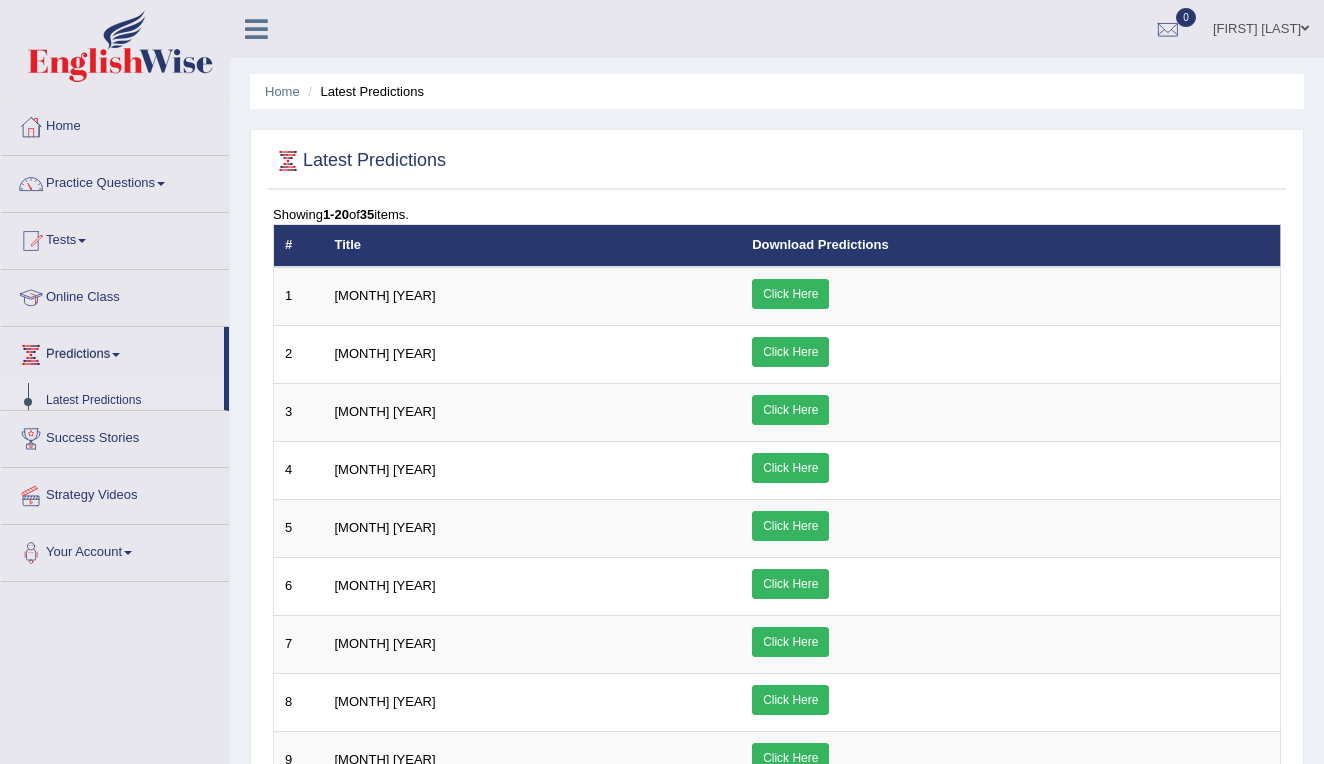 scroll, scrollTop: 0, scrollLeft: 0, axis: both 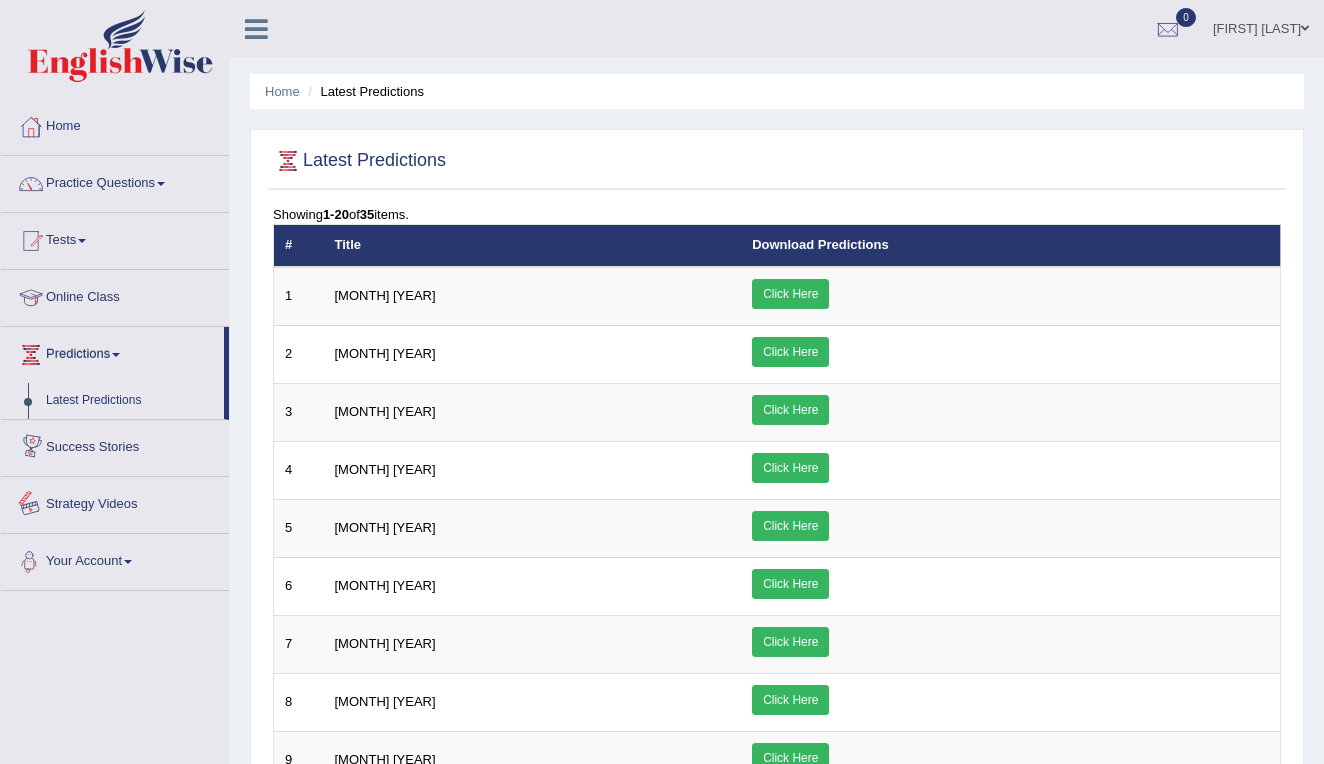 click on "Strategy Videos" at bounding box center (115, 502) 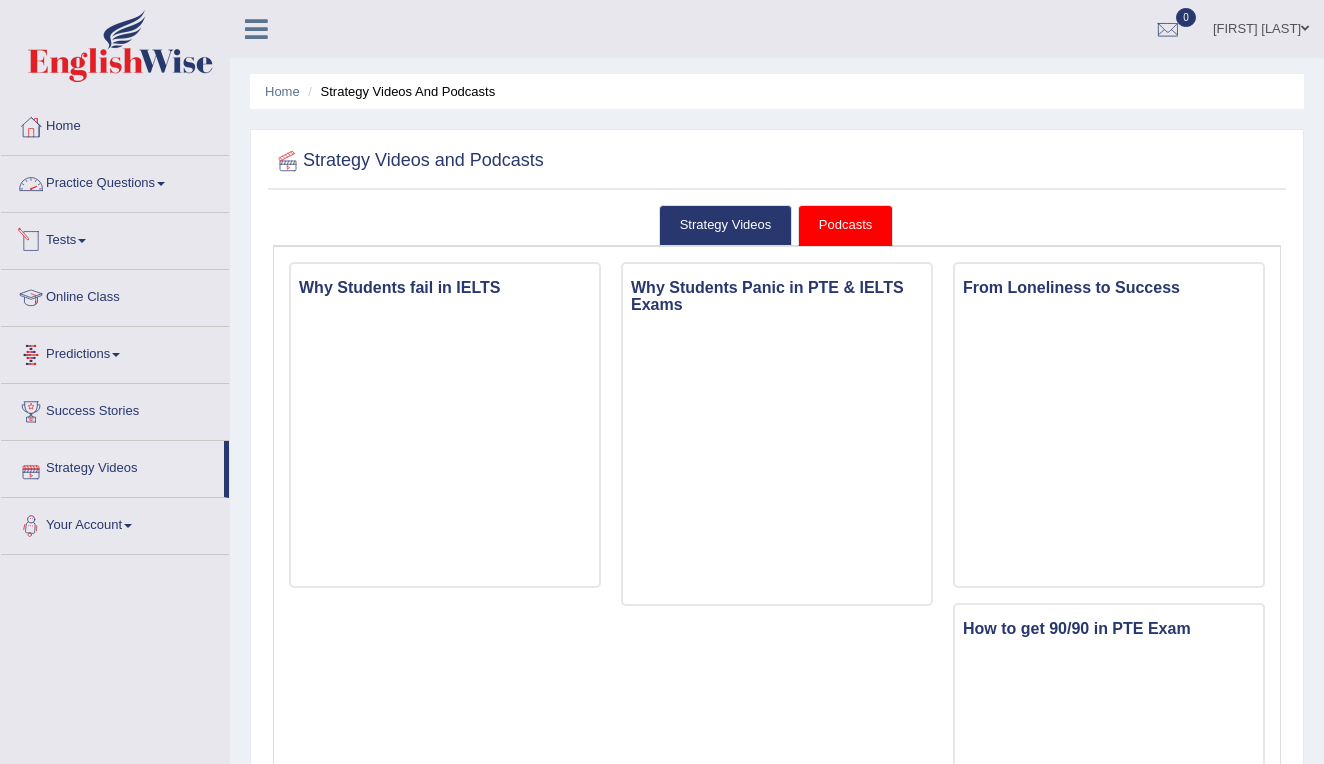 scroll, scrollTop: 0, scrollLeft: 0, axis: both 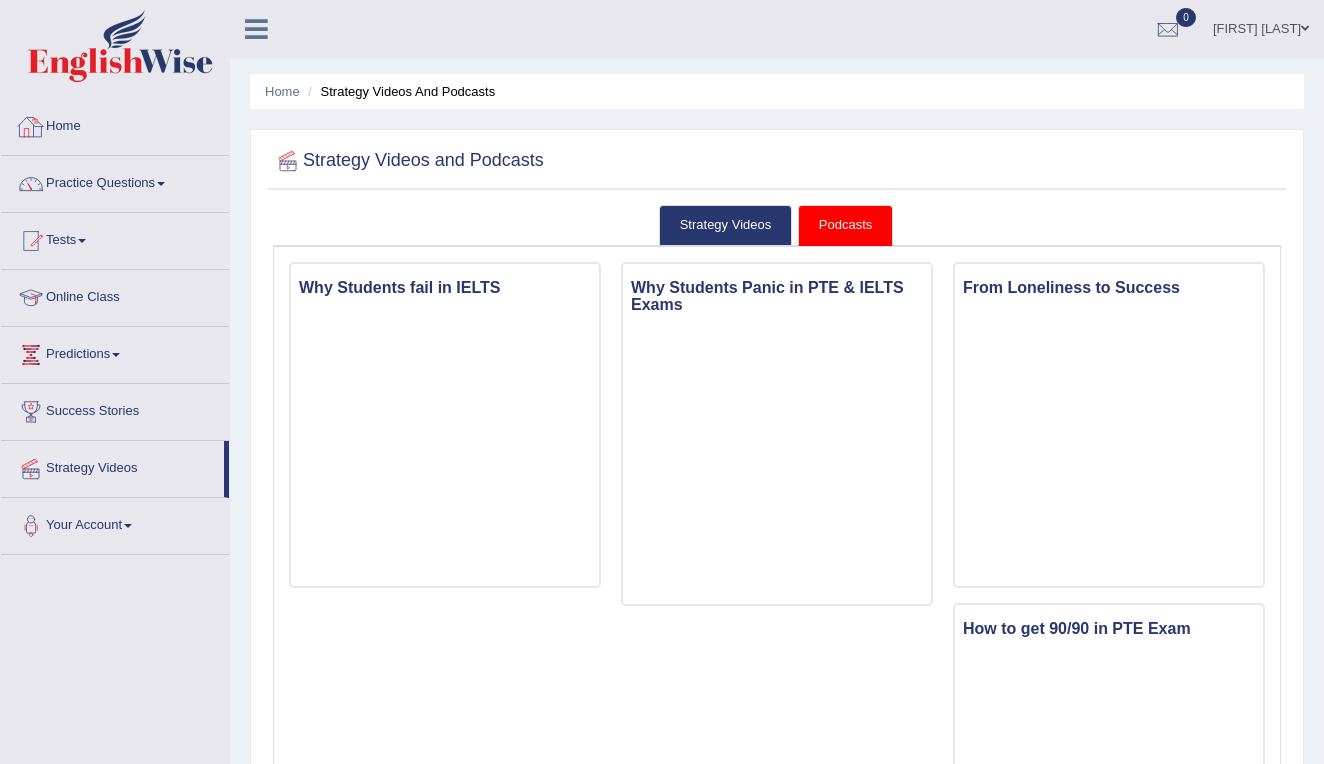 click on "Home" at bounding box center (115, 124) 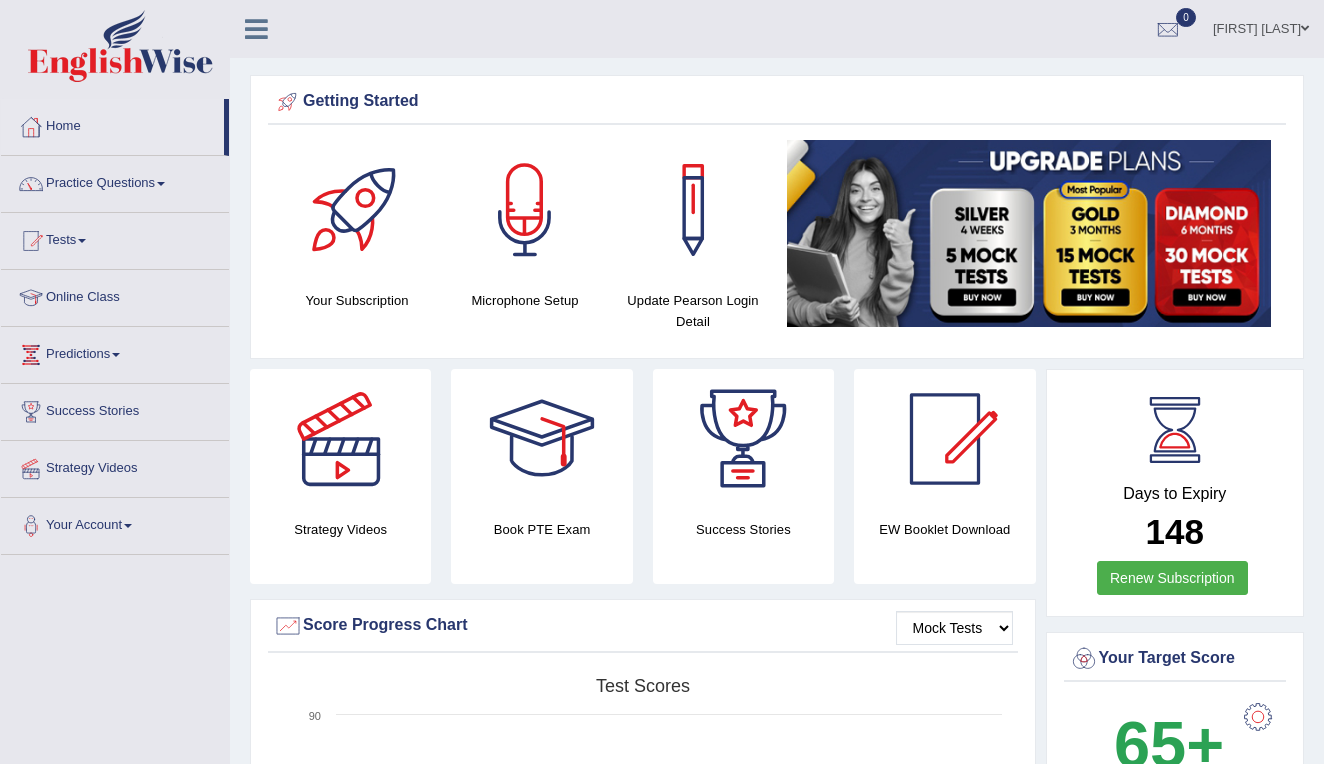scroll, scrollTop: 0, scrollLeft: 0, axis: both 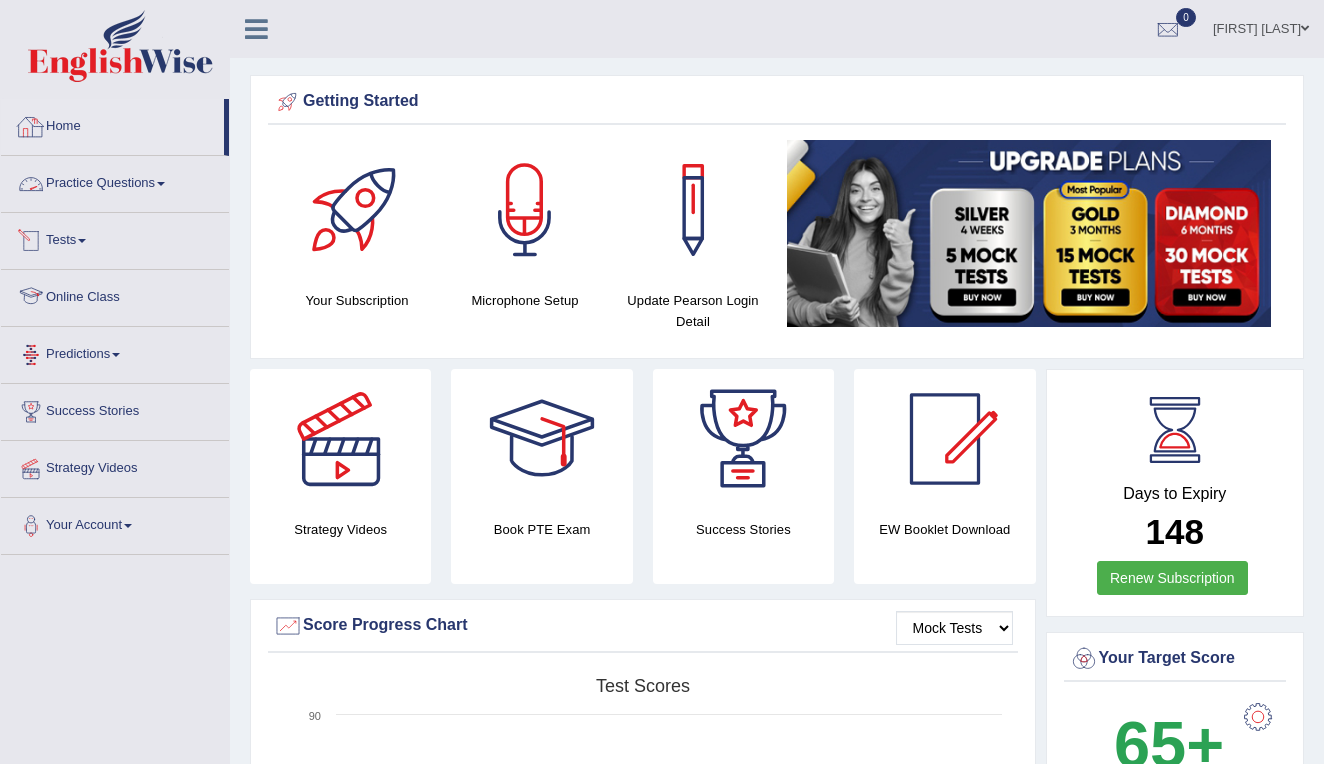 click on "Home" at bounding box center [112, 124] 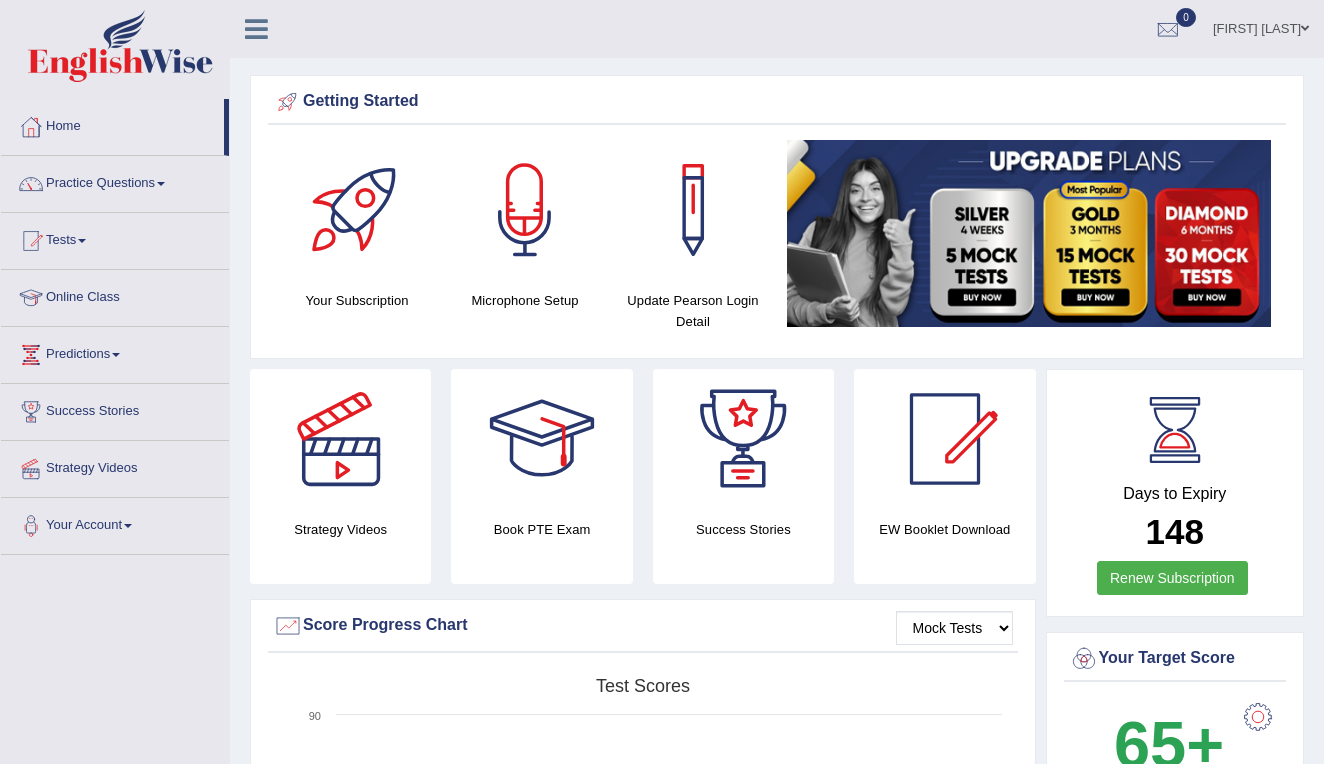 scroll, scrollTop: 0, scrollLeft: 0, axis: both 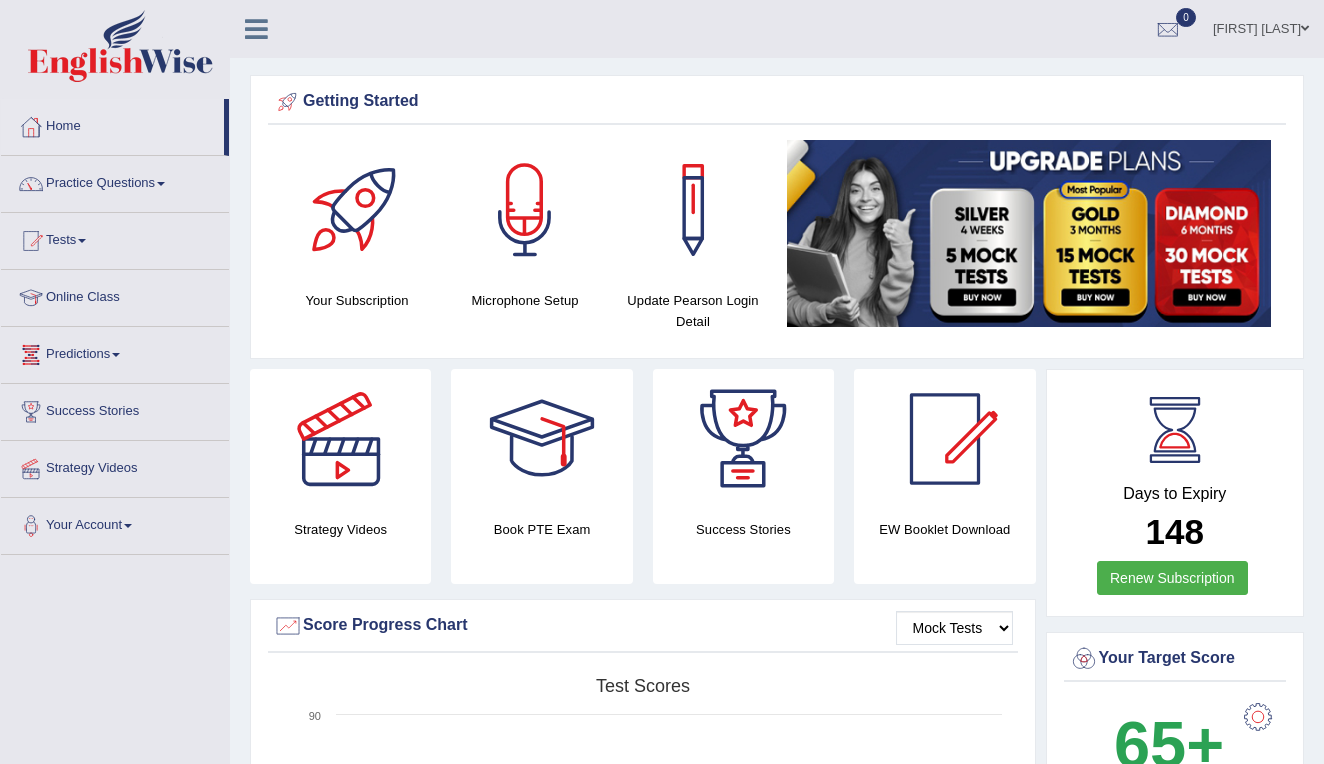 click on "Online Class" at bounding box center (115, 295) 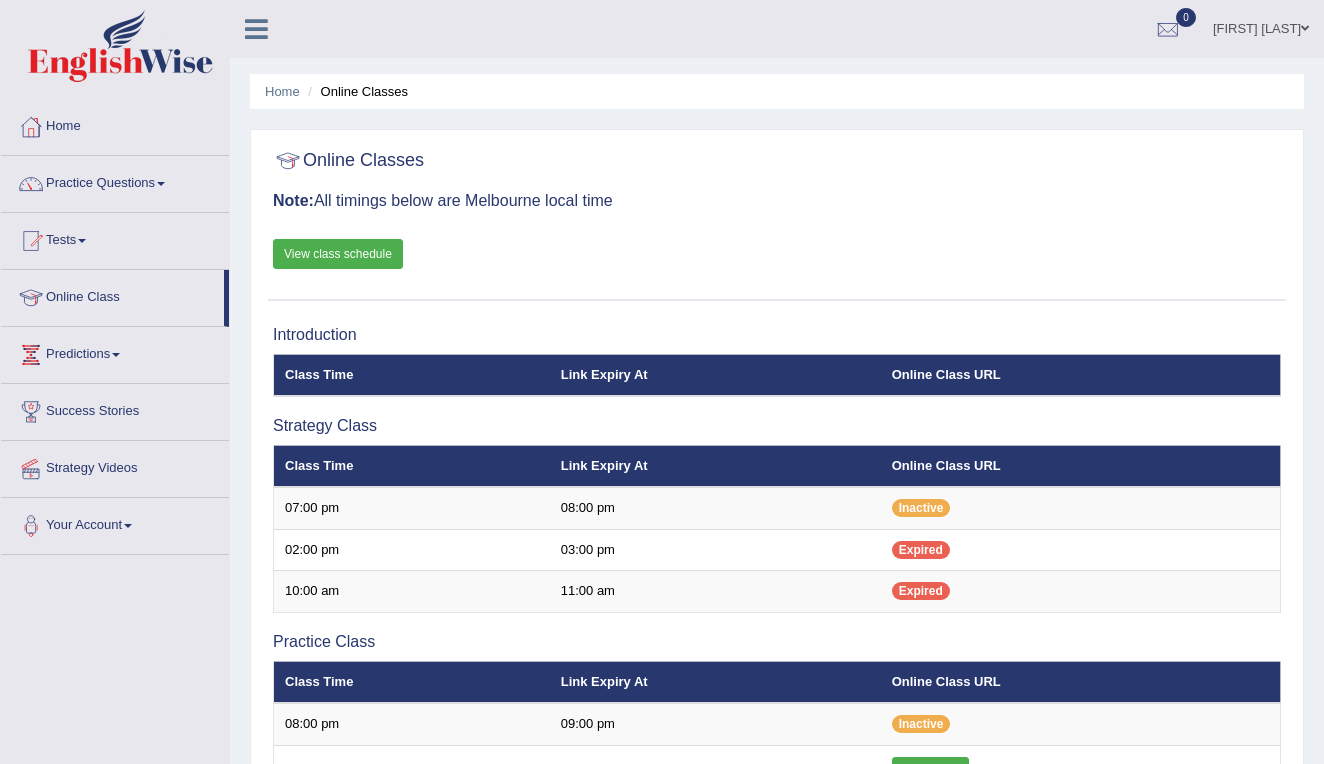 scroll, scrollTop: 0, scrollLeft: 0, axis: both 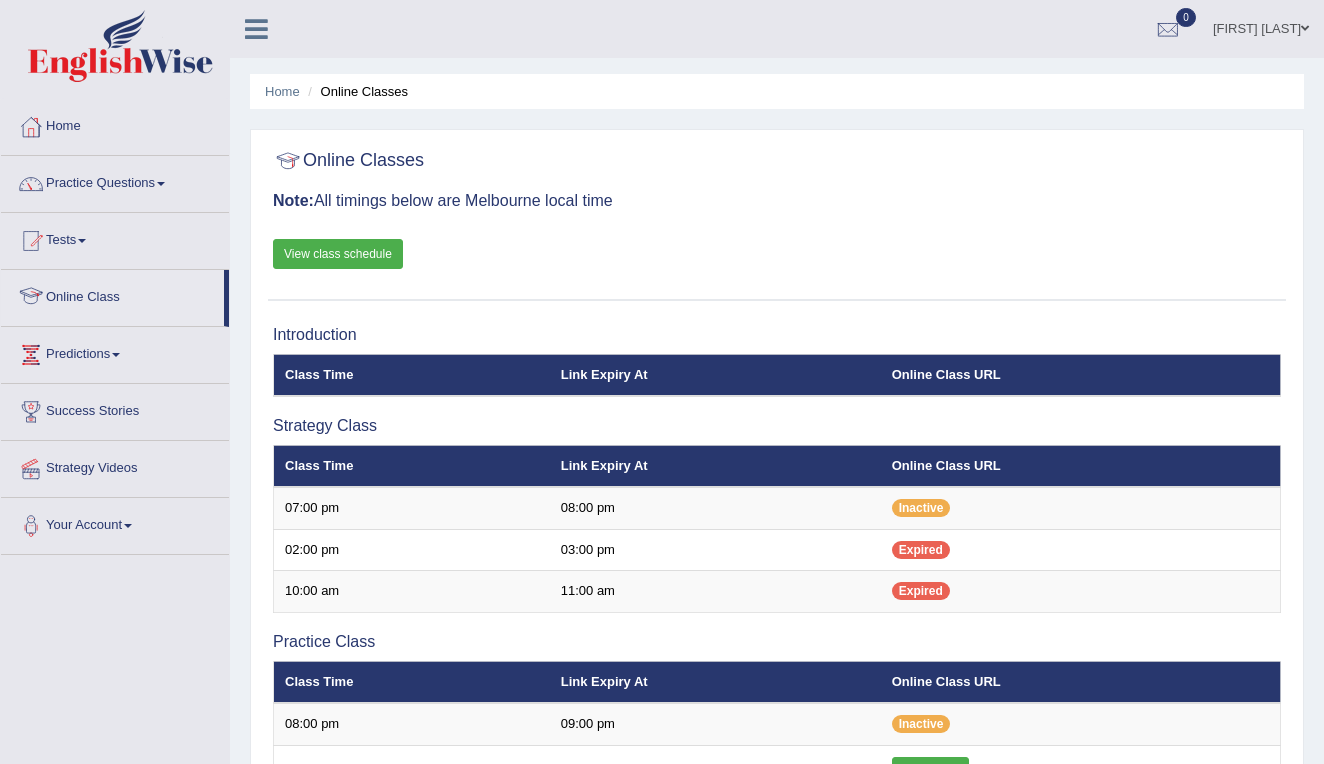 click on "View class schedule" at bounding box center [338, 254] 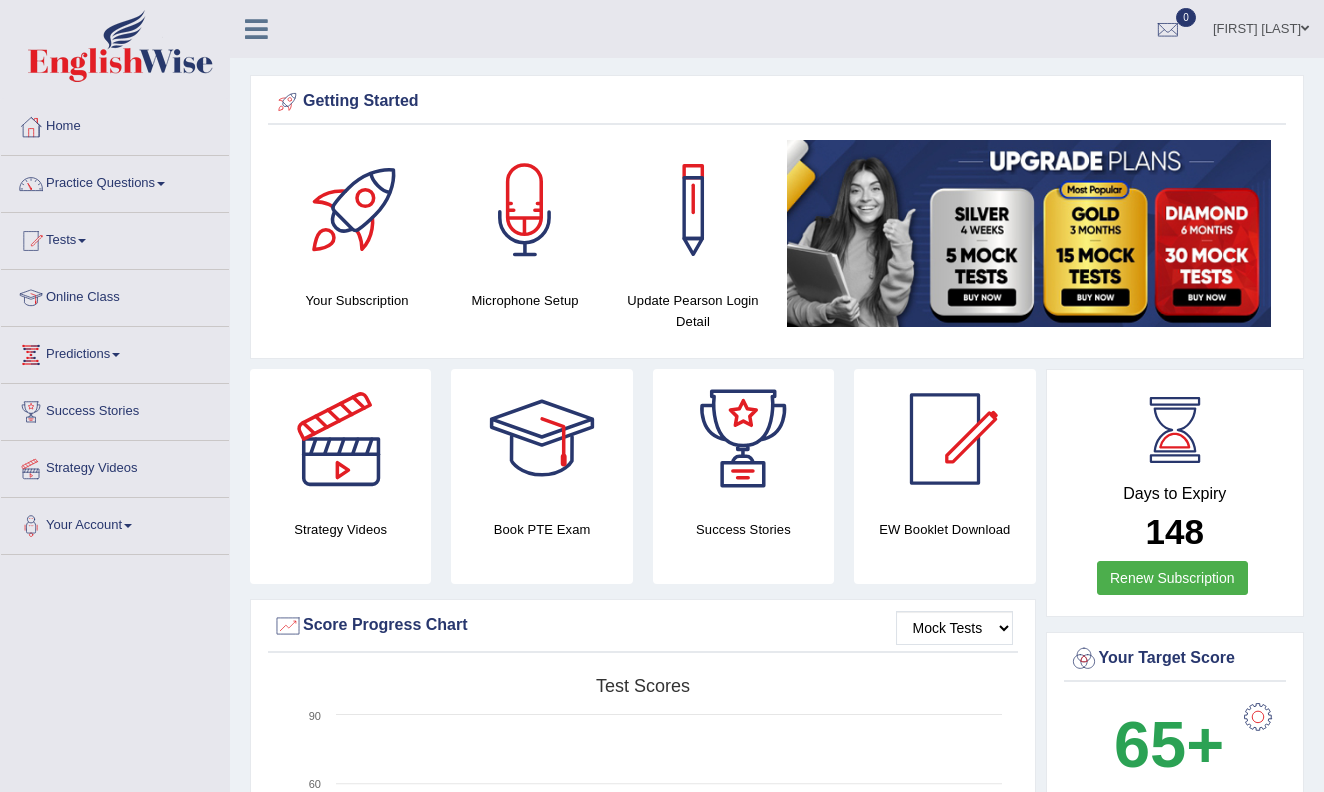 scroll, scrollTop: 0, scrollLeft: 0, axis: both 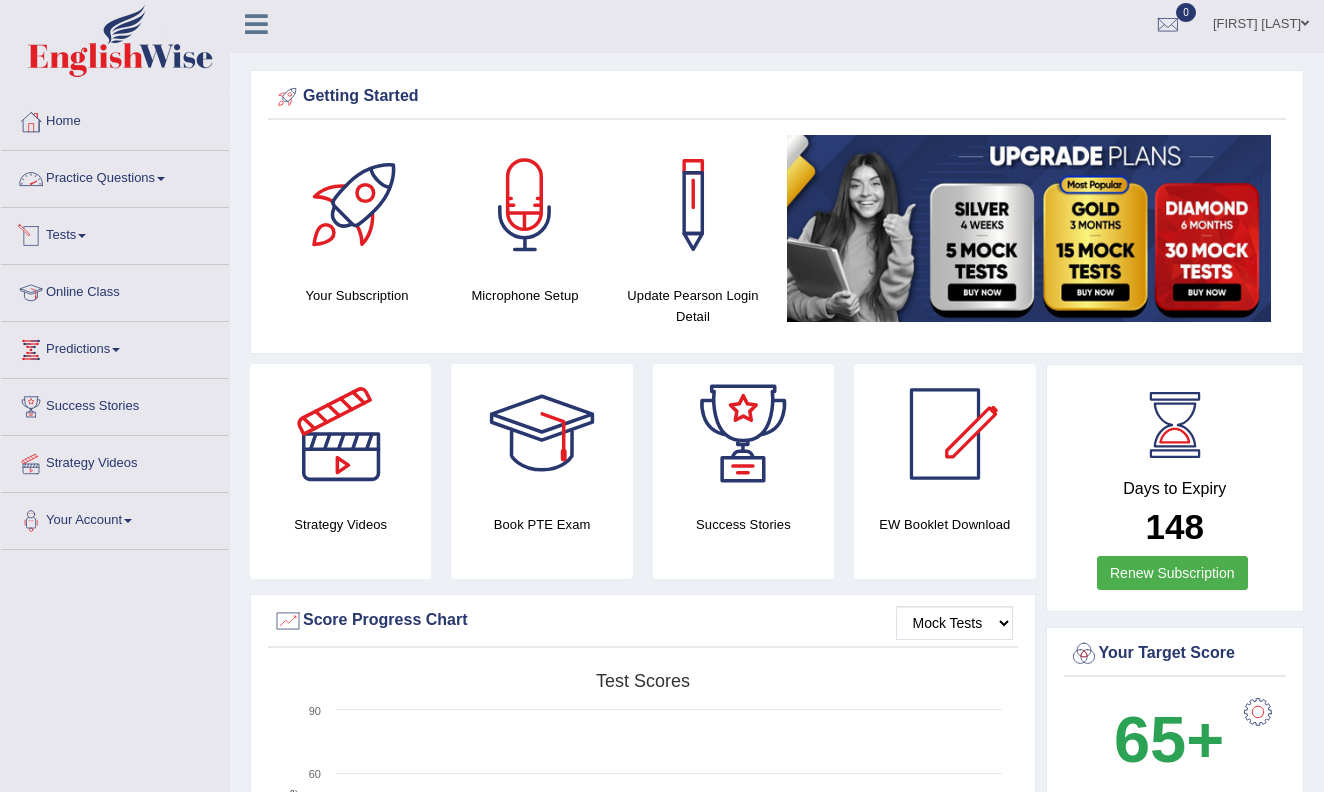 click on "Practice Questions" at bounding box center (115, 176) 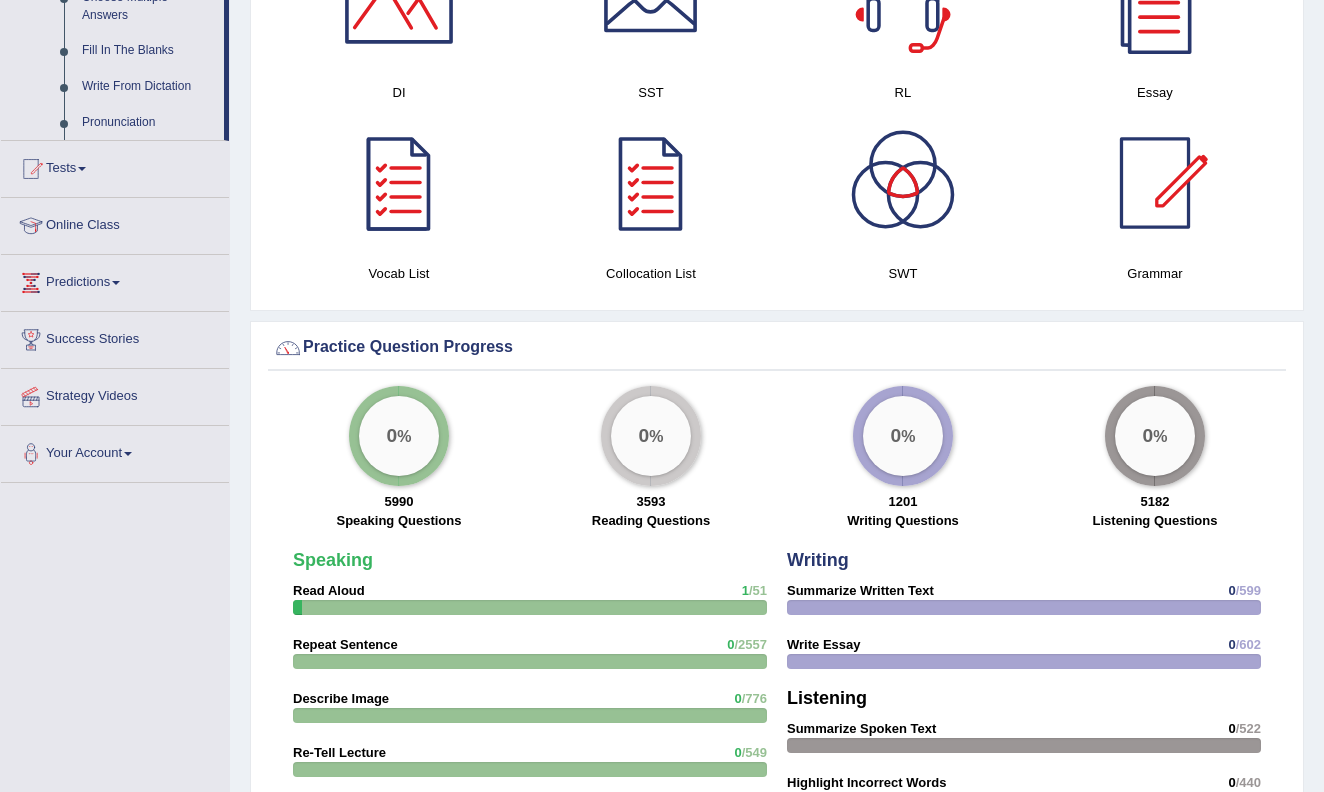 scroll, scrollTop: 1145, scrollLeft: 0, axis: vertical 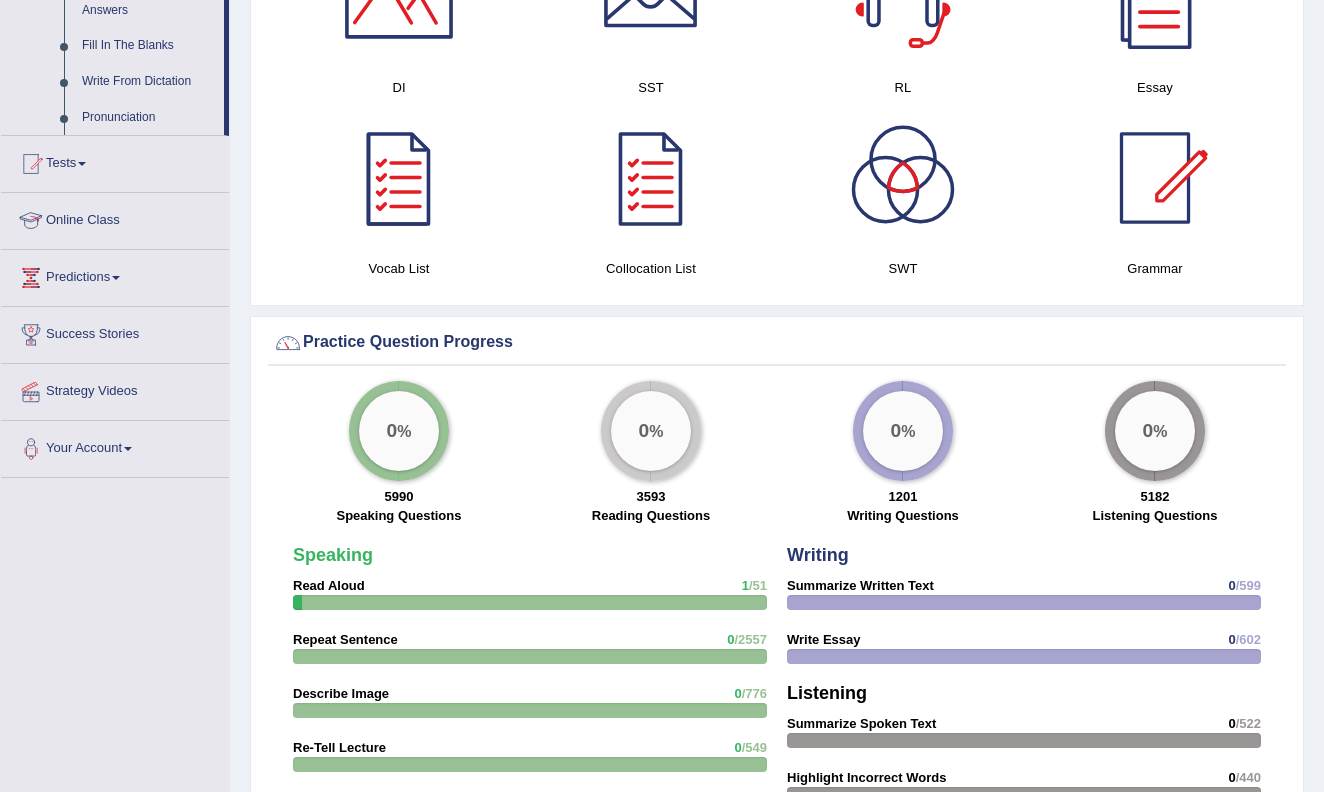 click on "Online Class" at bounding box center (115, 218) 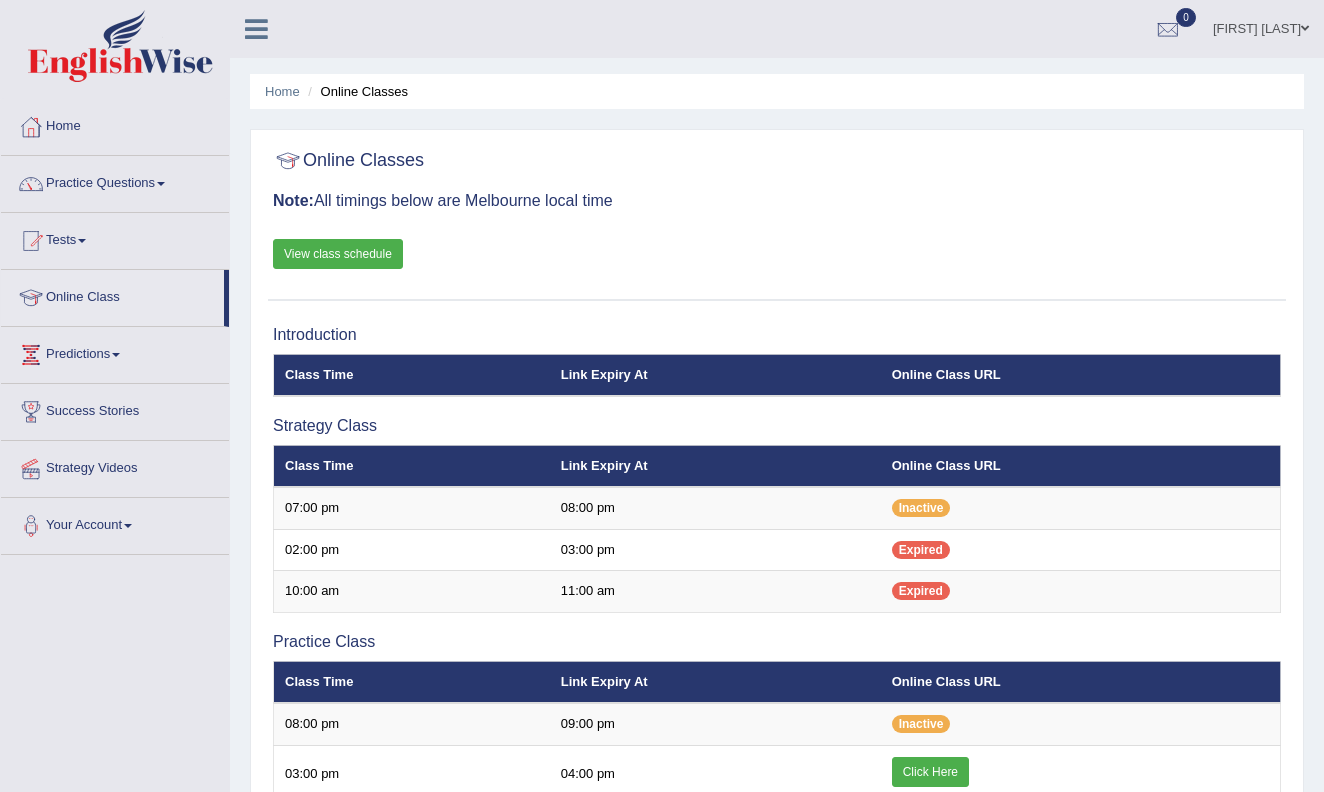 scroll, scrollTop: 0, scrollLeft: 0, axis: both 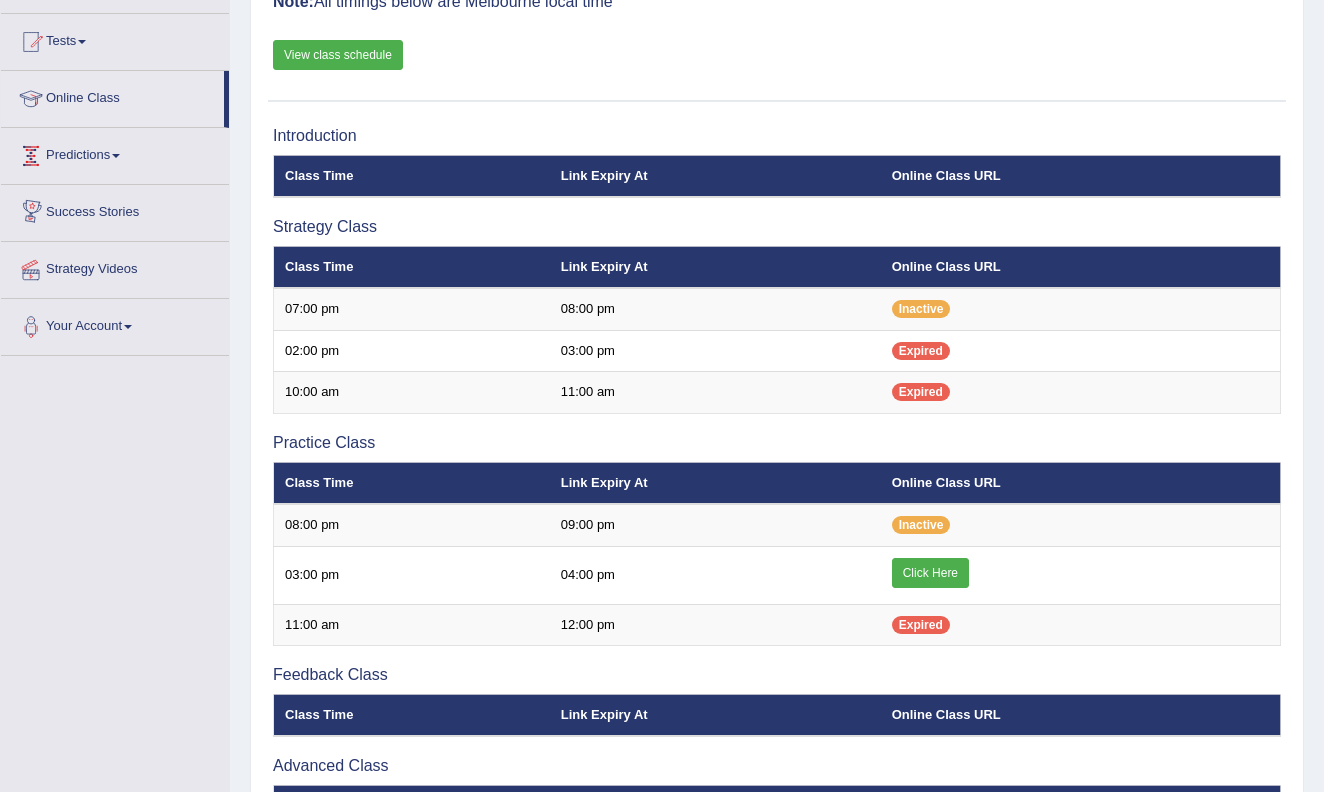 click on "Predictions" at bounding box center (115, 153) 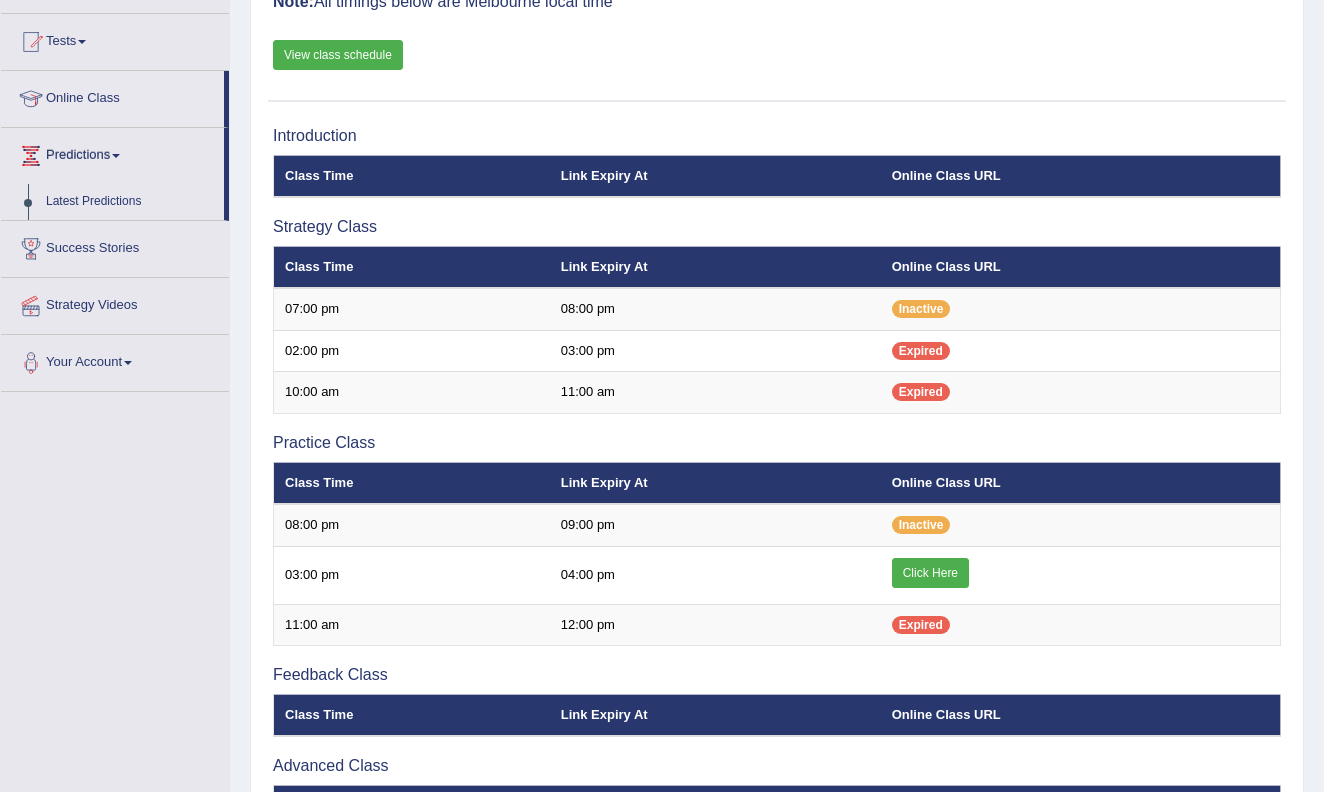click on "Strategy Videos" at bounding box center (115, 303) 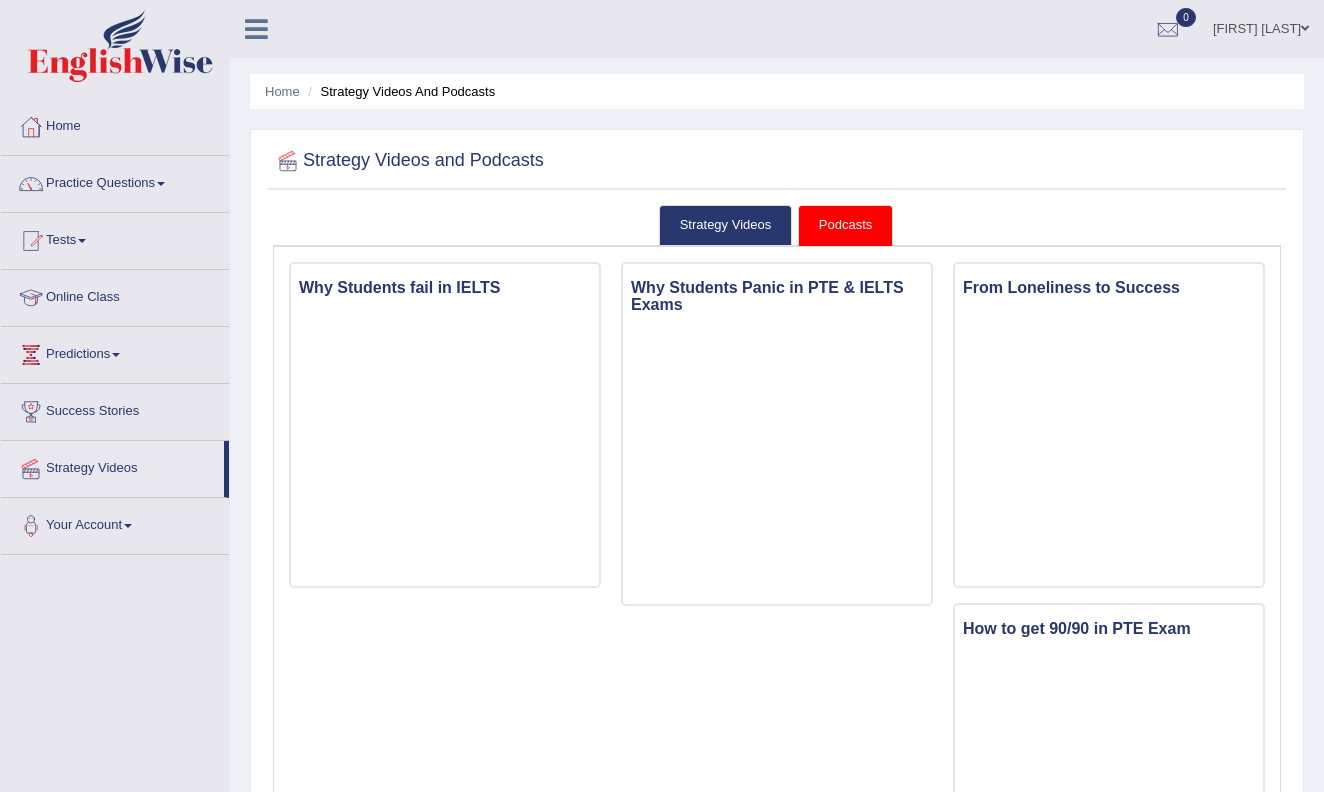 scroll, scrollTop: 0, scrollLeft: 0, axis: both 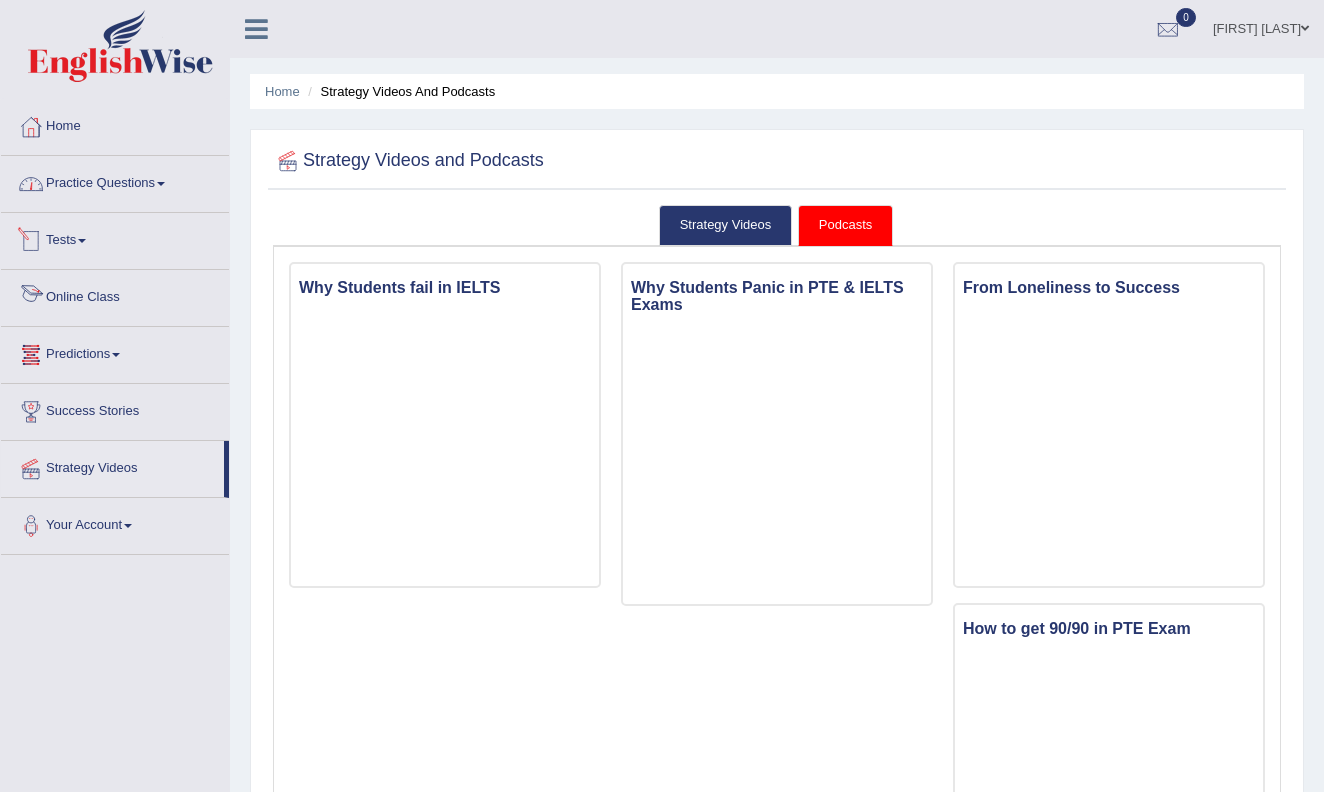 click on "Practice Questions" at bounding box center [115, 181] 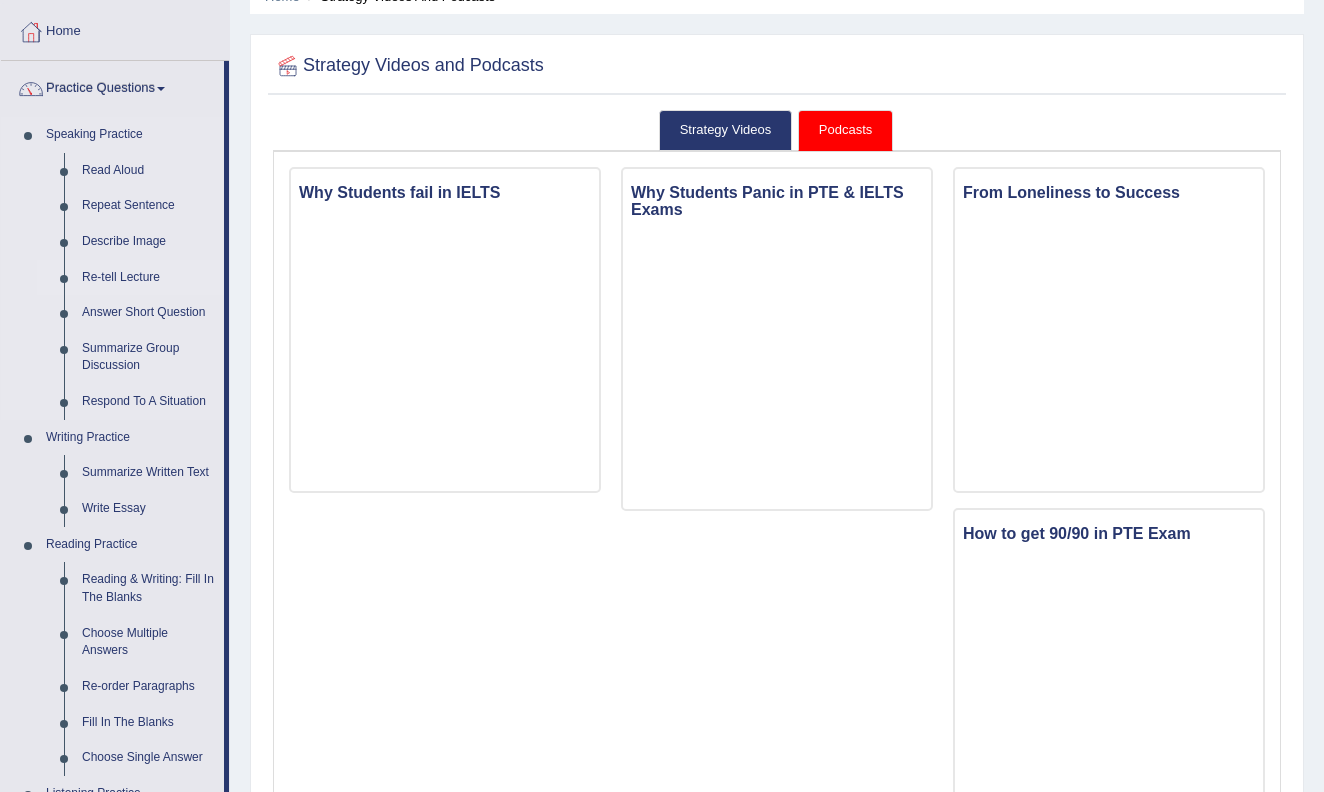 scroll, scrollTop: 97, scrollLeft: 0, axis: vertical 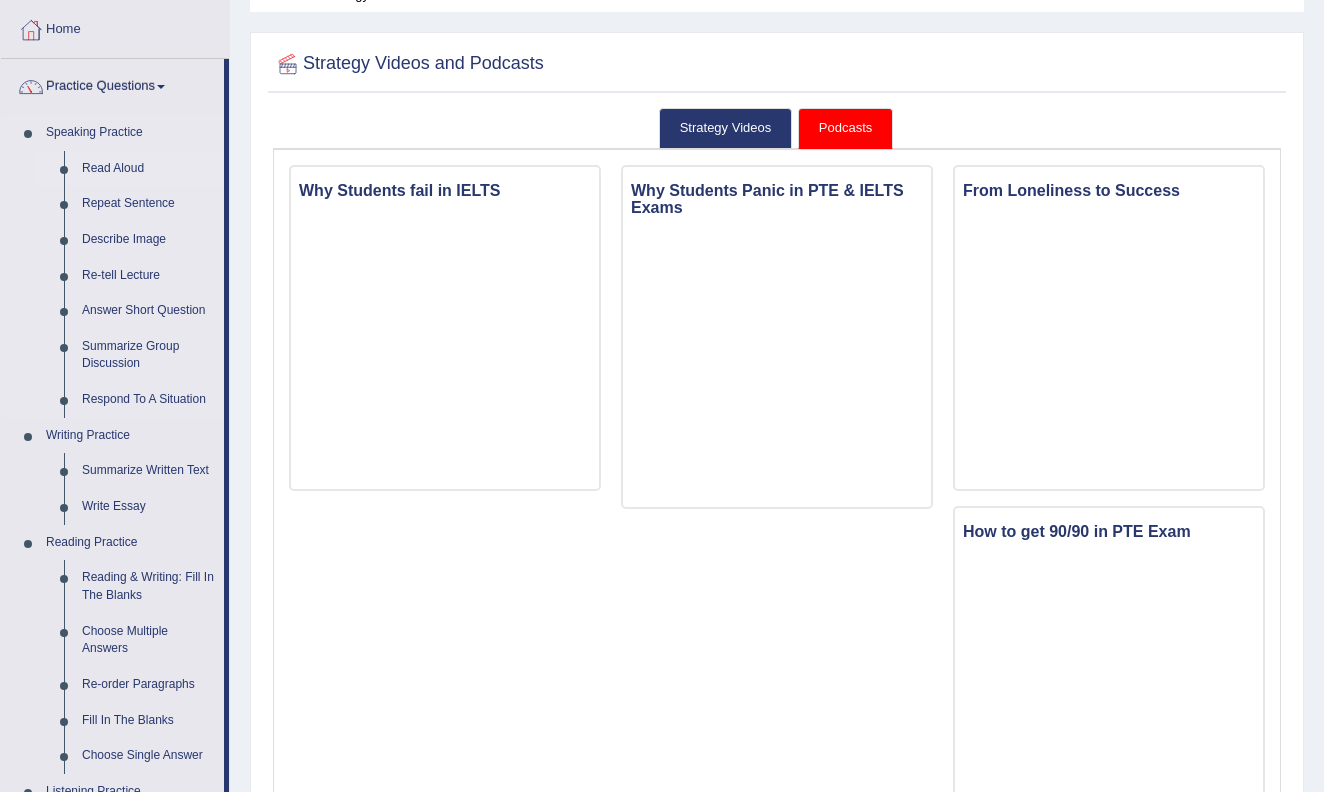 click on "Read Aloud" at bounding box center [148, 169] 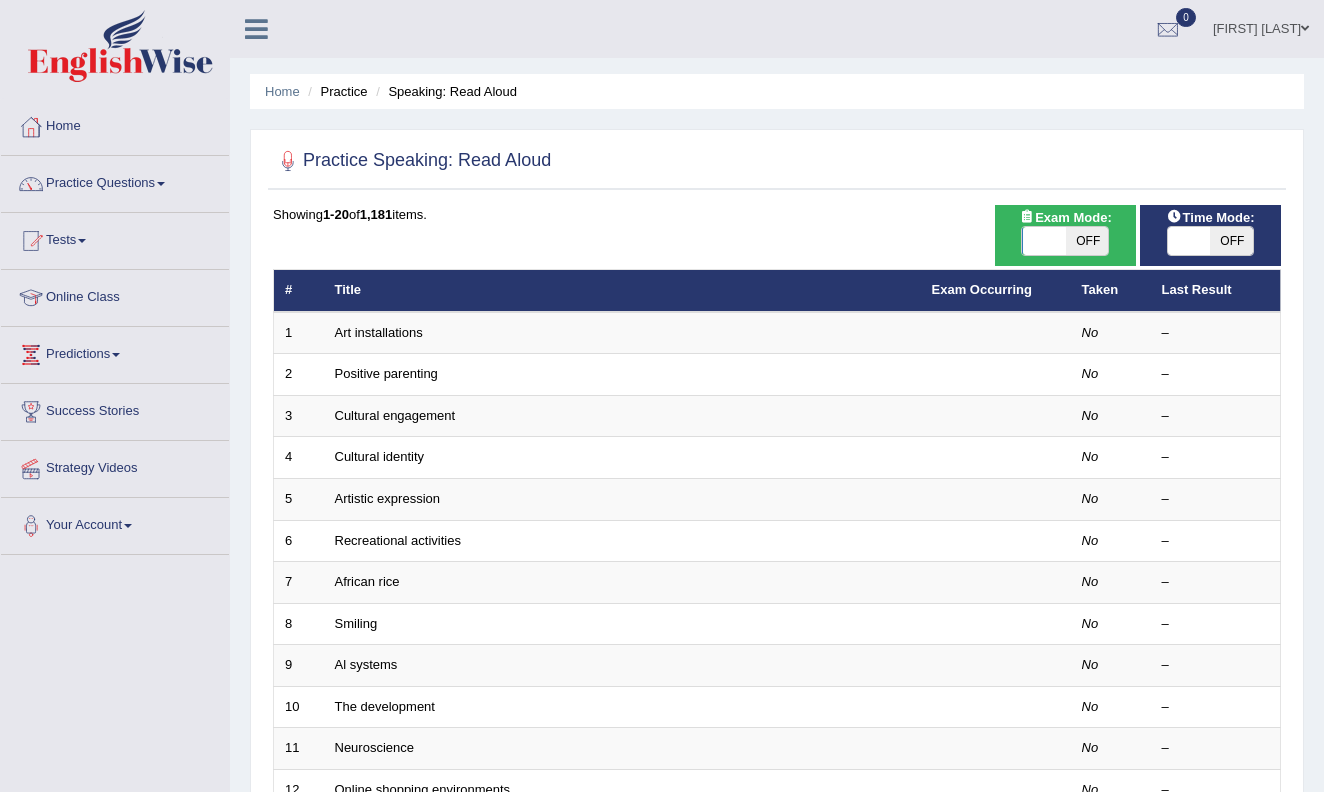 scroll, scrollTop: 0, scrollLeft: 0, axis: both 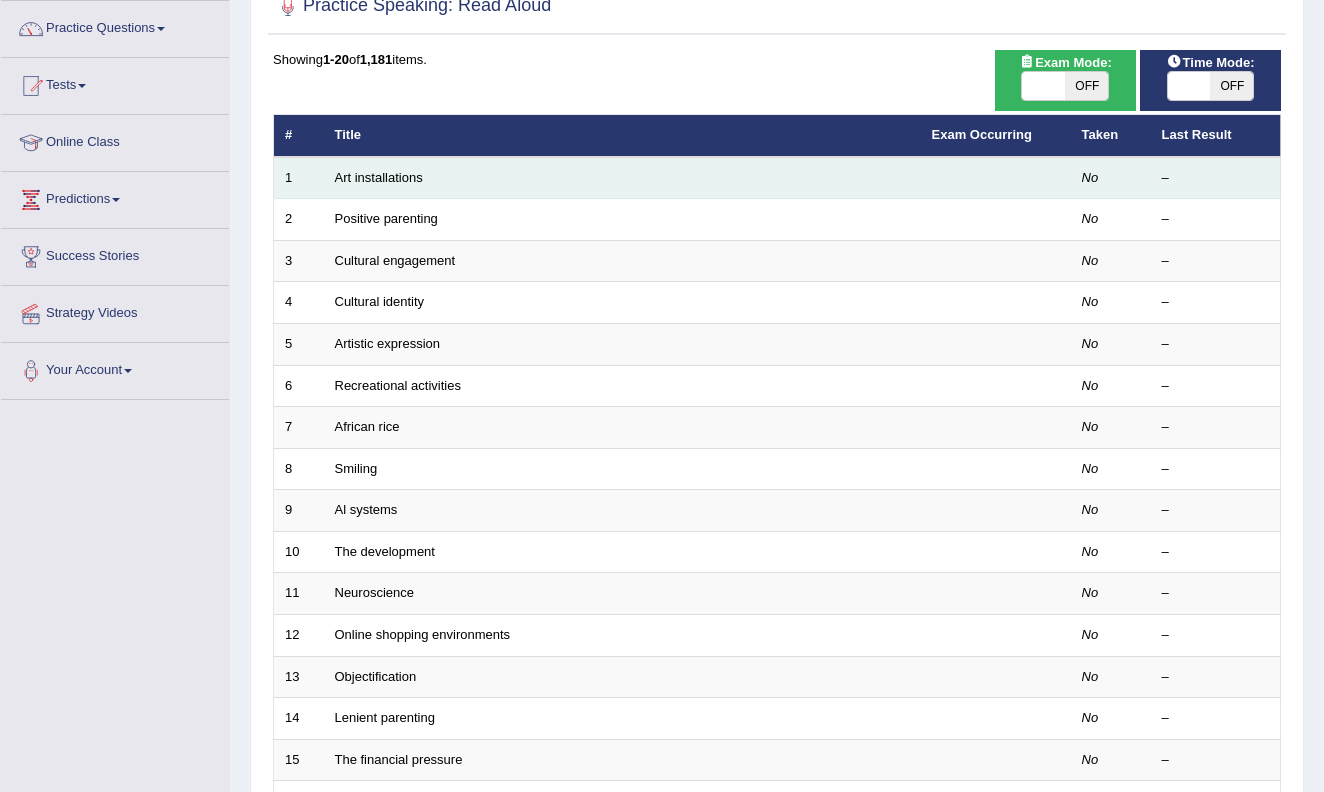 click on "Art installations" at bounding box center [622, 178] 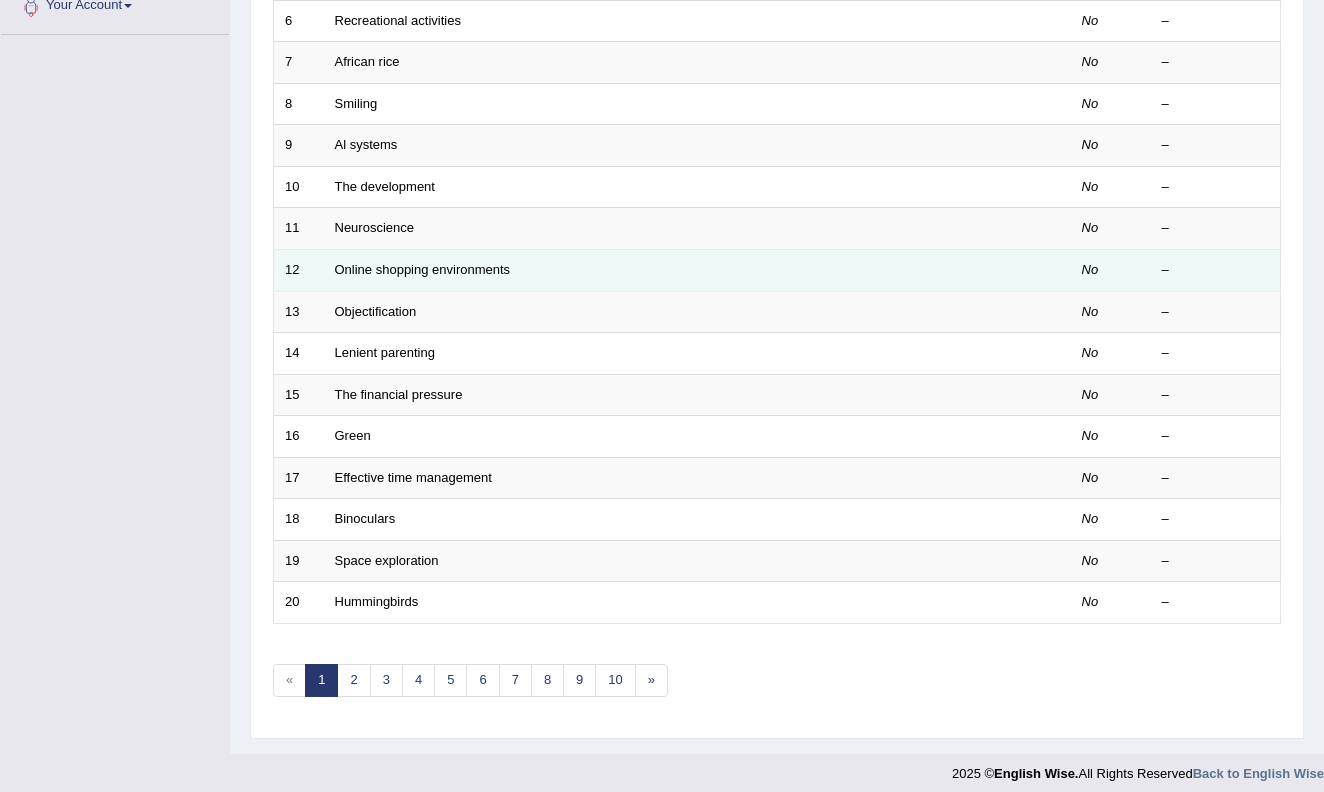 scroll, scrollTop: 519, scrollLeft: 0, axis: vertical 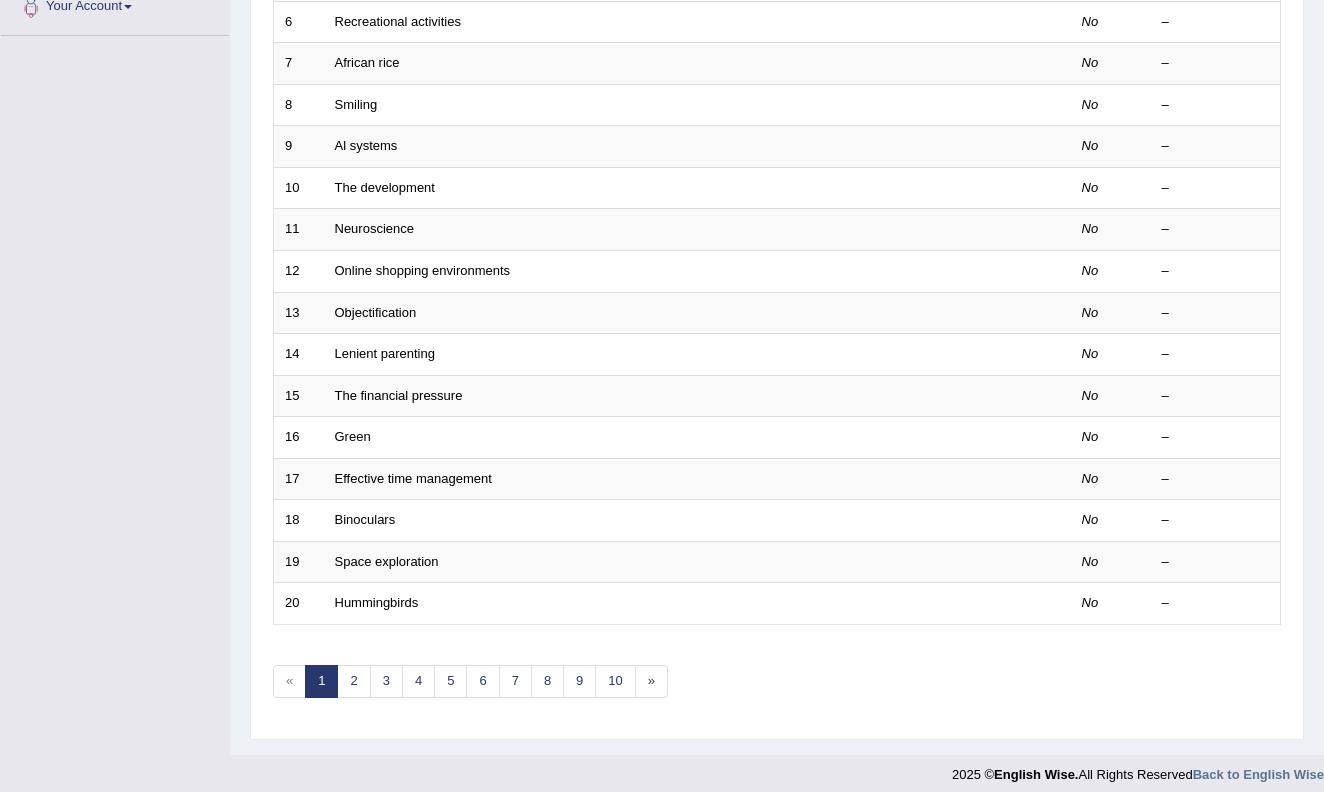click on "«" at bounding box center [289, 681] 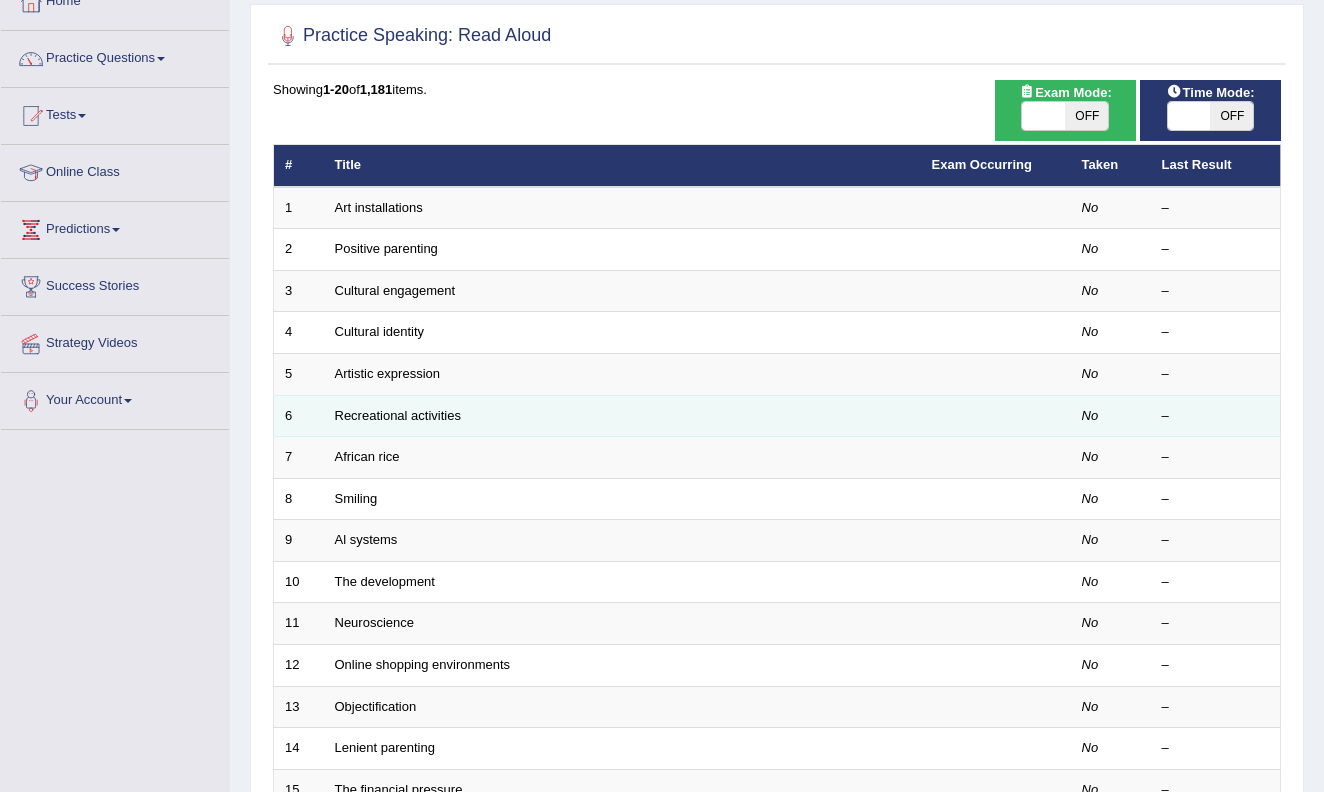 scroll, scrollTop: 83, scrollLeft: 0, axis: vertical 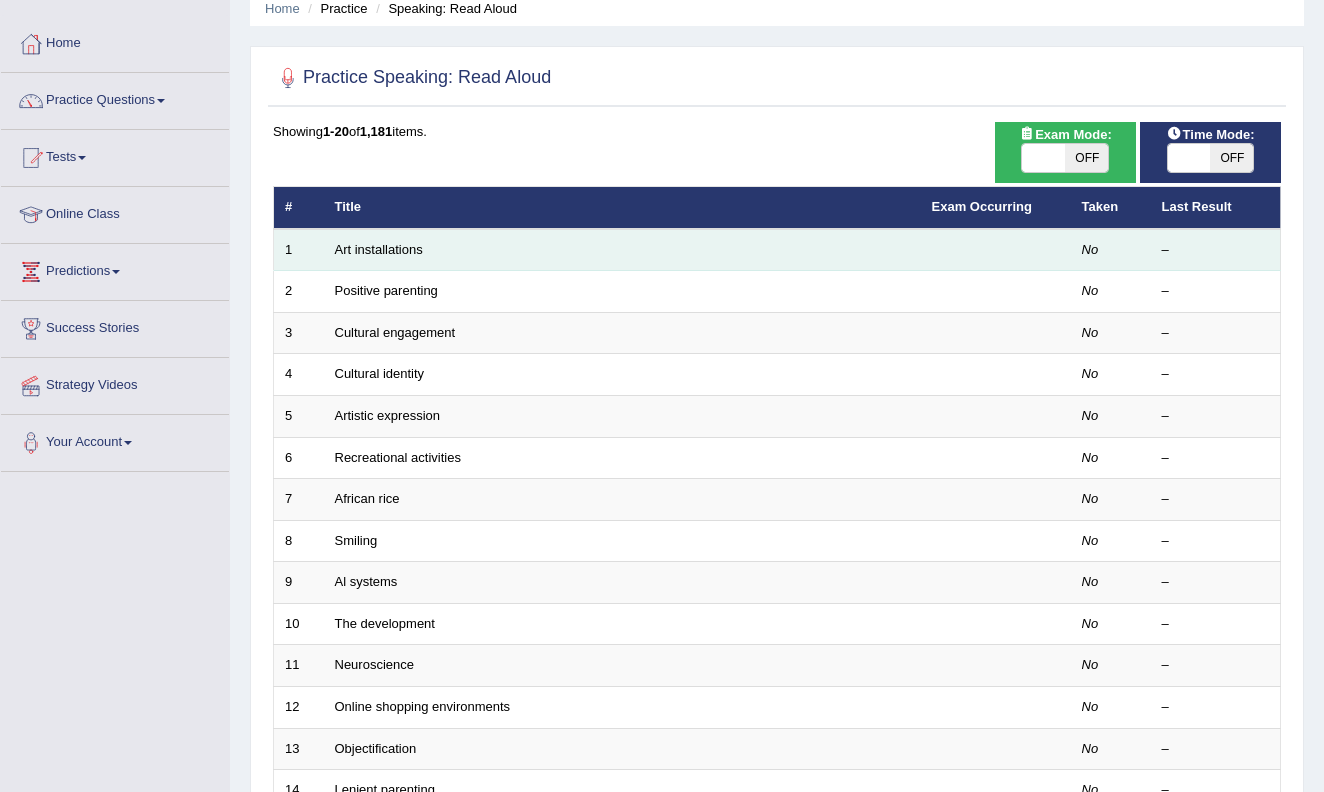 click on "Art installations" at bounding box center (622, 250) 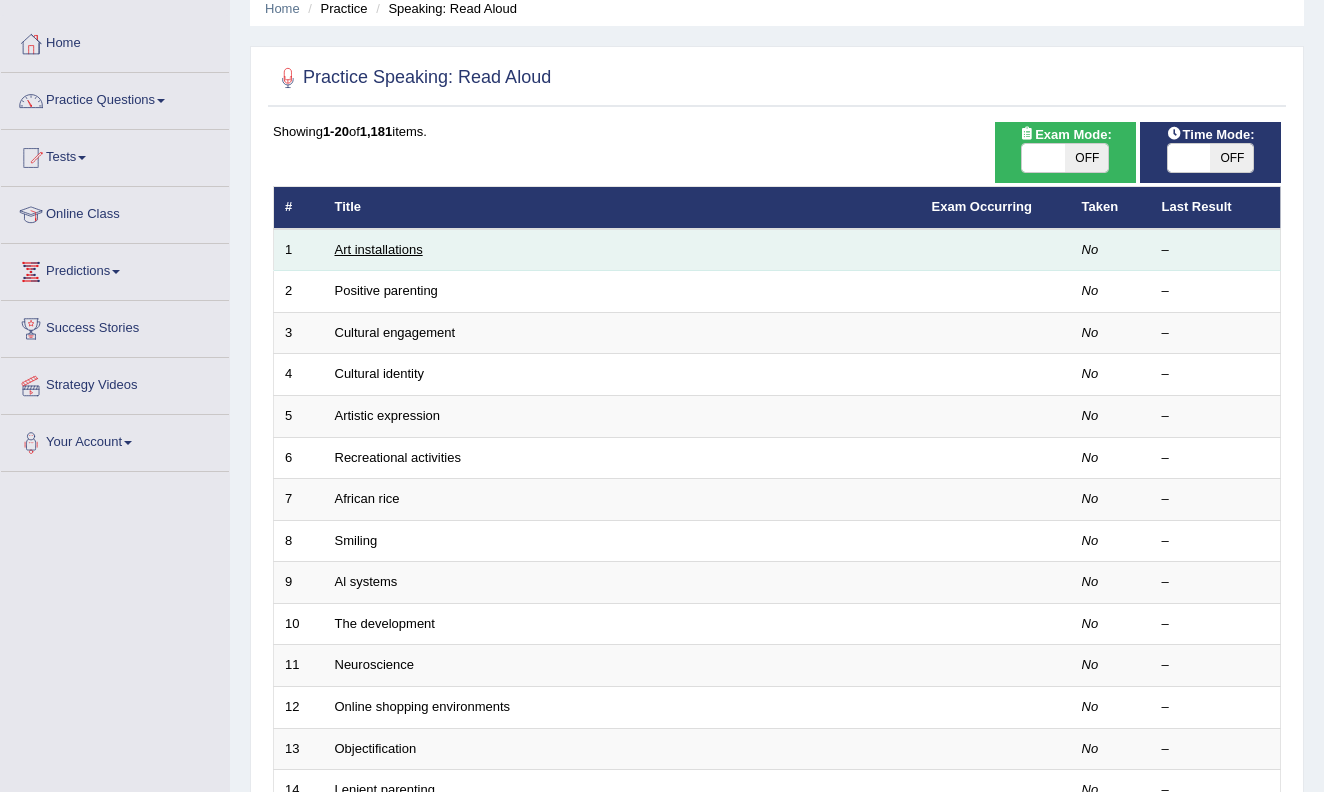 click on "Art installations" at bounding box center [379, 249] 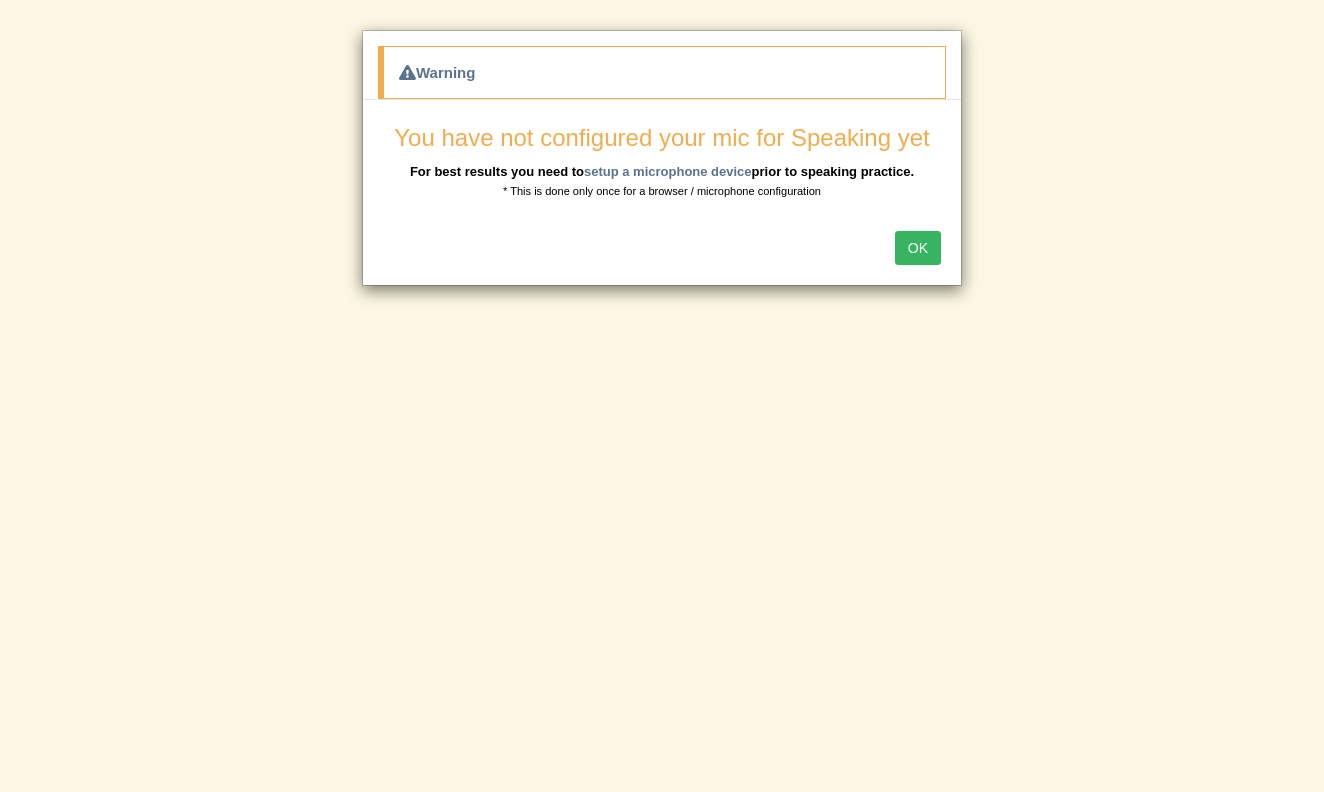 scroll, scrollTop: 0, scrollLeft: 0, axis: both 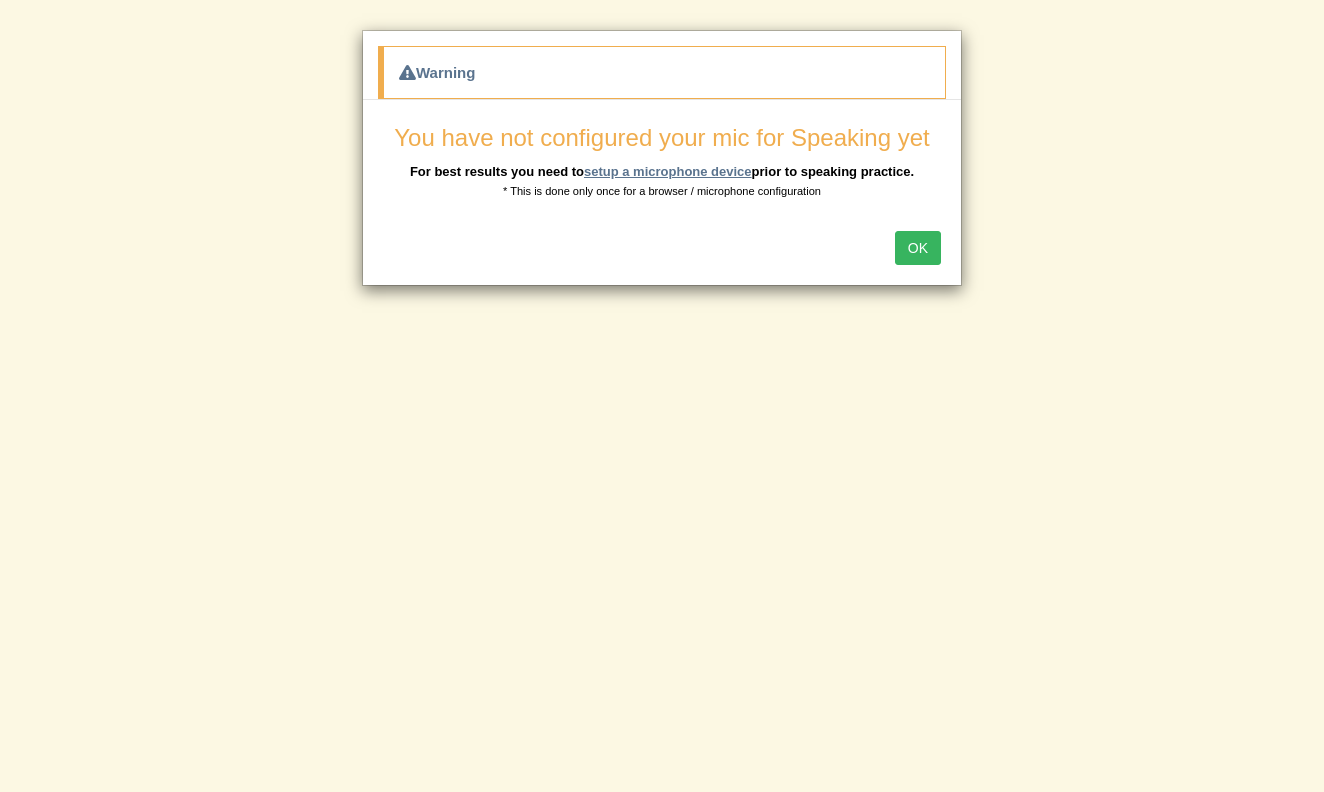 click on "setup a microphone device" at bounding box center (668, 171) 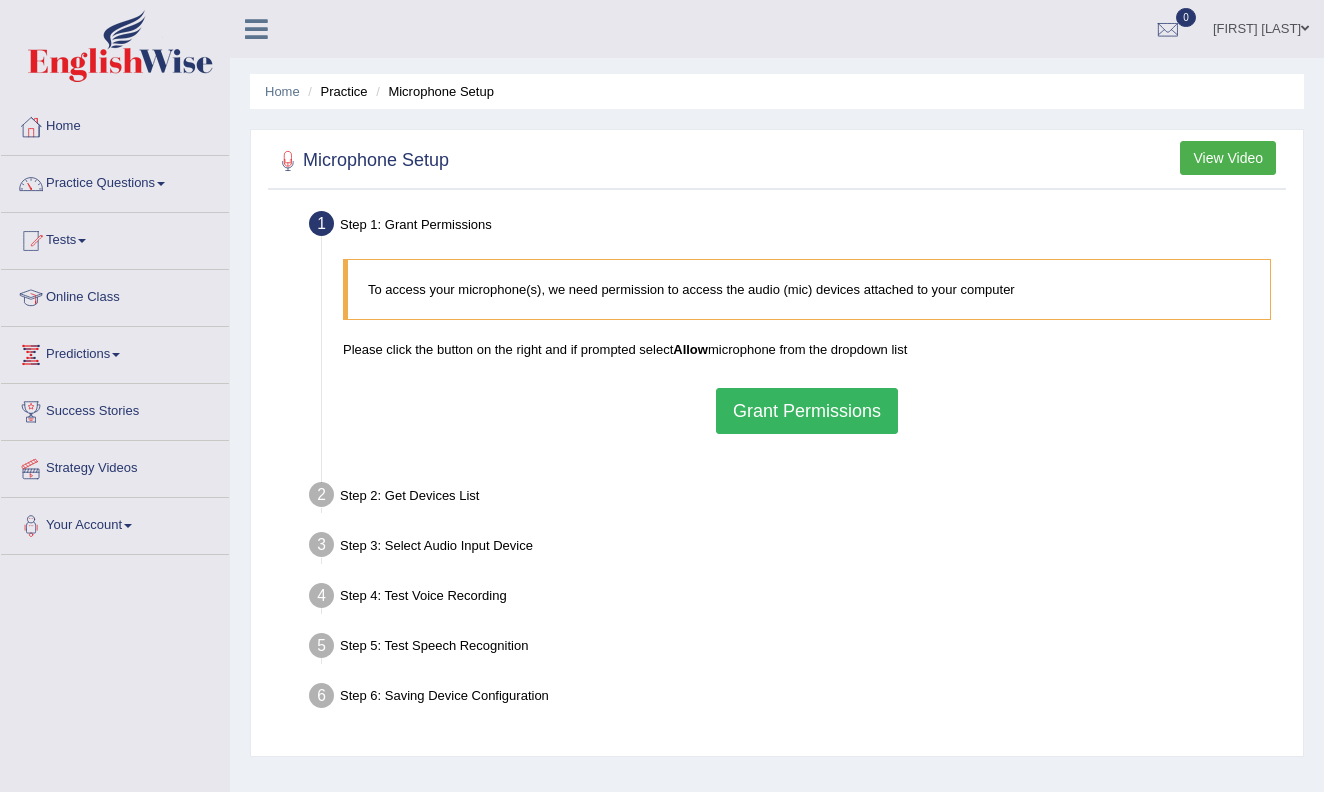 scroll, scrollTop: 0, scrollLeft: 0, axis: both 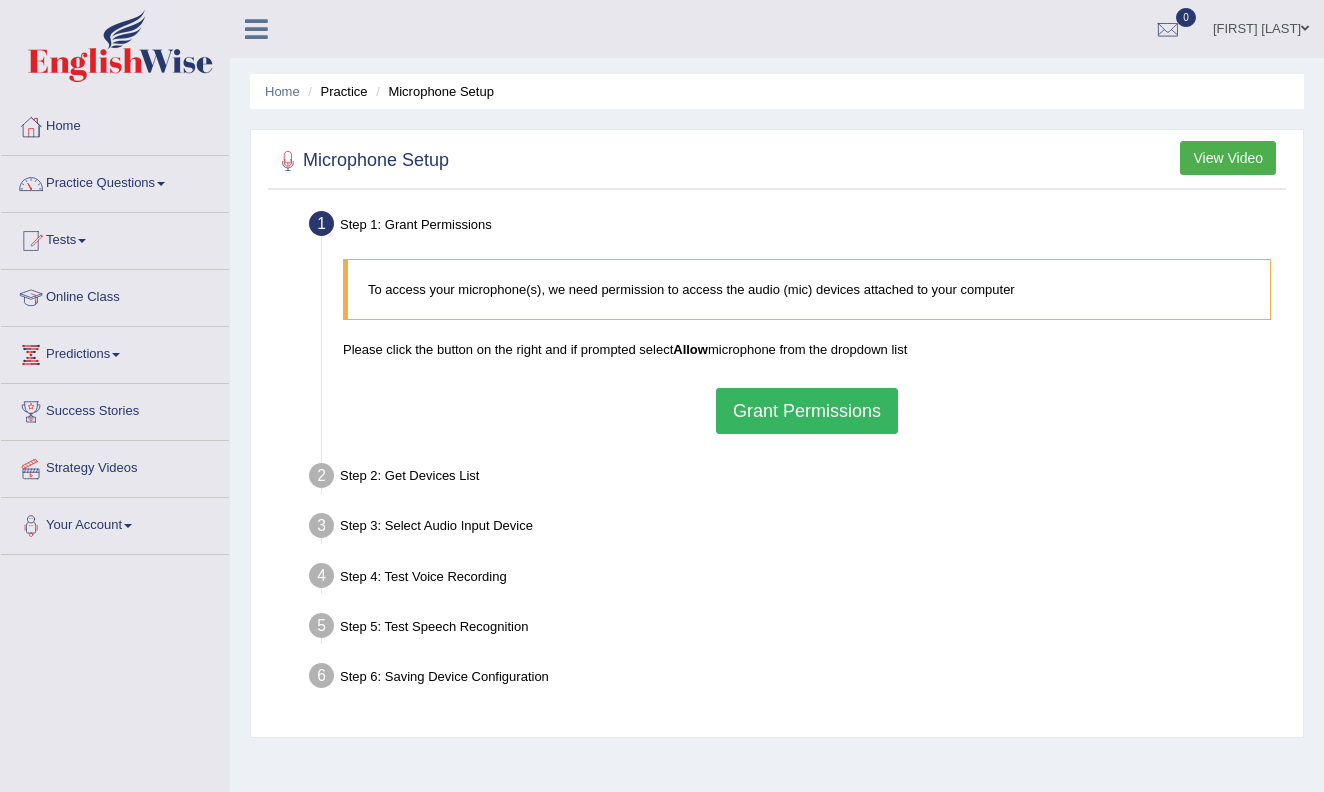 click on "Grant Permissions" at bounding box center [807, 411] 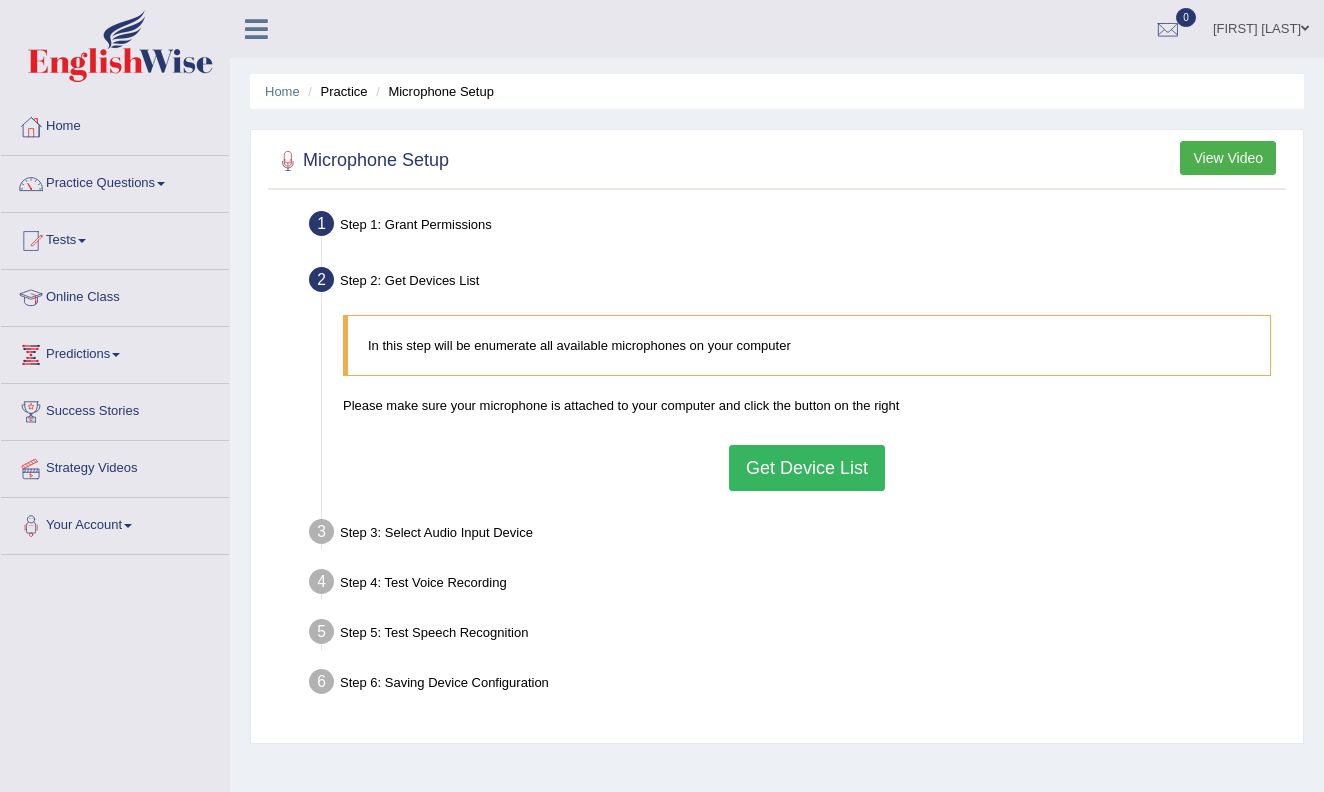 click on "Get Device List" at bounding box center [807, 468] 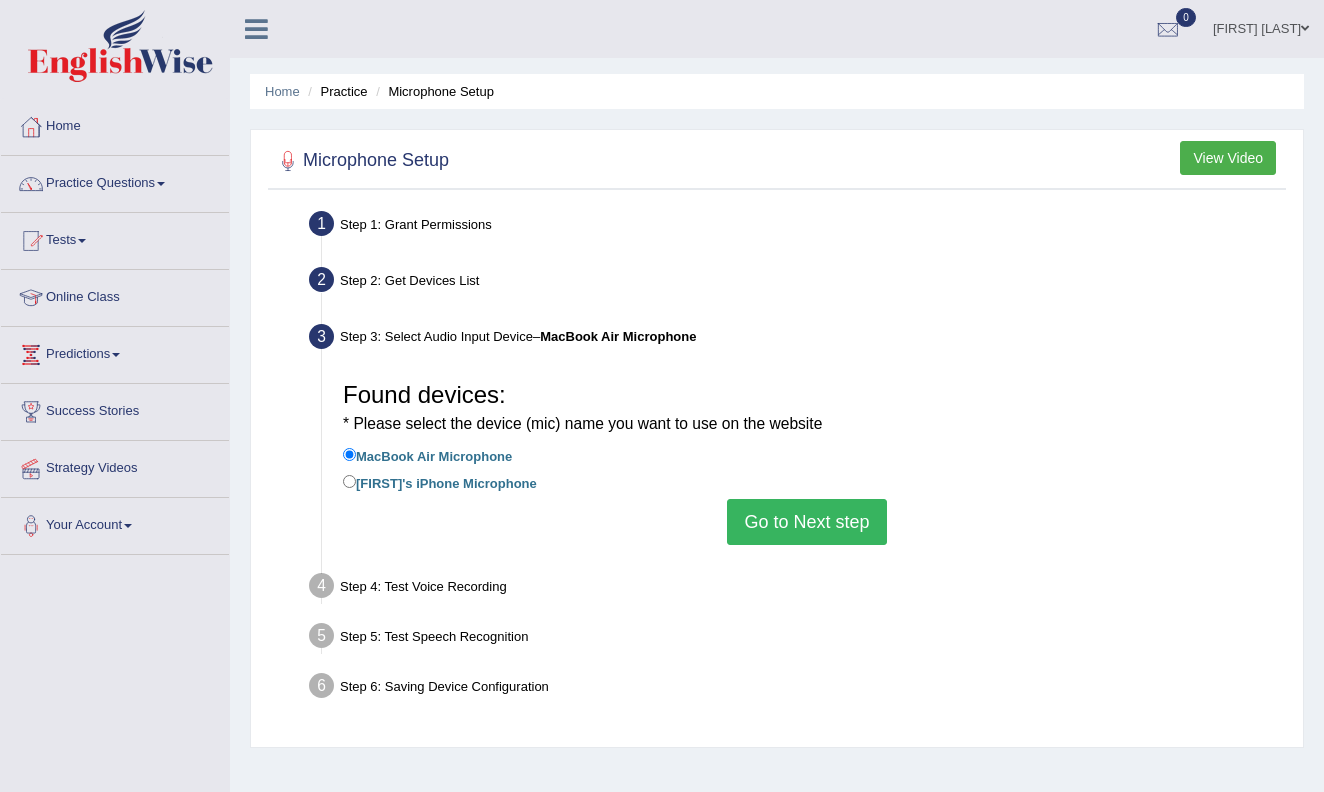 click on "Go to Next step" at bounding box center (806, 522) 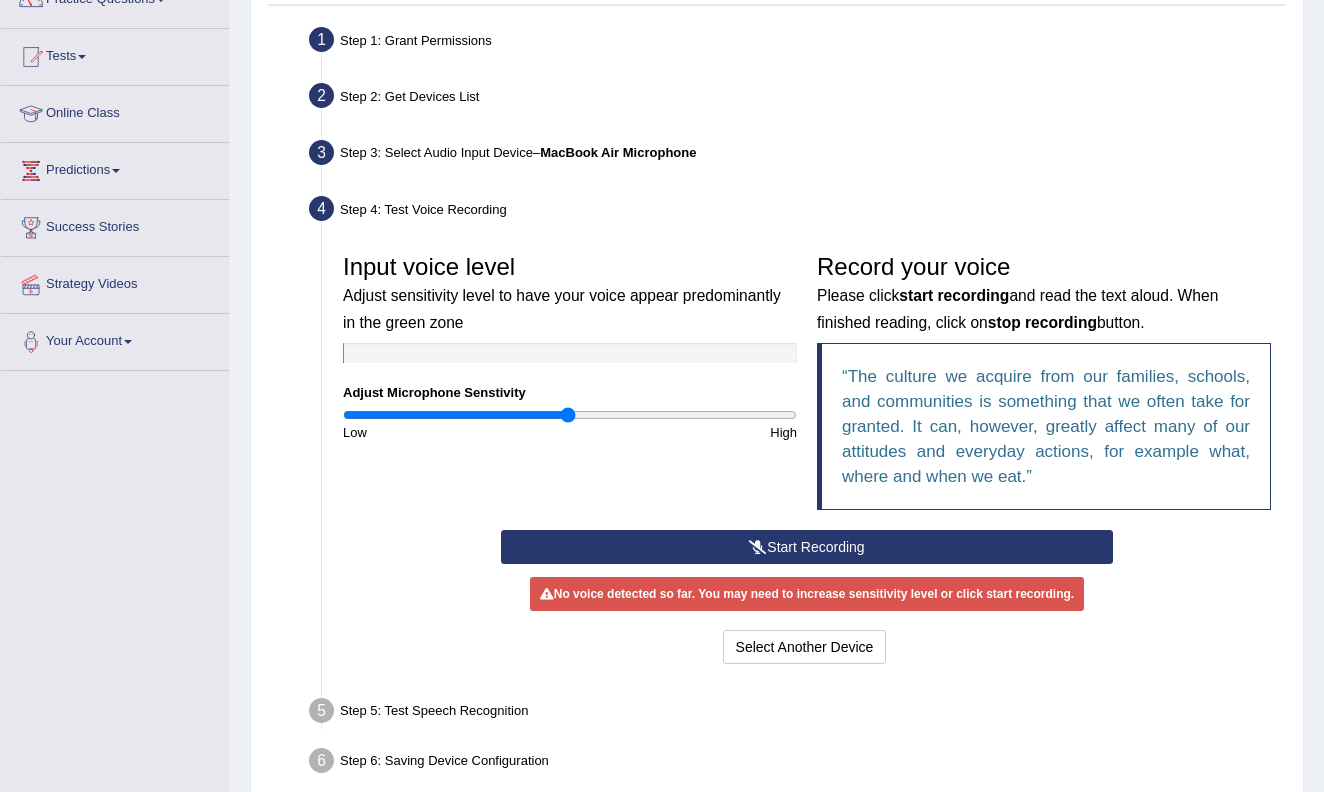 scroll, scrollTop: 197, scrollLeft: 0, axis: vertical 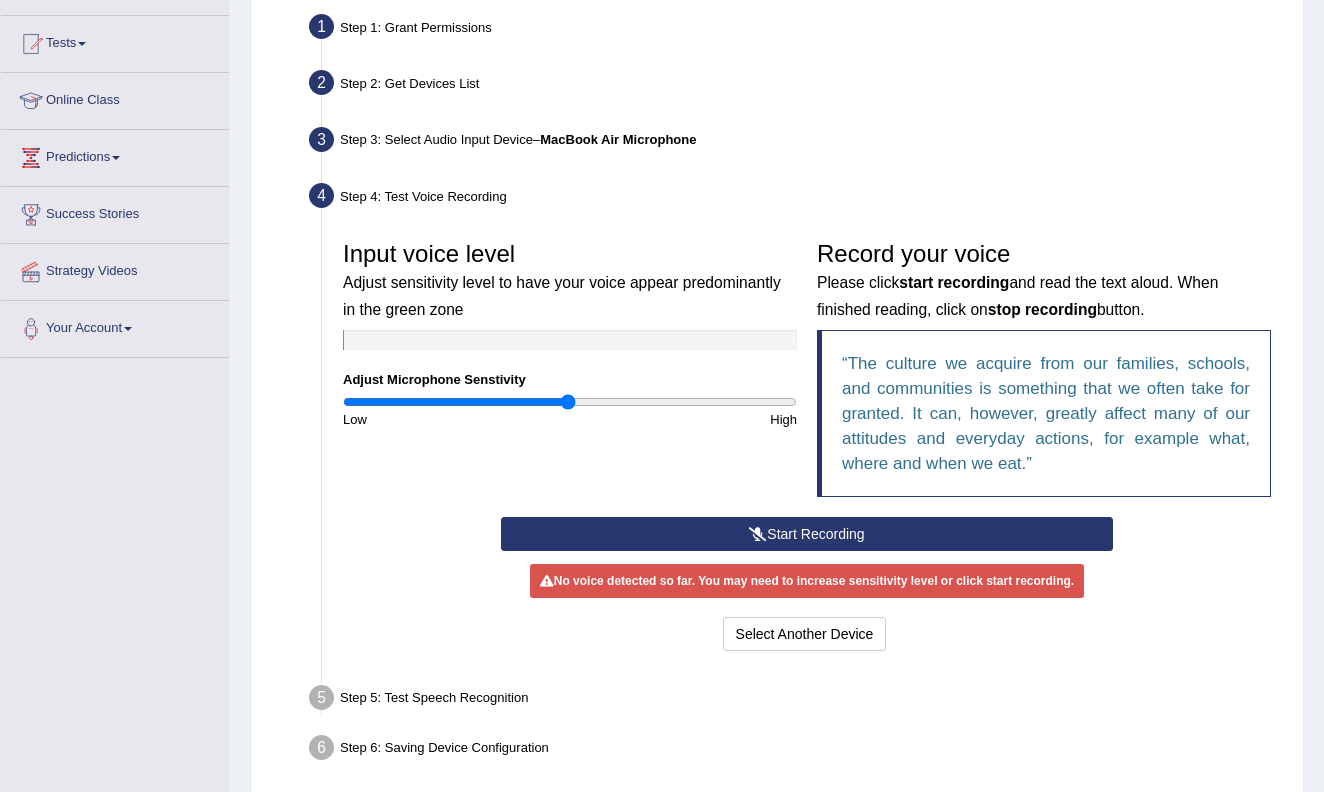 click at bounding box center [758, 534] 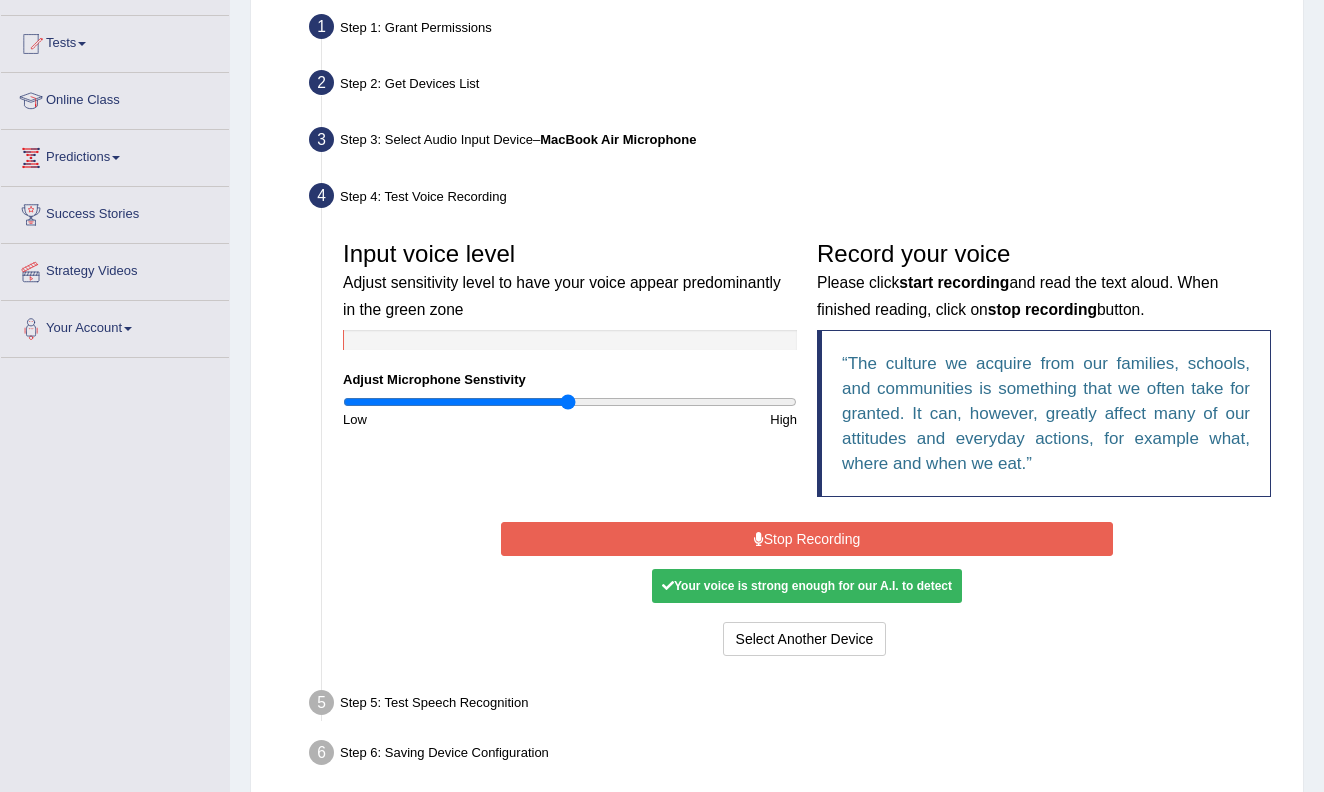 click at bounding box center (759, 539) 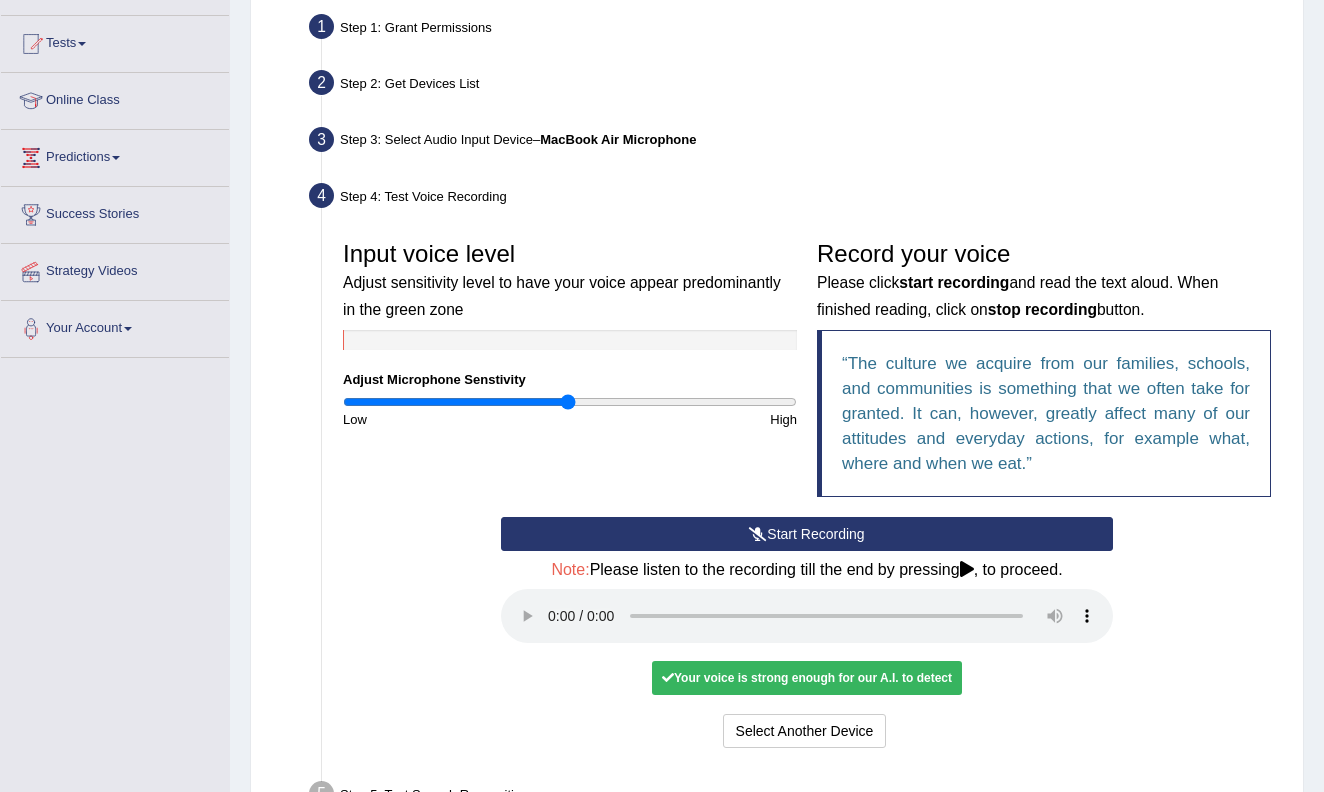 click at bounding box center (807, 616) 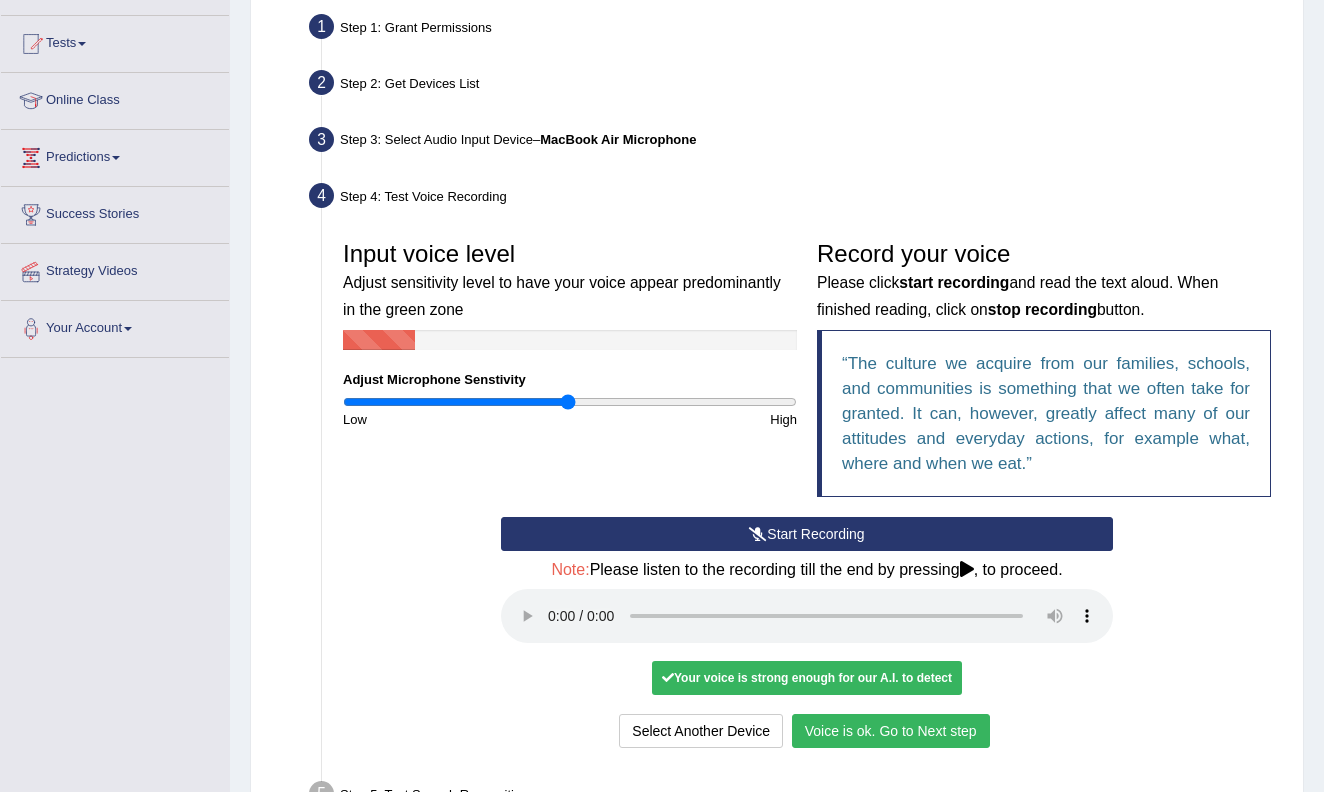 click on "Voice is ok. Go to Next step" at bounding box center [891, 731] 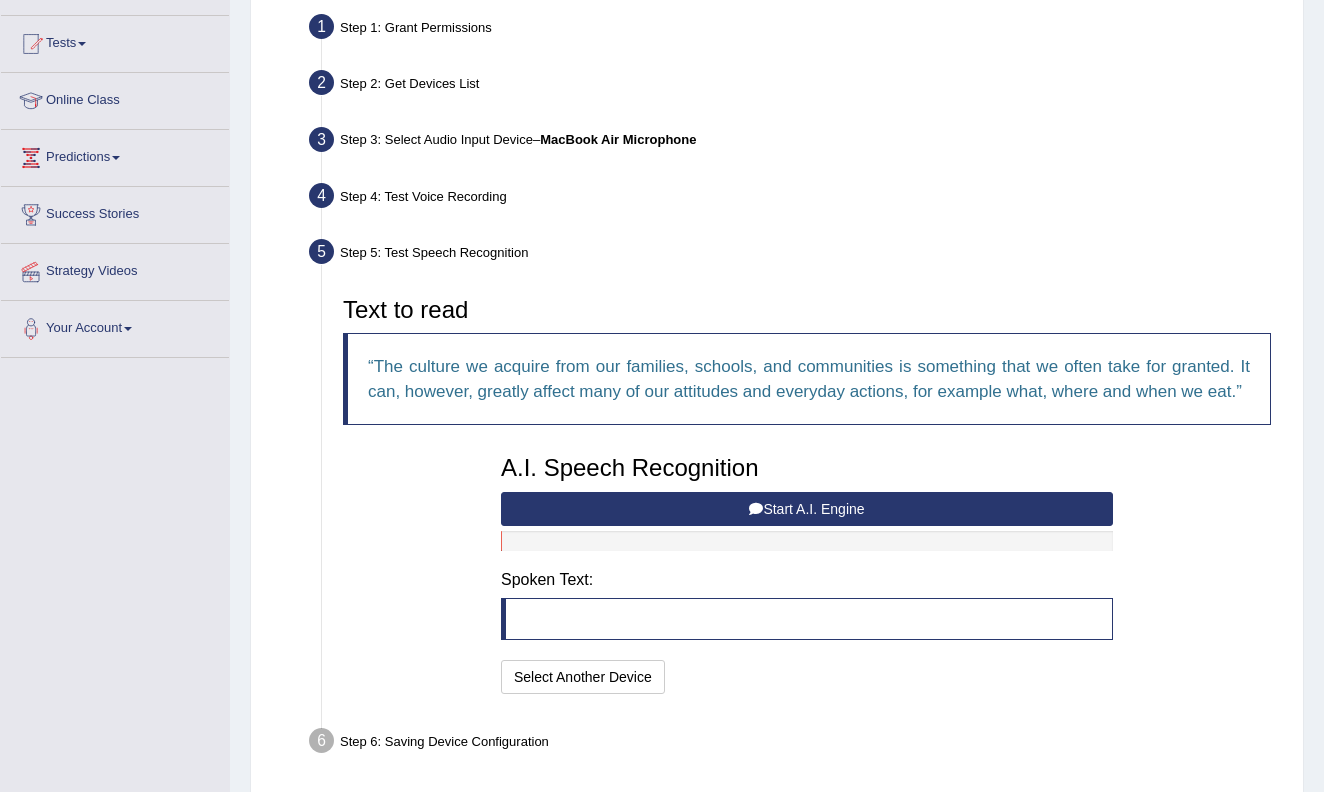 click on "Start A.I. Engine" at bounding box center (807, 509) 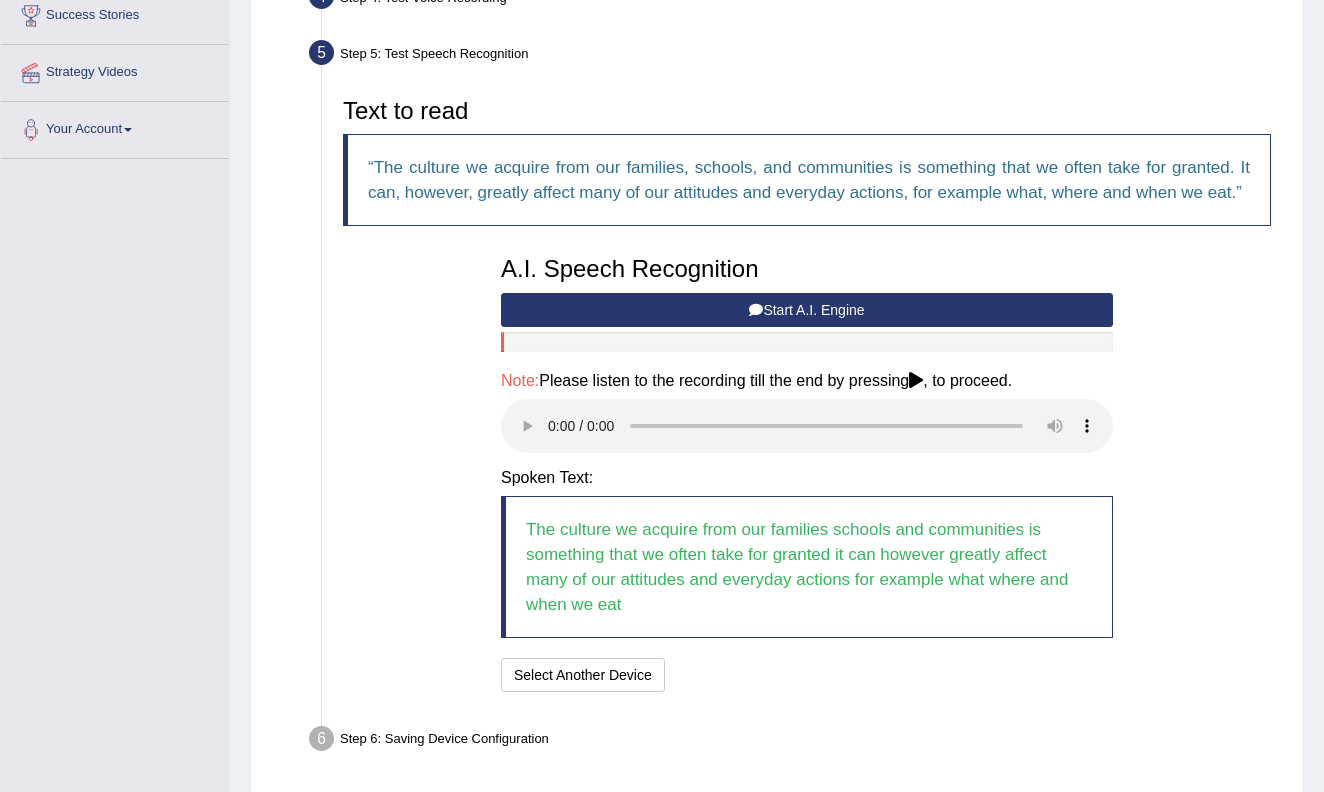 scroll, scrollTop: 399, scrollLeft: 0, axis: vertical 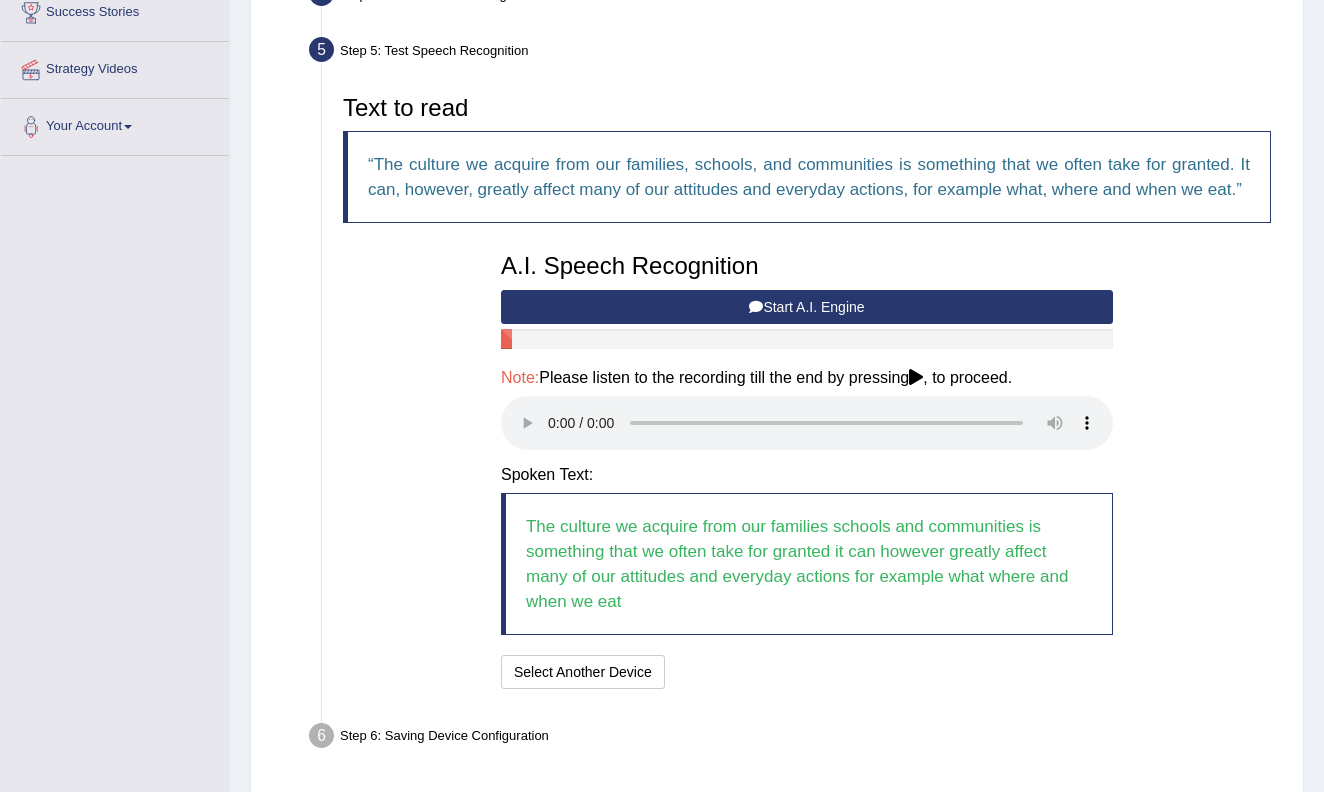 click at bounding box center [807, 423] 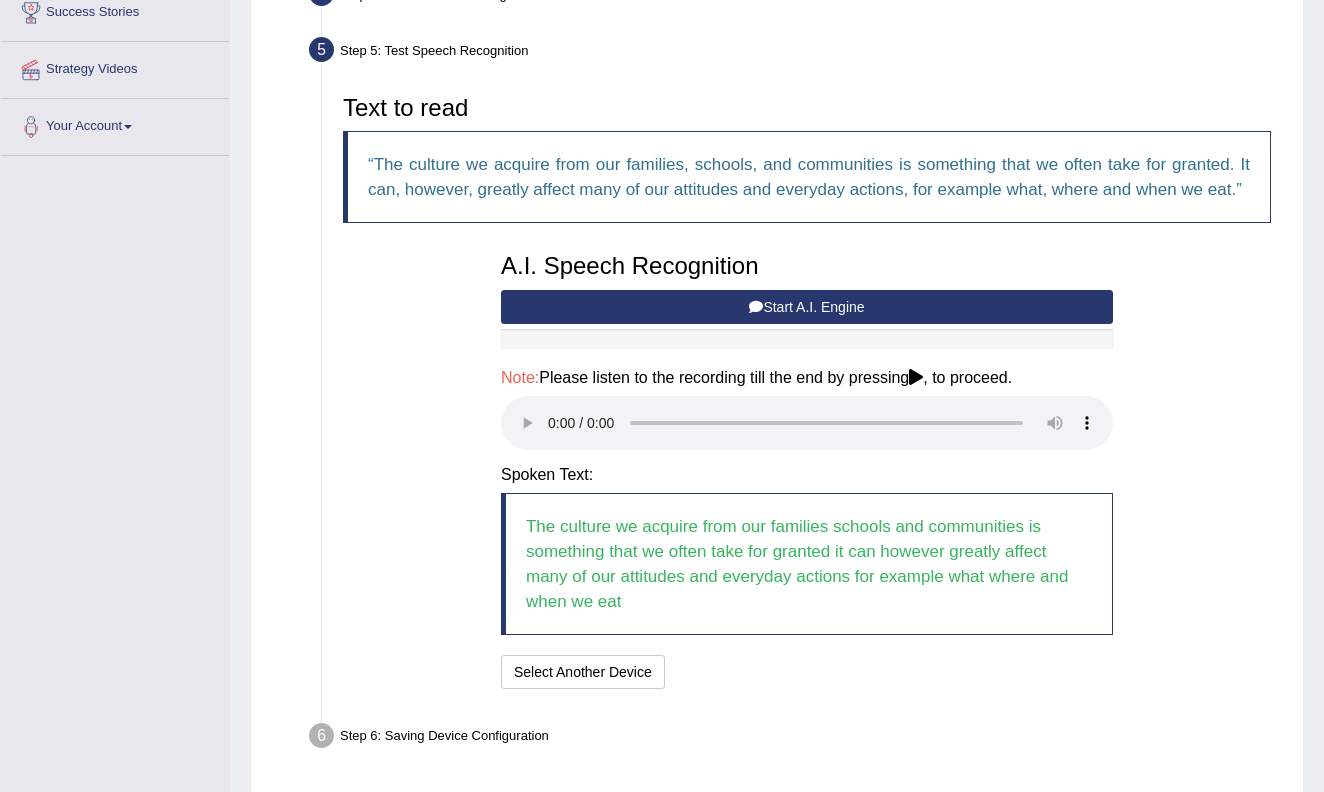 click at bounding box center (916, 377) 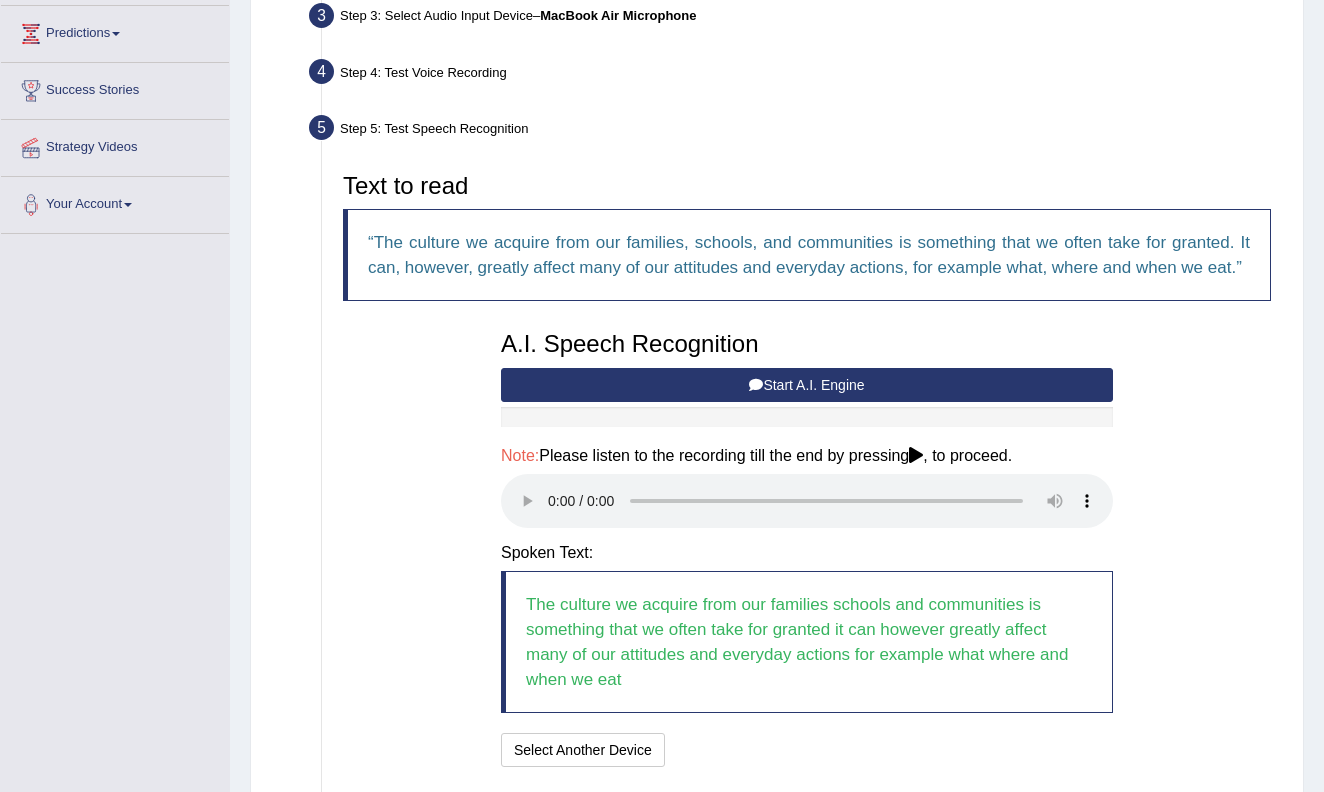 scroll, scrollTop: 325, scrollLeft: 0, axis: vertical 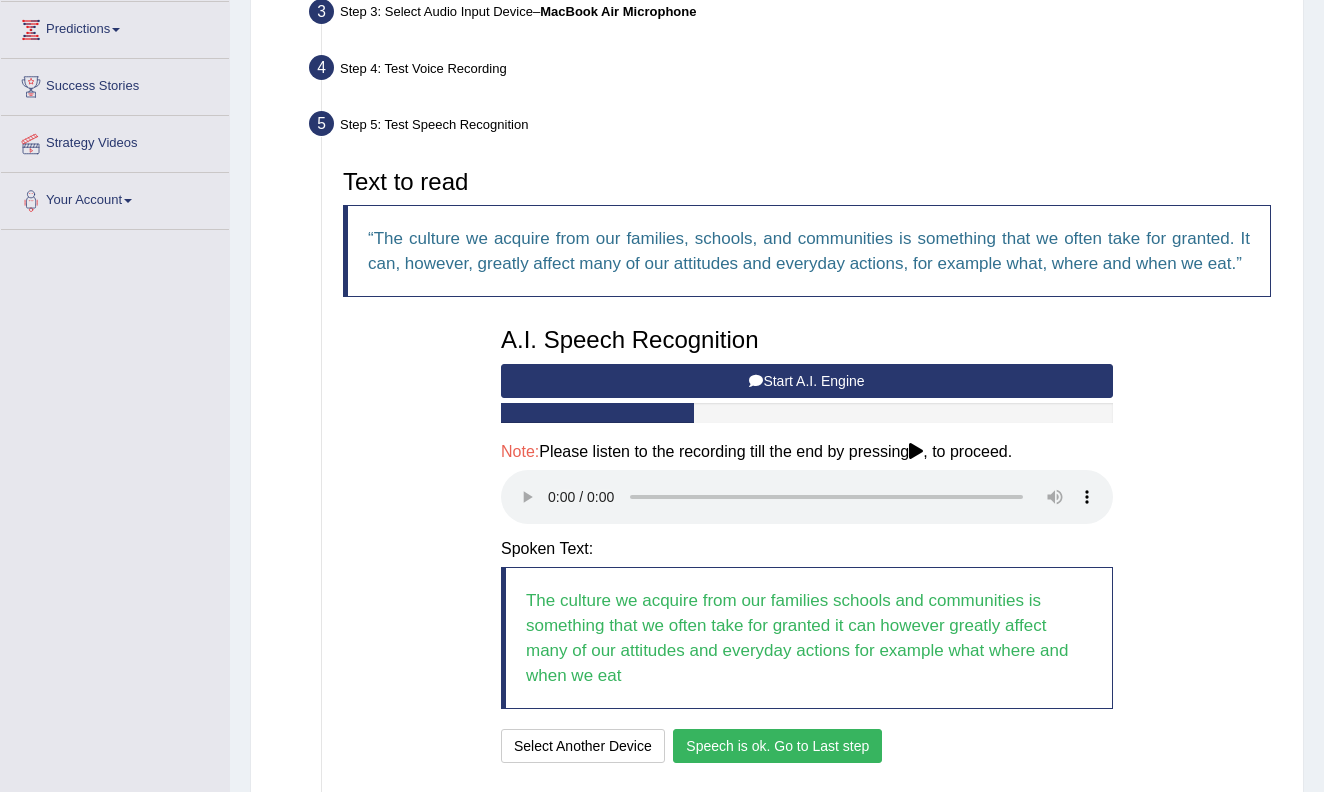 click on "Speech is ok. Go to Last step" at bounding box center (777, 746) 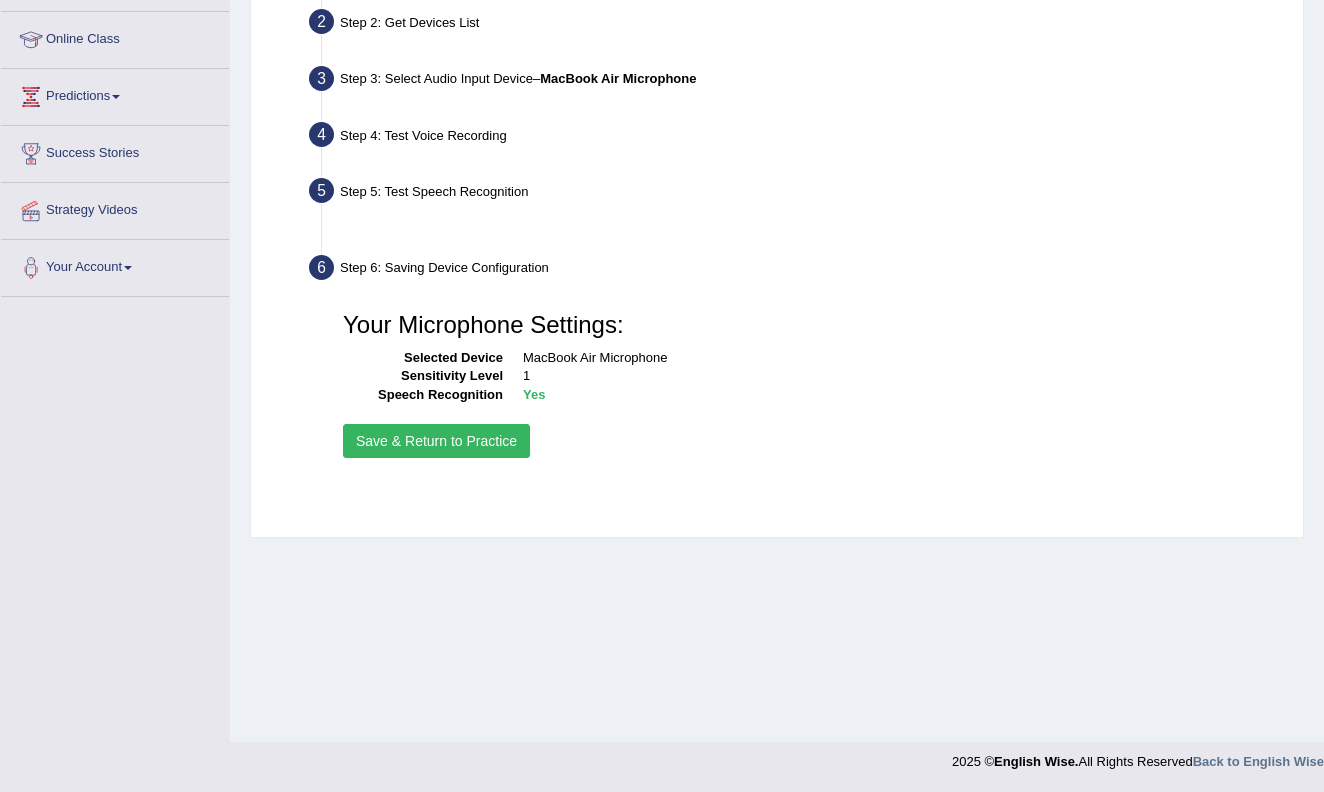 scroll, scrollTop: 258, scrollLeft: 0, axis: vertical 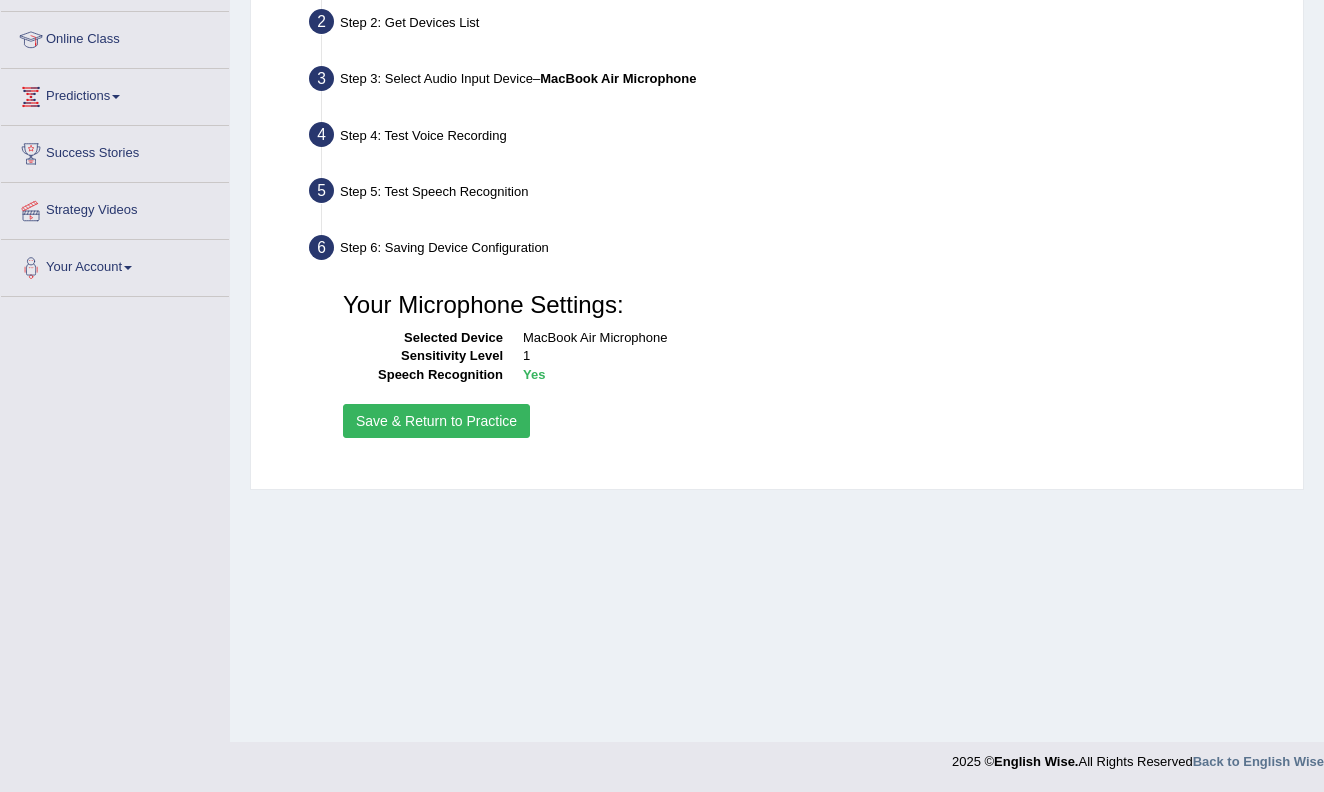 click on "Save & Return to Practice" at bounding box center (436, 421) 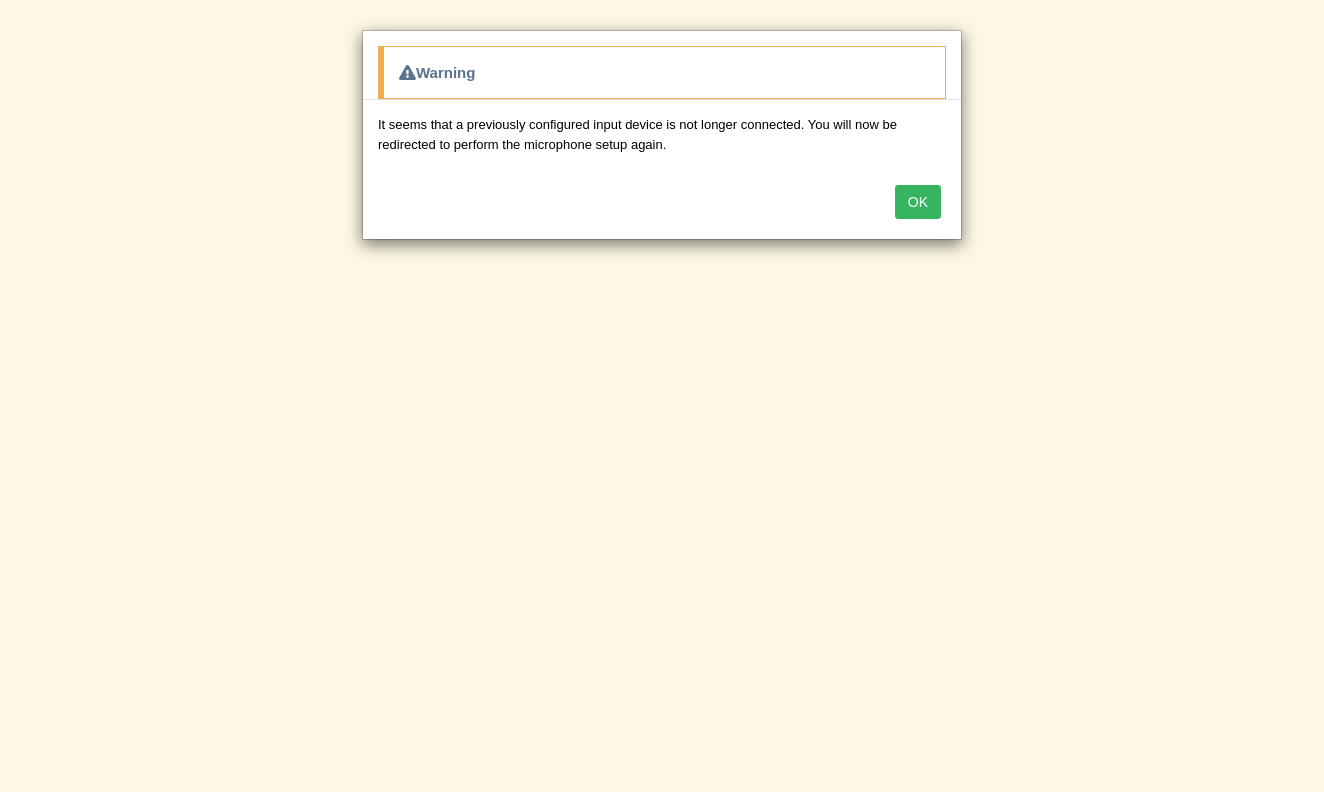 scroll, scrollTop: 0, scrollLeft: 0, axis: both 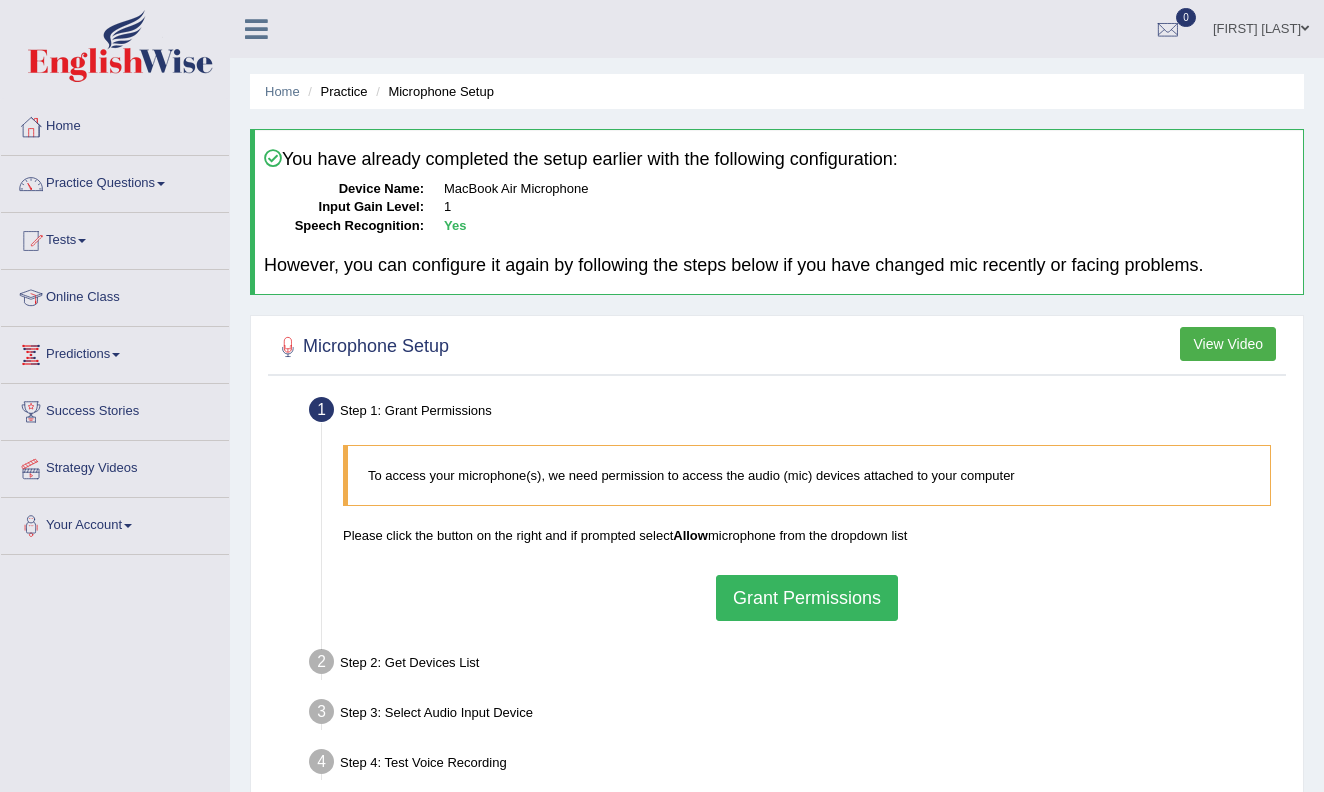 click on "Grant Permissions" at bounding box center [807, 598] 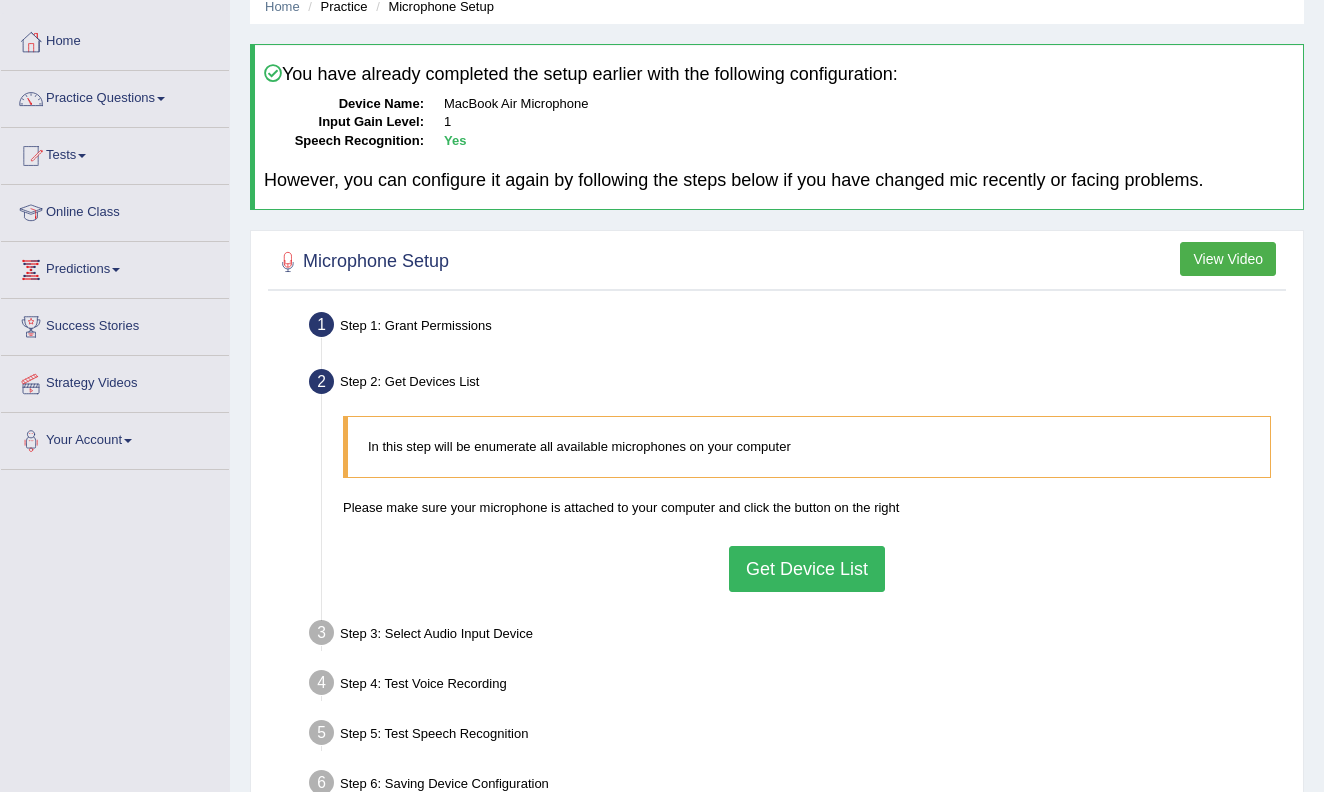 scroll, scrollTop: 97, scrollLeft: 0, axis: vertical 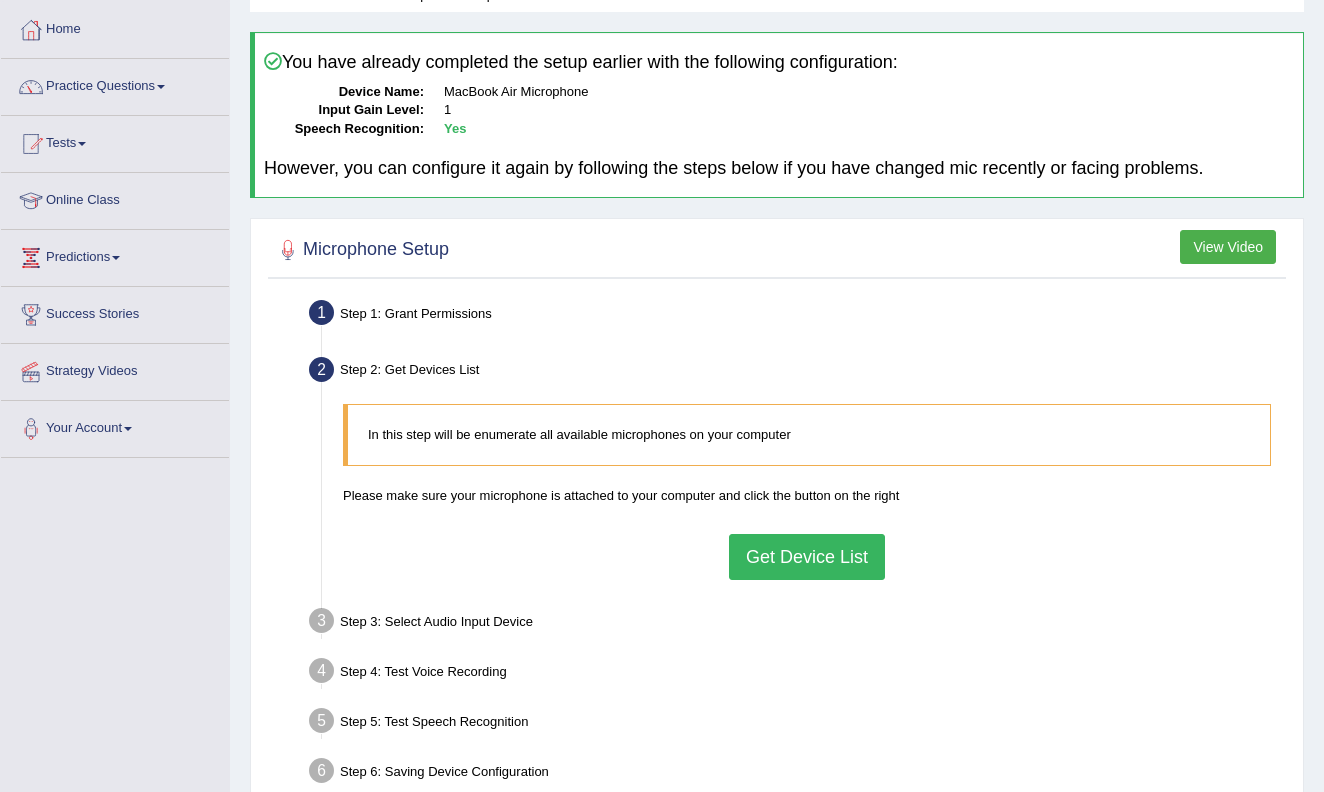 click on "Get Device List" at bounding box center [807, 557] 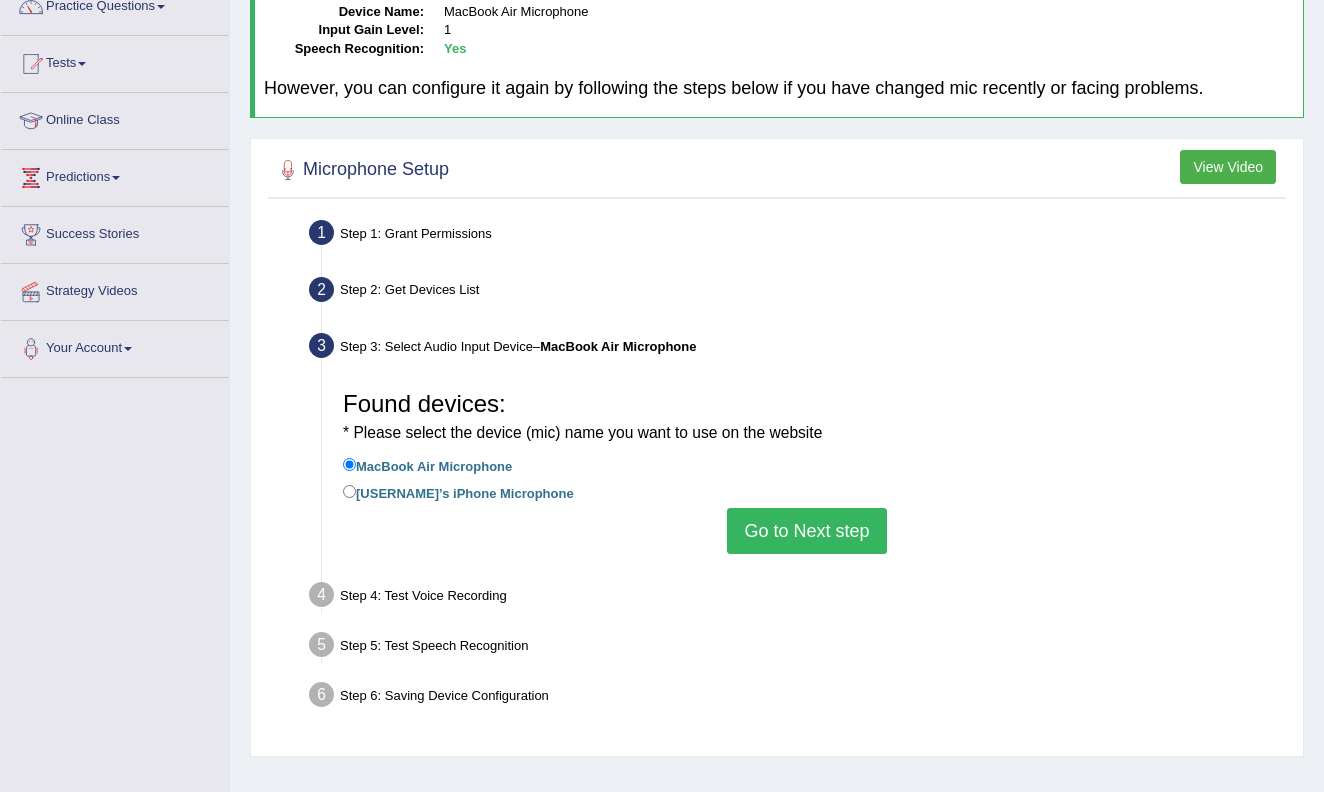 scroll, scrollTop: 186, scrollLeft: 0, axis: vertical 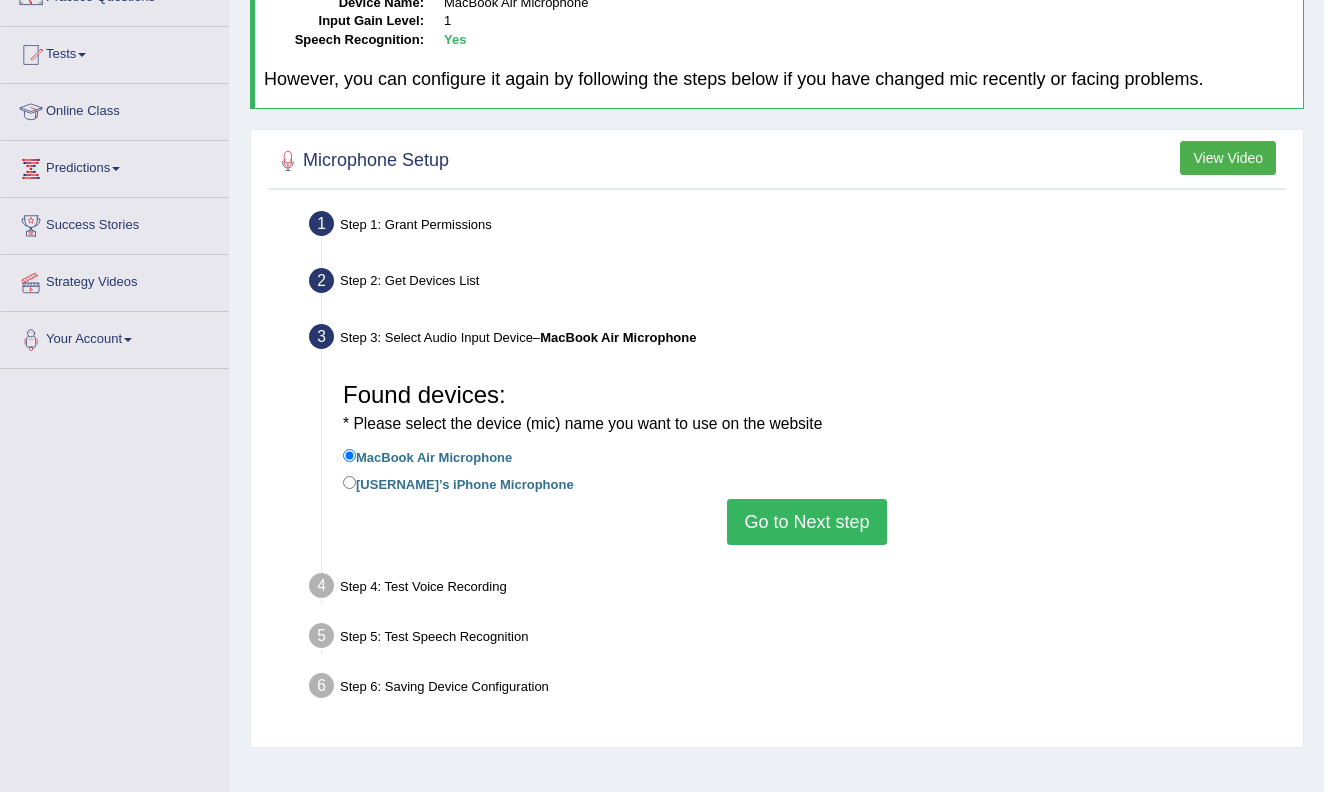click on "Go to Next step" at bounding box center (806, 522) 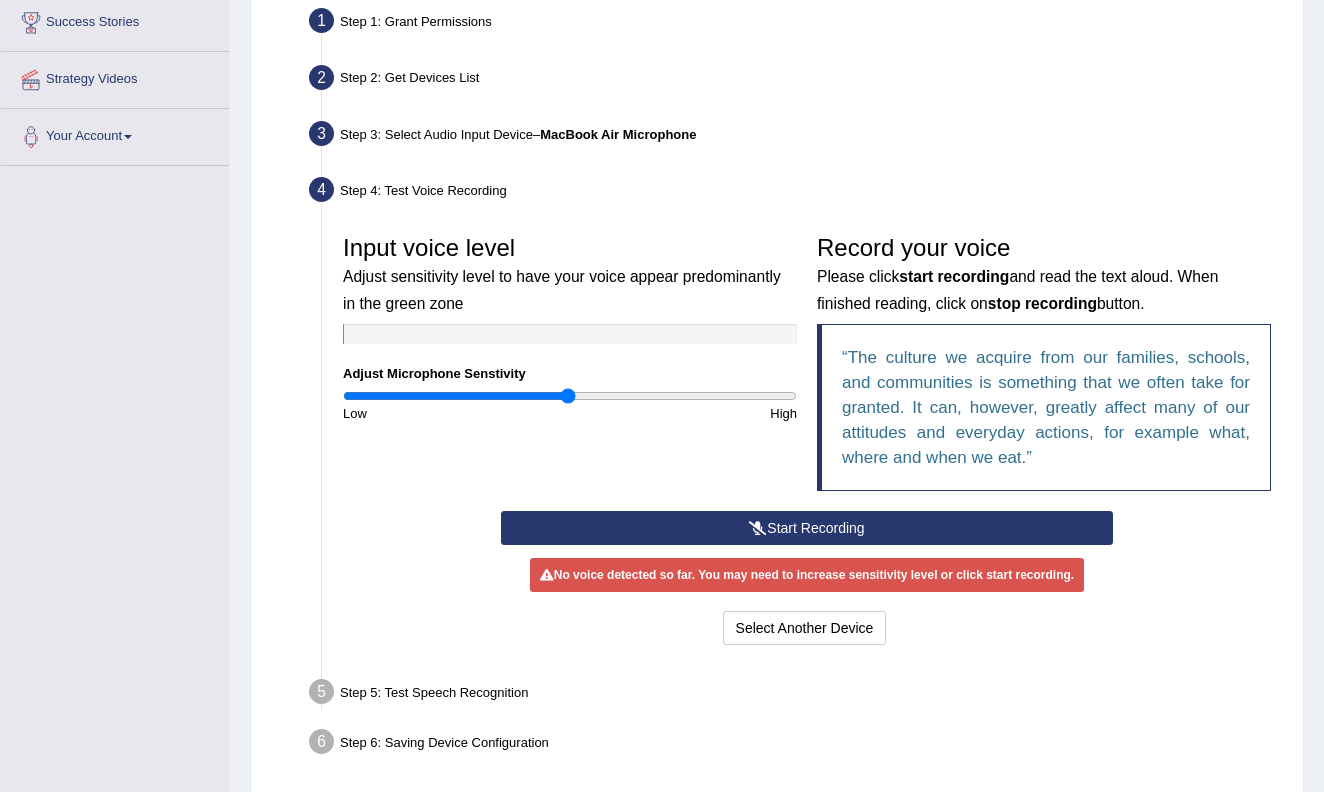 scroll, scrollTop: 393, scrollLeft: 0, axis: vertical 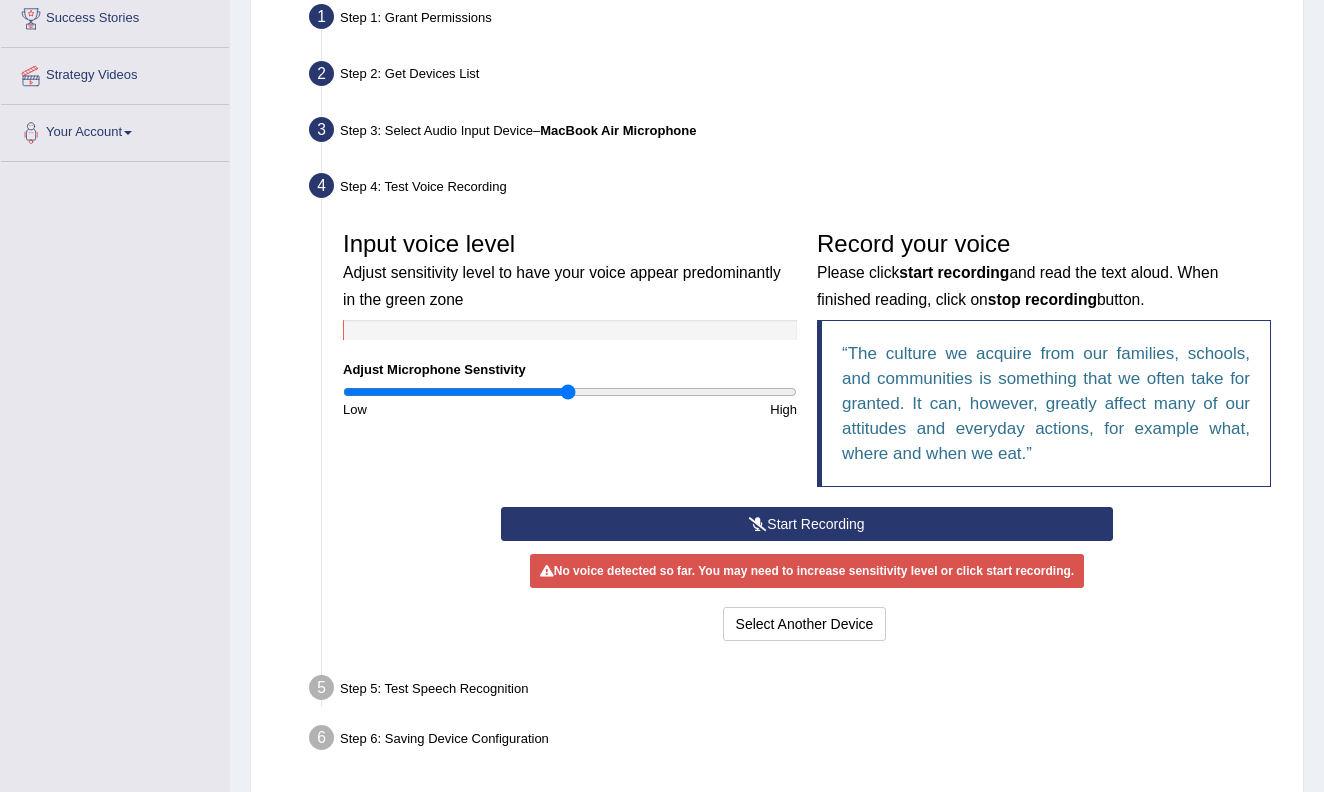 click on "Start Recording" at bounding box center [807, 524] 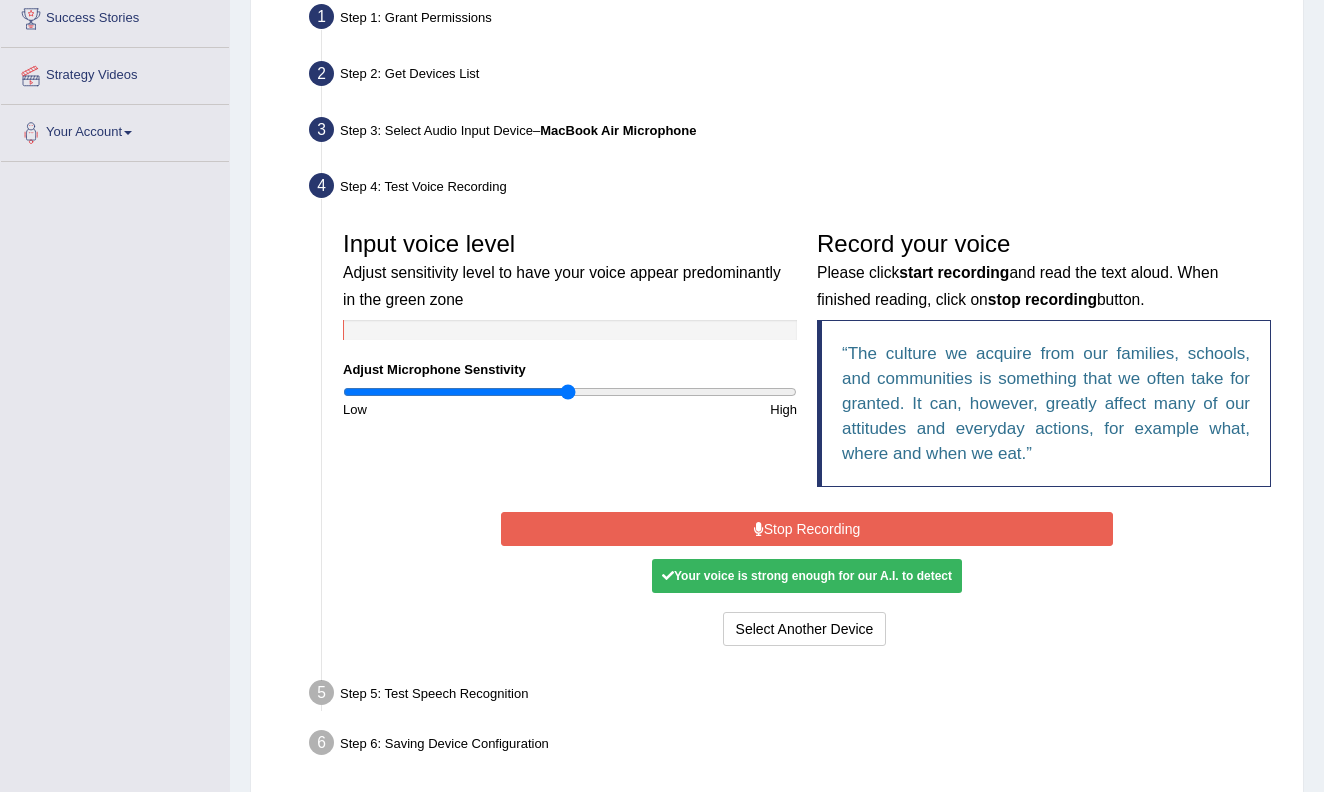 click on "Stop Recording" at bounding box center [807, 529] 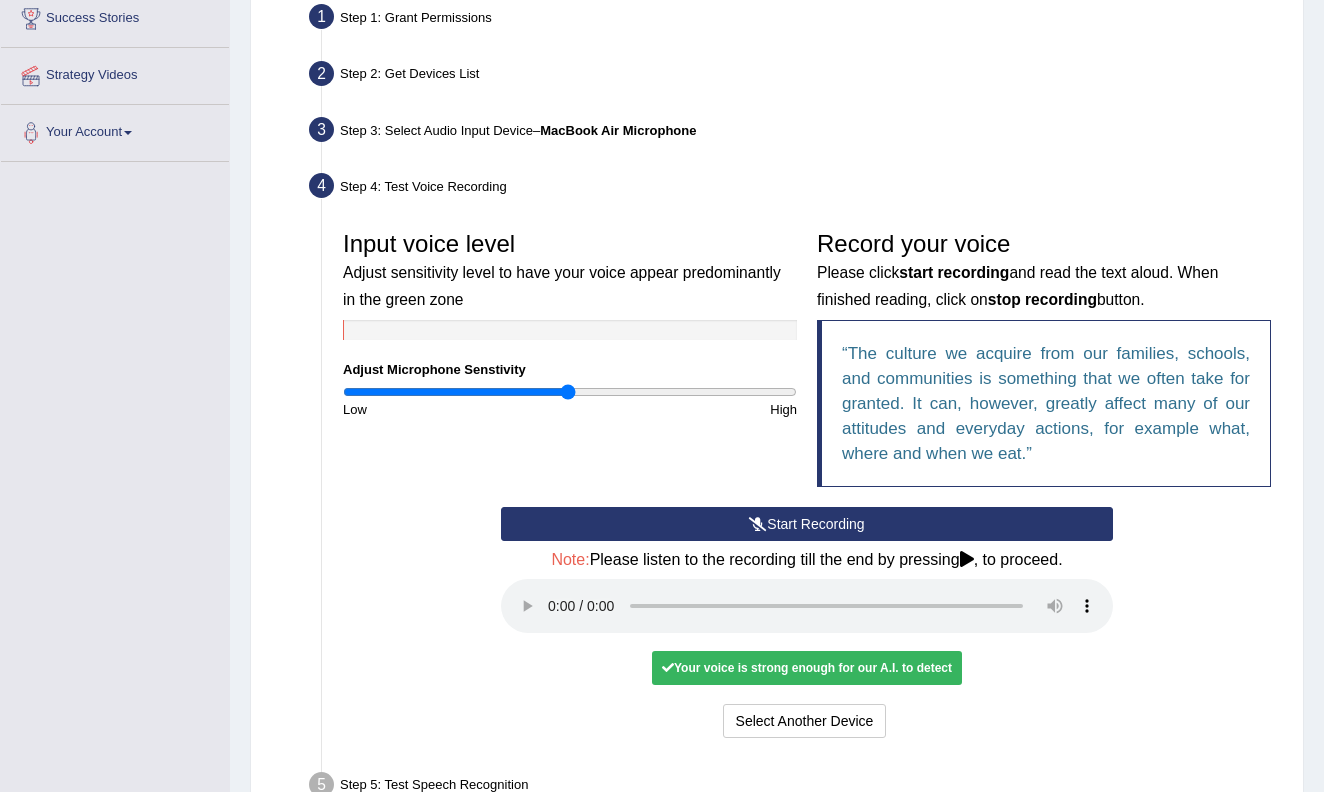 click on "Your voice is strong enough for our A.I. to detect" at bounding box center [807, 668] 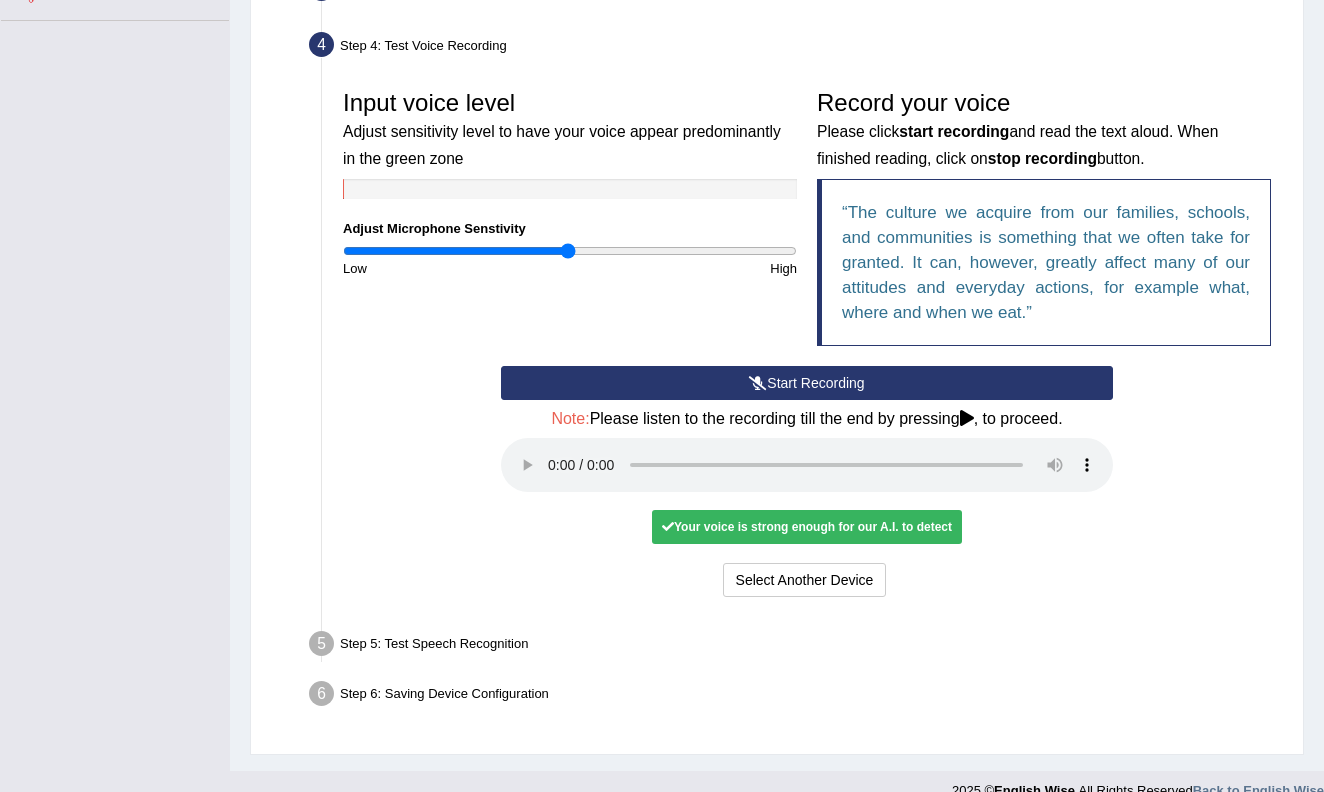 scroll, scrollTop: 533, scrollLeft: 0, axis: vertical 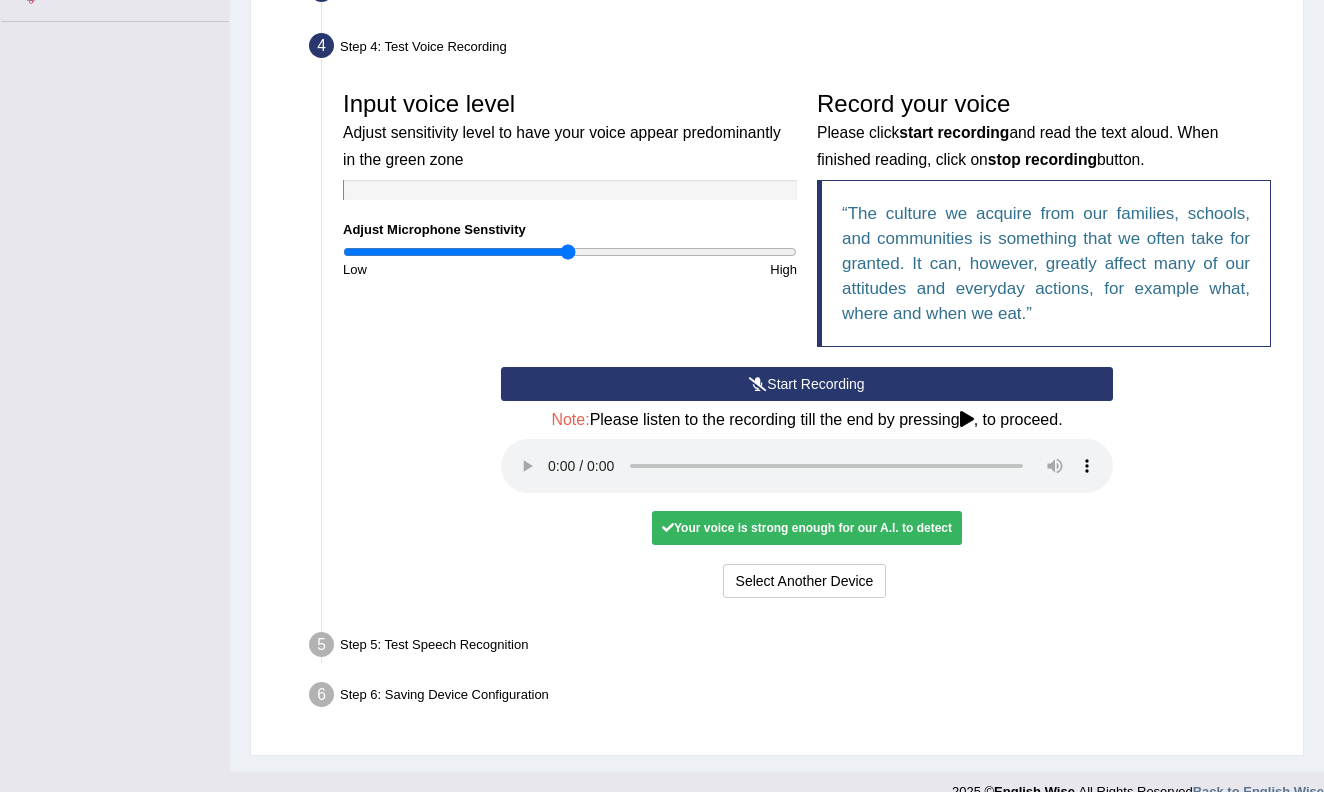 click on "Your voice is strong enough for our A.I. to detect" at bounding box center (807, 528) 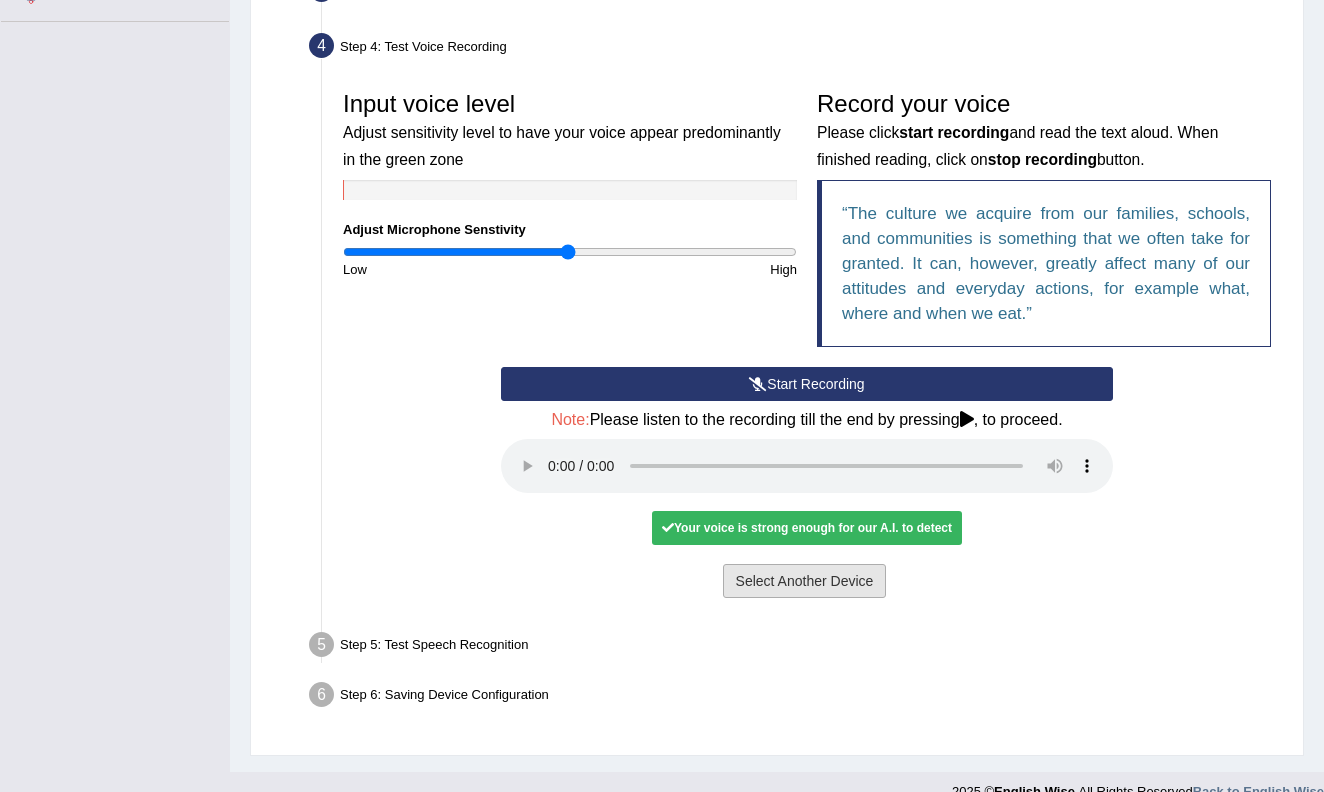 click on "Select Another Device" at bounding box center [805, 581] 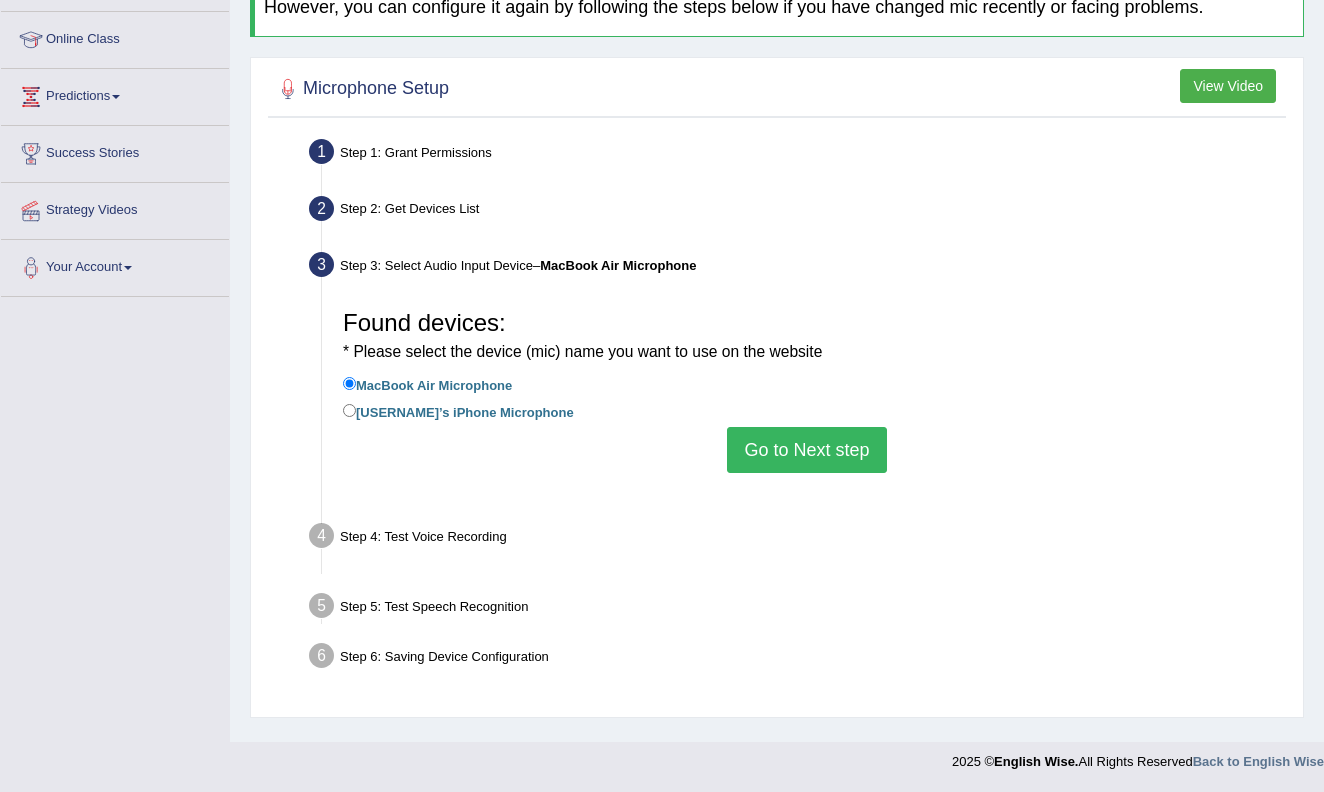 scroll, scrollTop: 258, scrollLeft: 0, axis: vertical 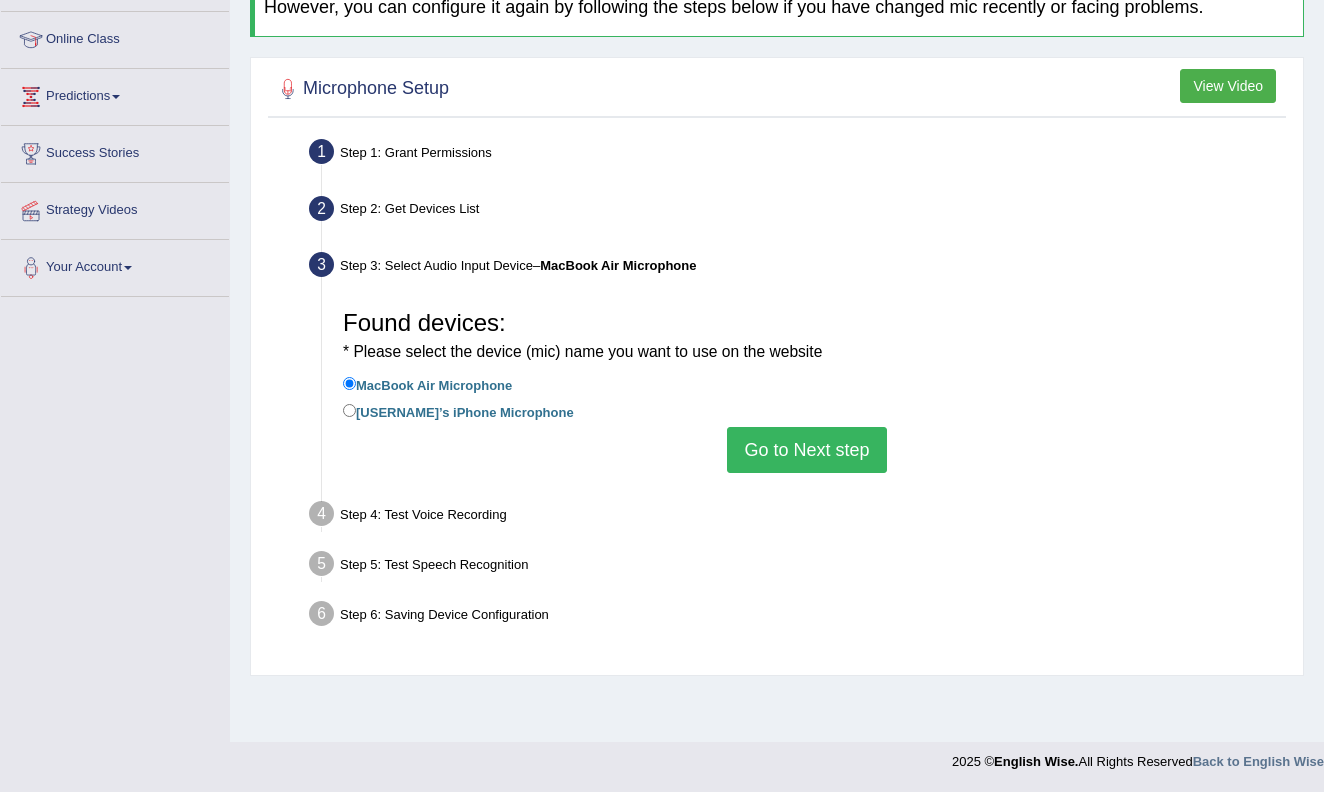 click on "Go to Next step" at bounding box center (806, 450) 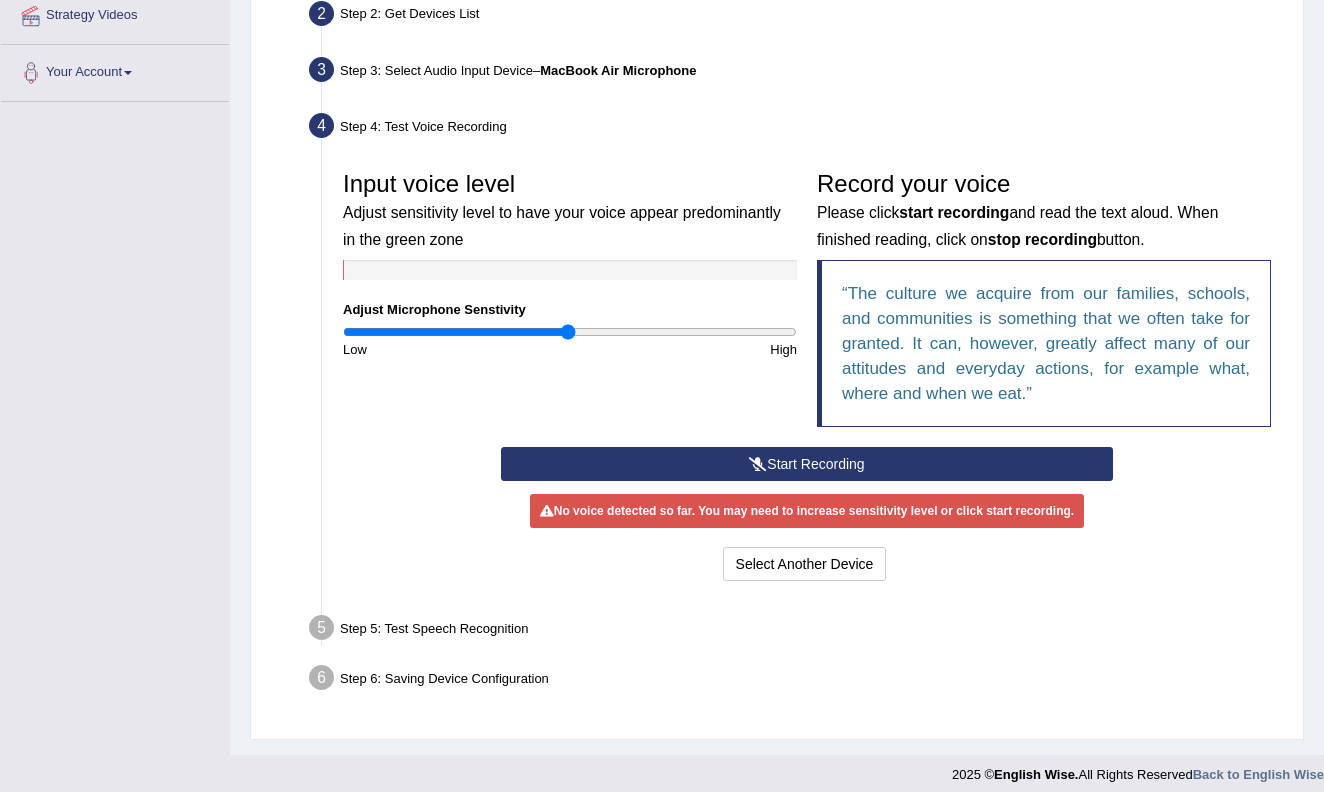 scroll, scrollTop: 457, scrollLeft: 0, axis: vertical 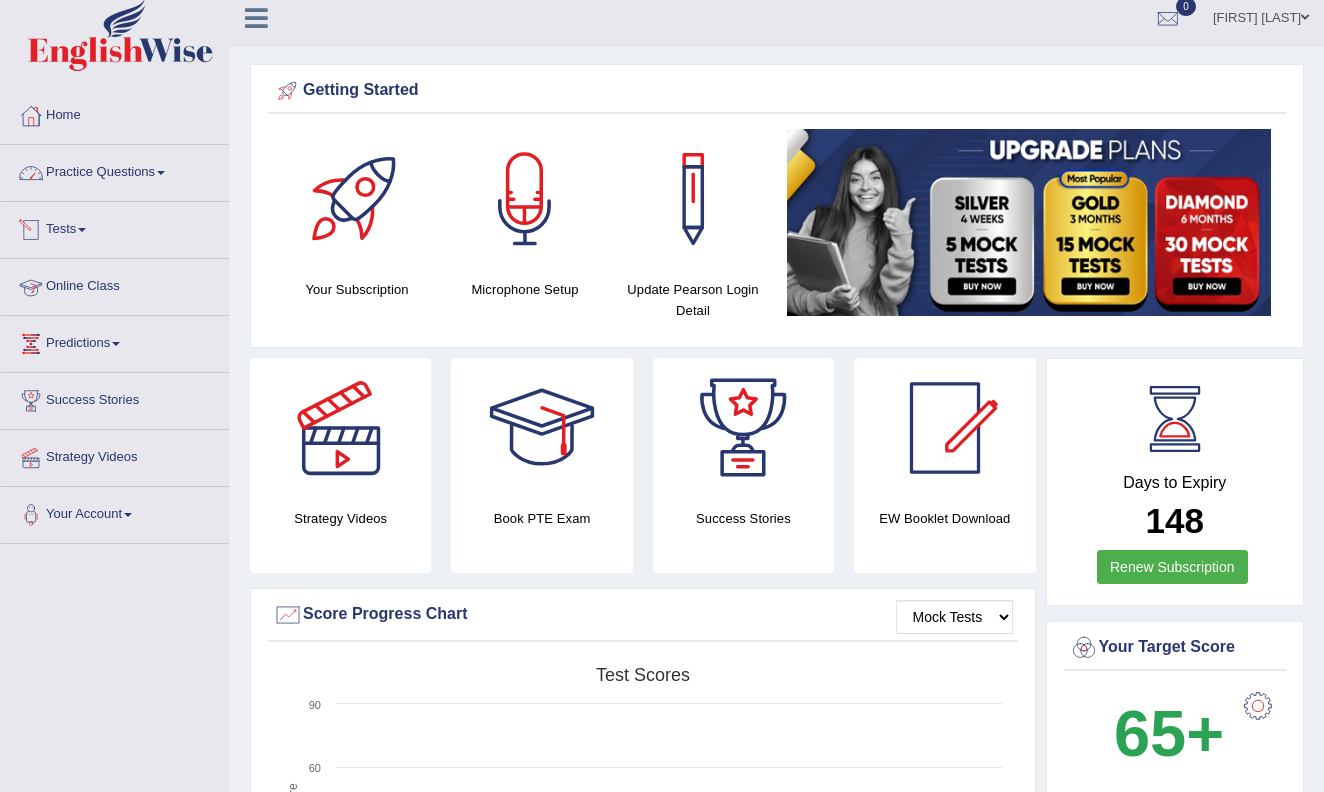 click on "Practice Questions" at bounding box center [115, 170] 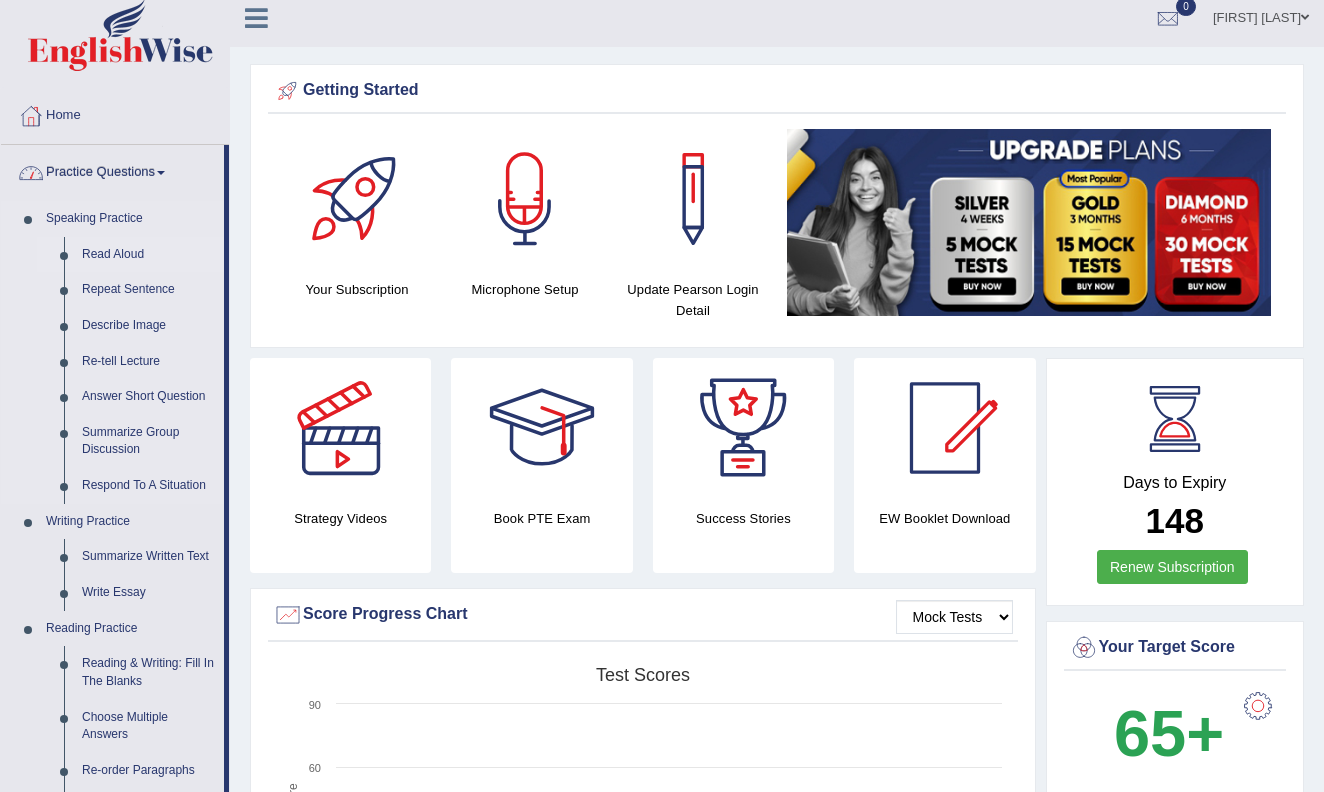 click on "Read Aloud" at bounding box center (148, 255) 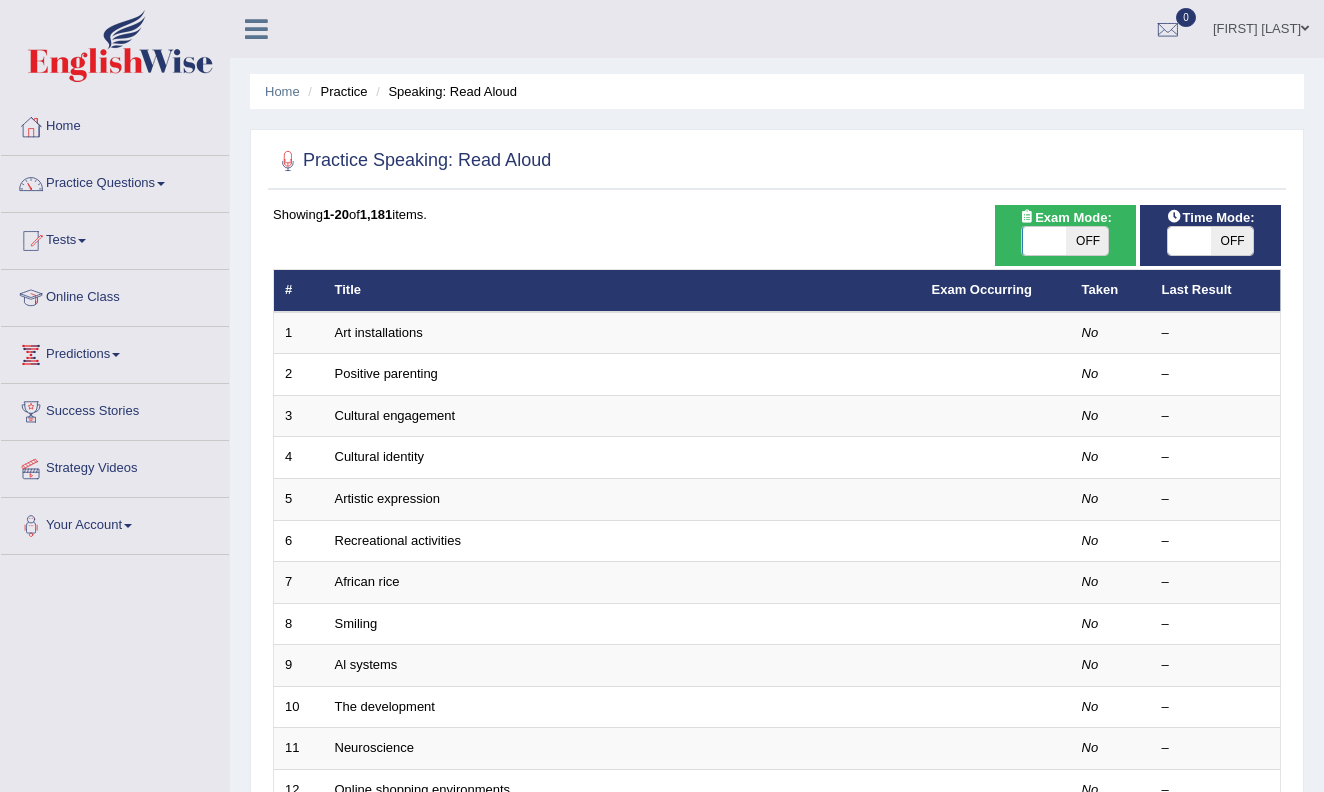 scroll, scrollTop: 0, scrollLeft: 0, axis: both 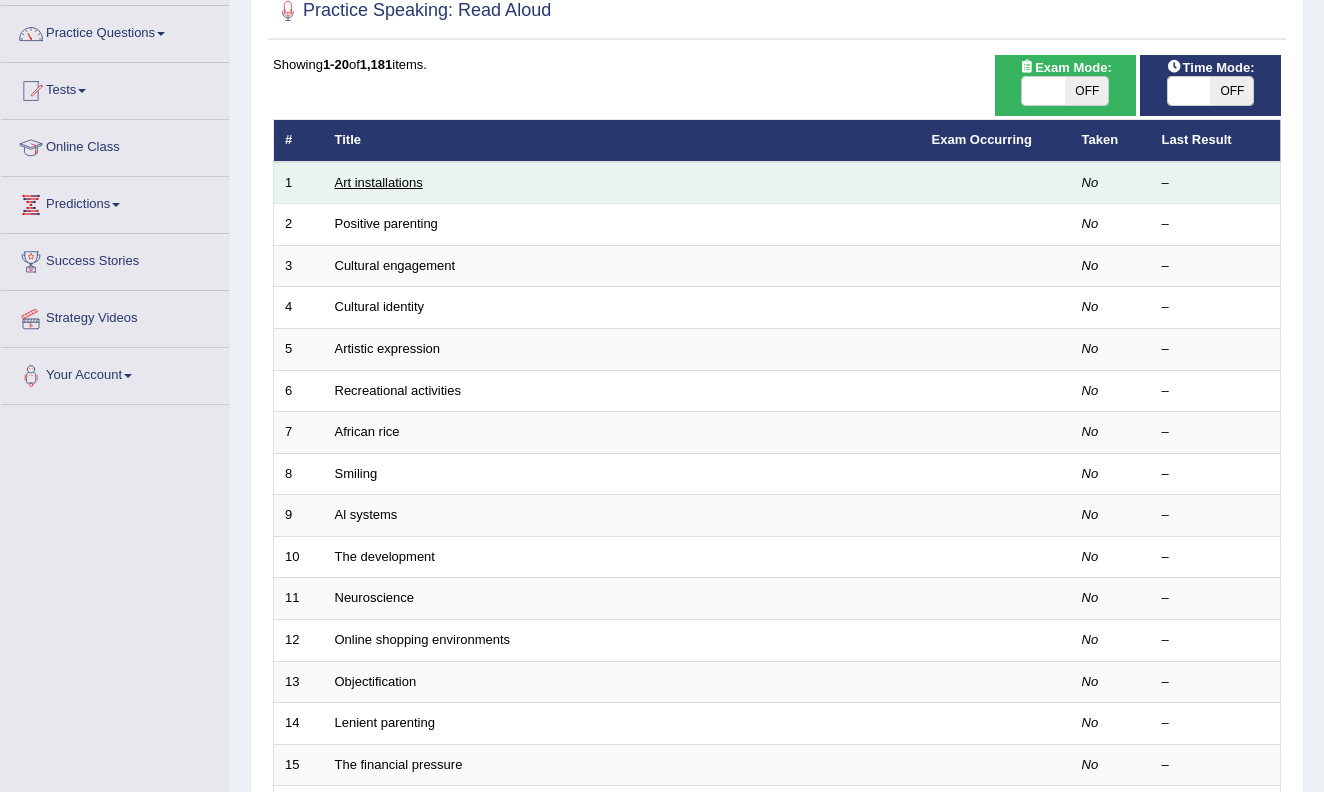 click on "Art installations" at bounding box center (379, 182) 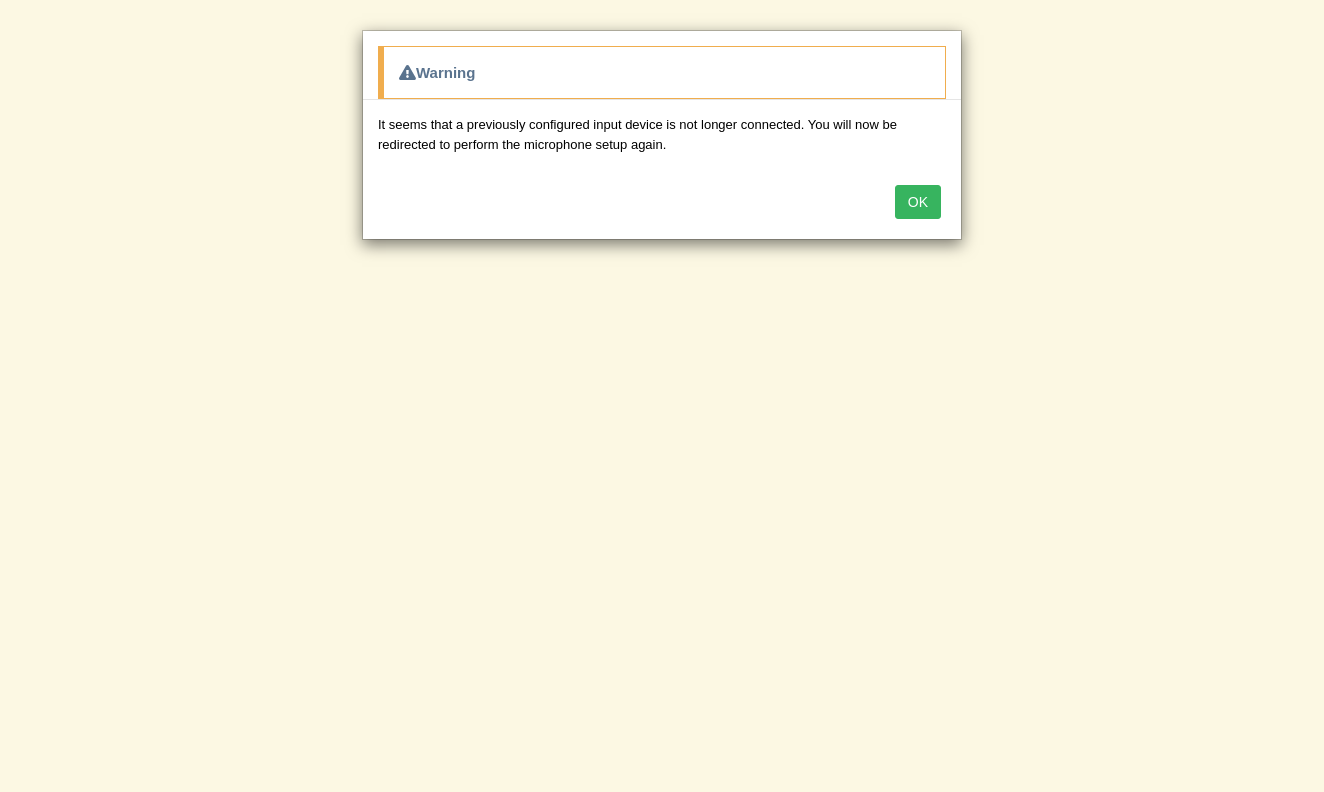 scroll, scrollTop: 0, scrollLeft: 0, axis: both 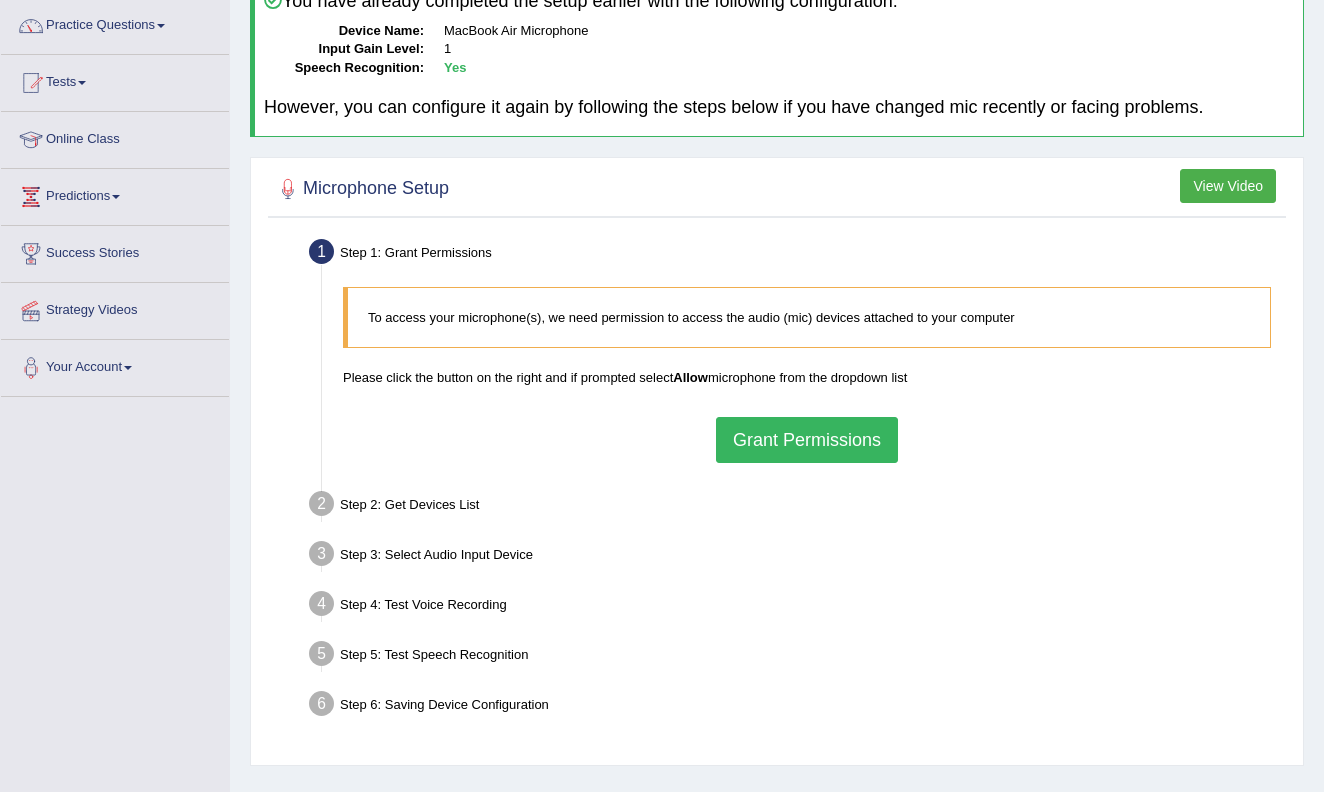 click on "Grant Permissions" at bounding box center (807, 440) 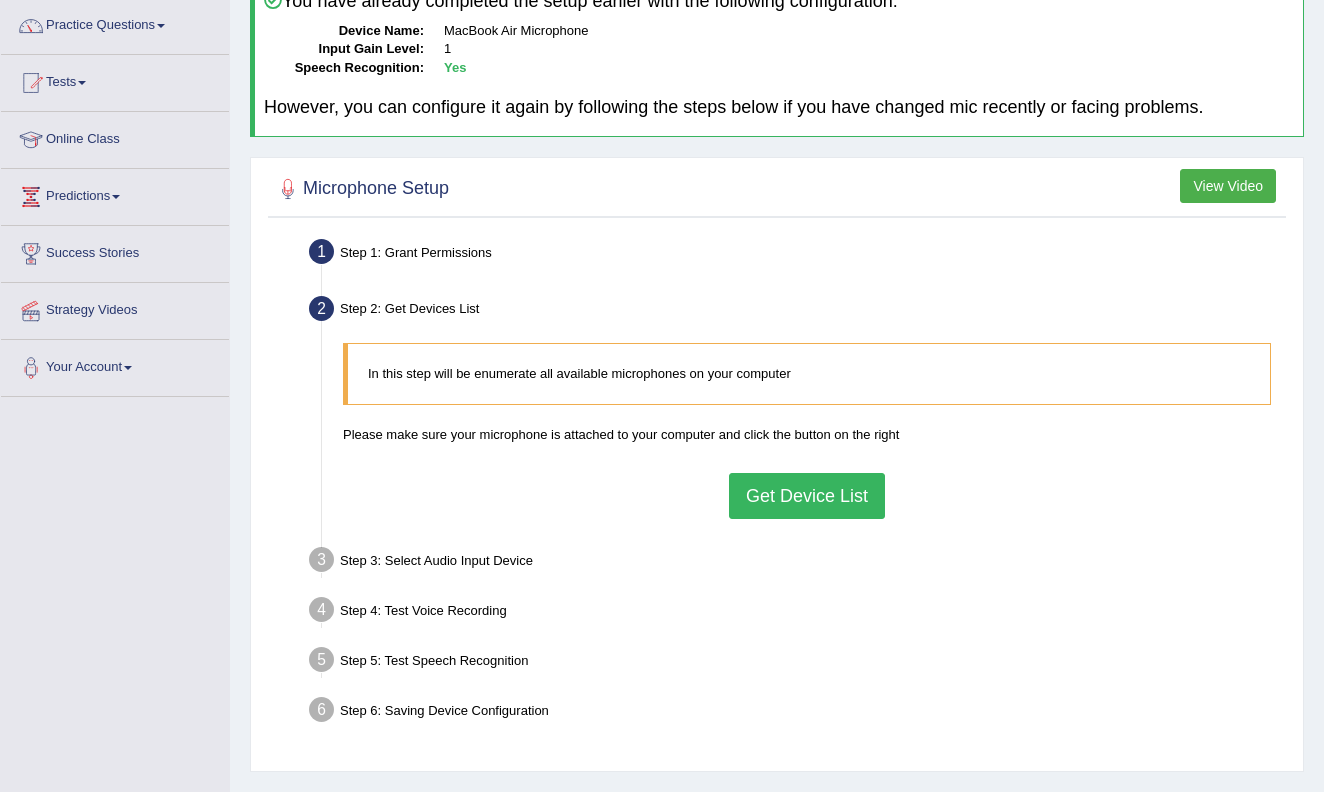click on "Get Device List" at bounding box center (807, 496) 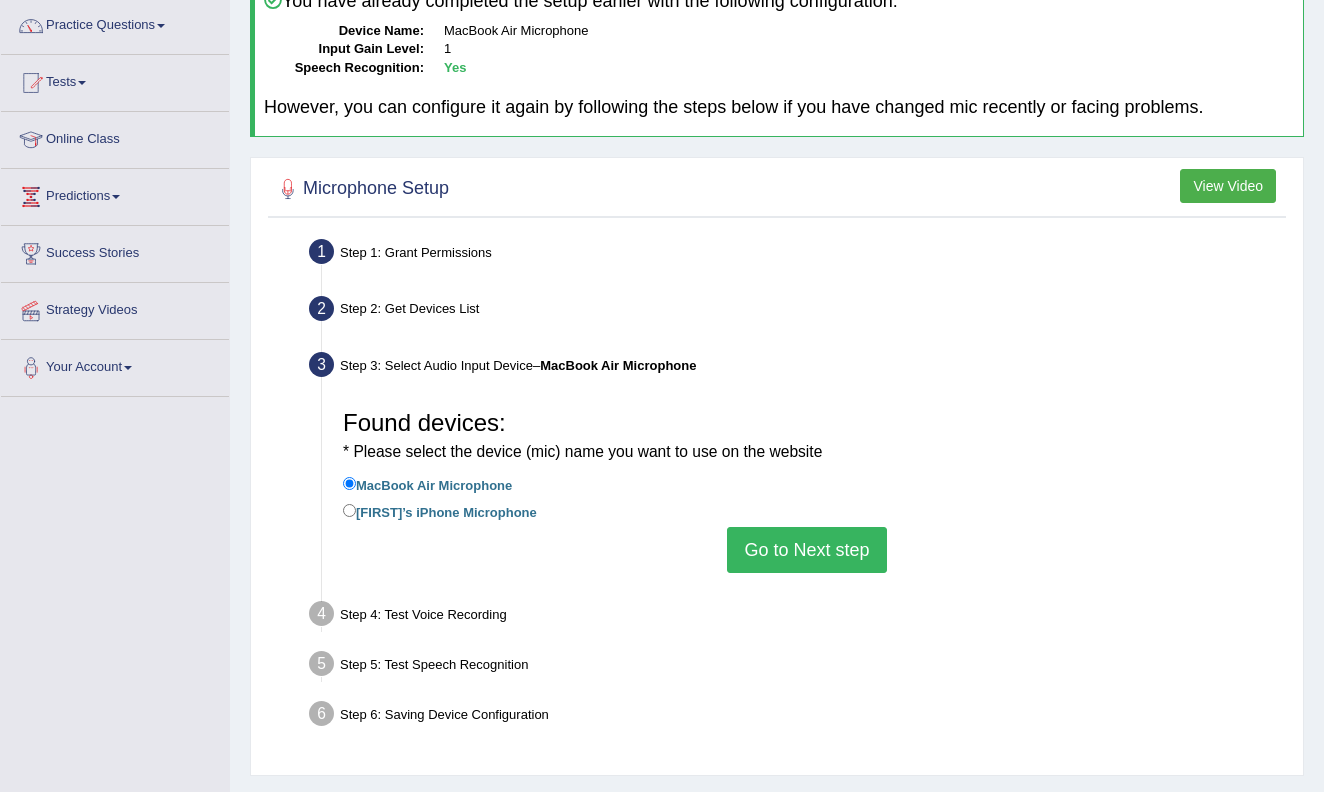 click on "Go to Next step" at bounding box center [806, 550] 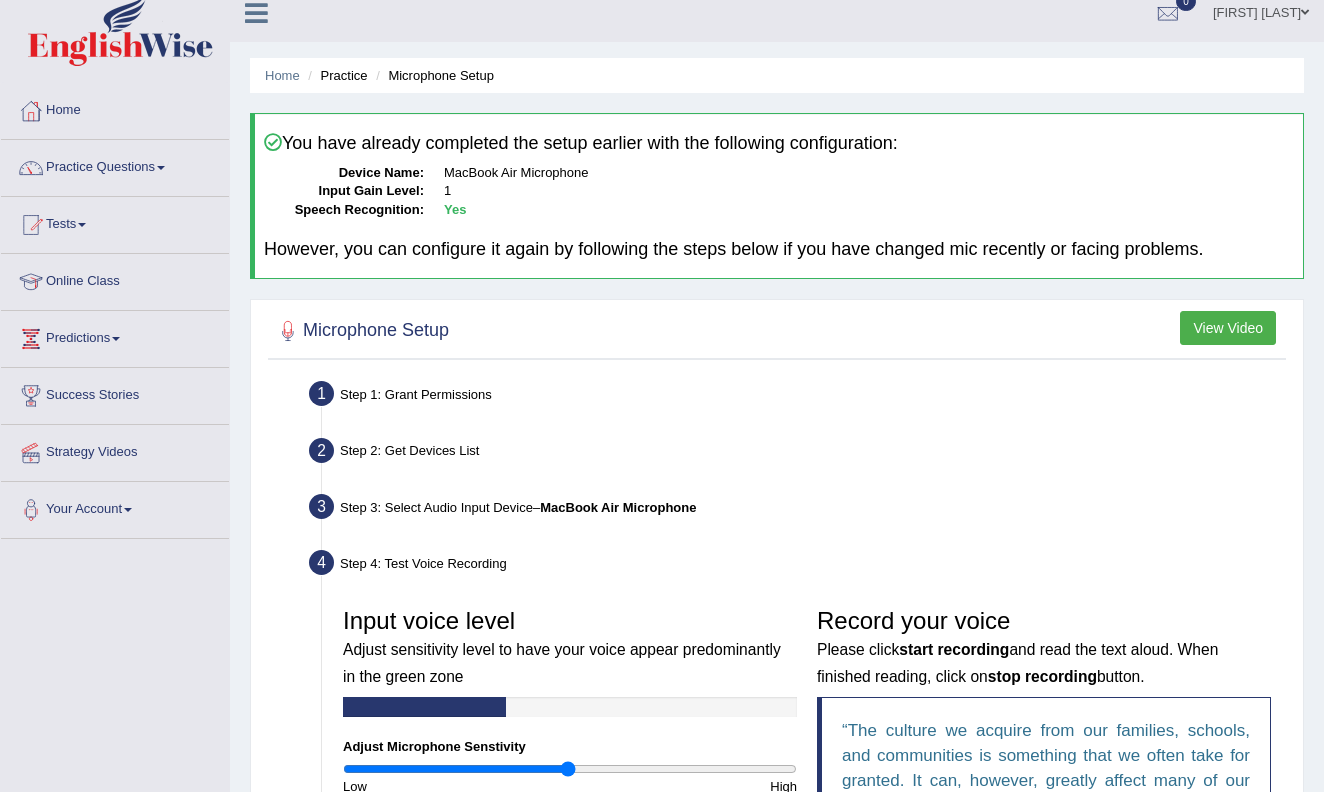 scroll, scrollTop: 7, scrollLeft: 0, axis: vertical 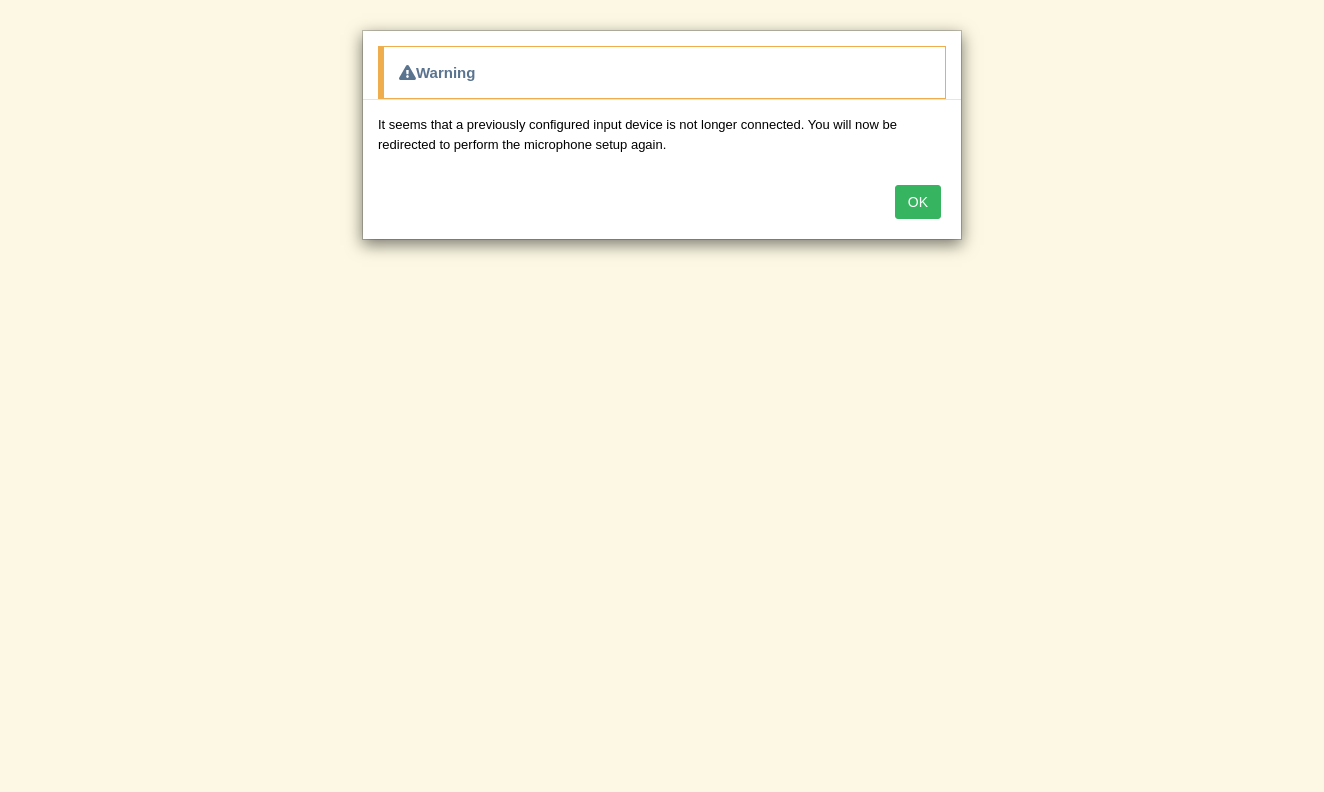 click on "OK" at bounding box center [918, 202] 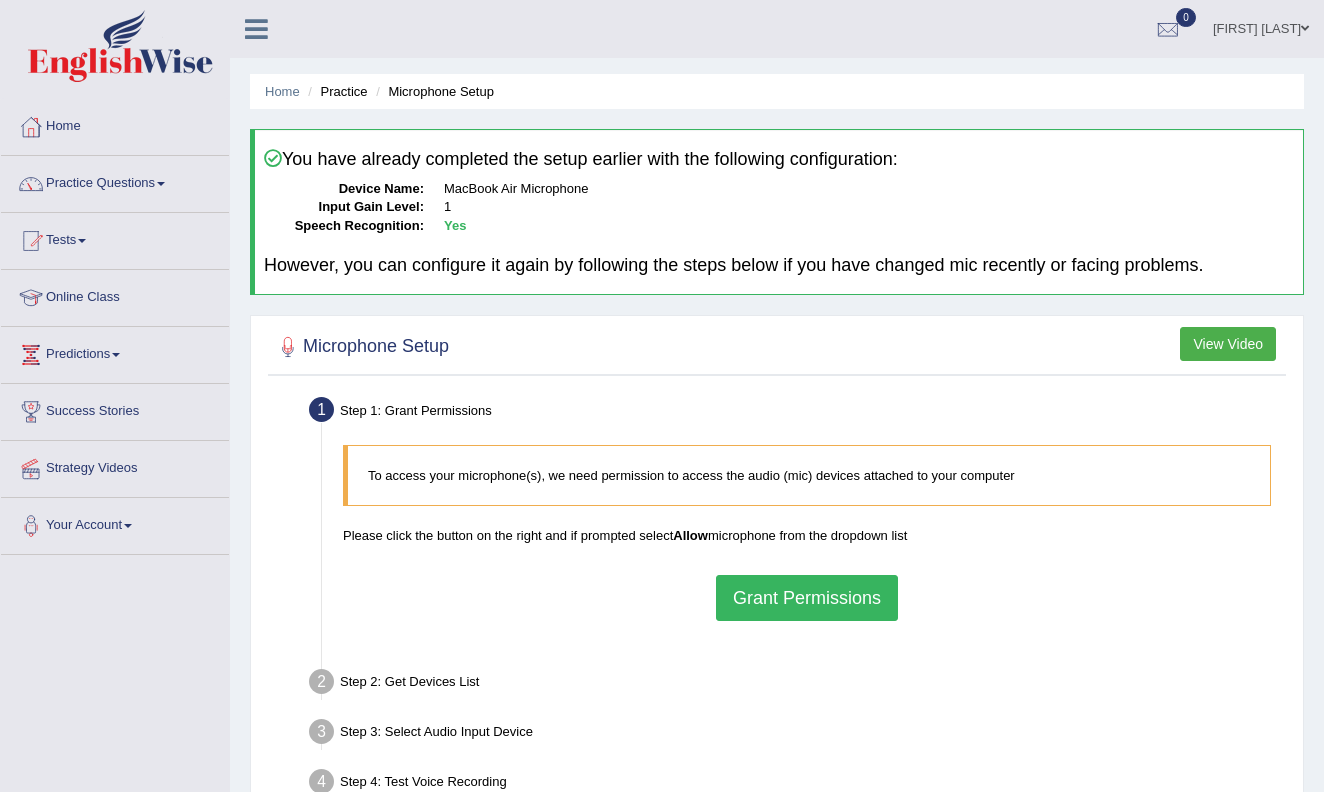 scroll, scrollTop: 10, scrollLeft: 22, axis: both 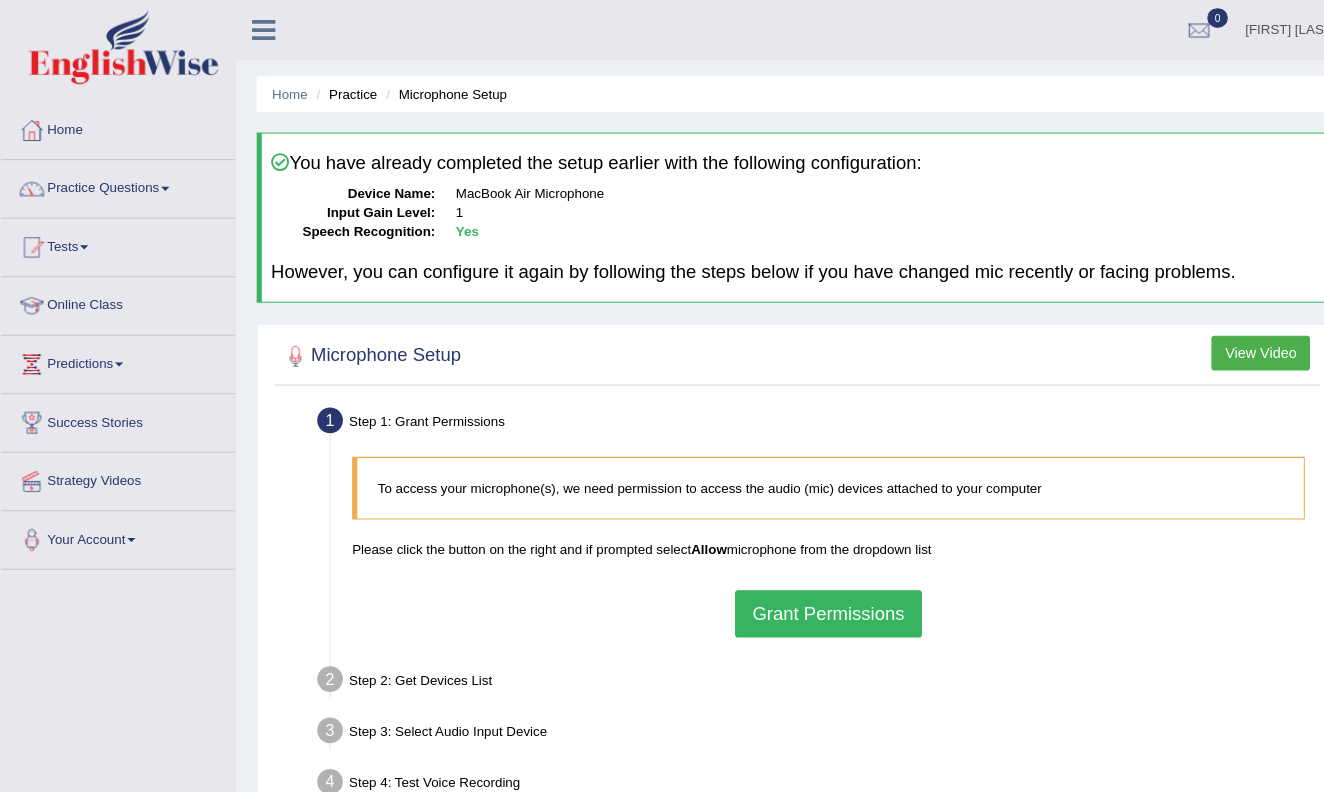 click on "Grant Permissions" at bounding box center (807, 598) 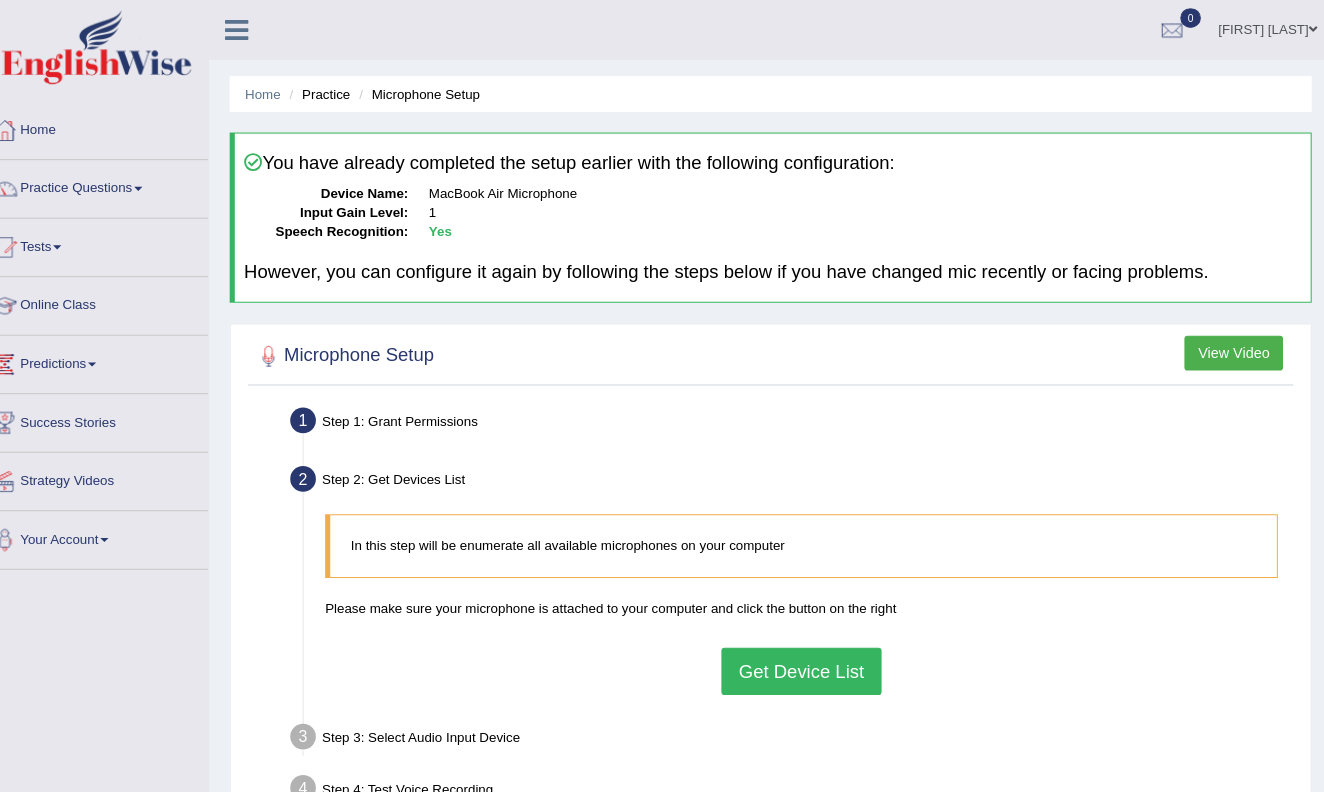 scroll, scrollTop: 0, scrollLeft: 0, axis: both 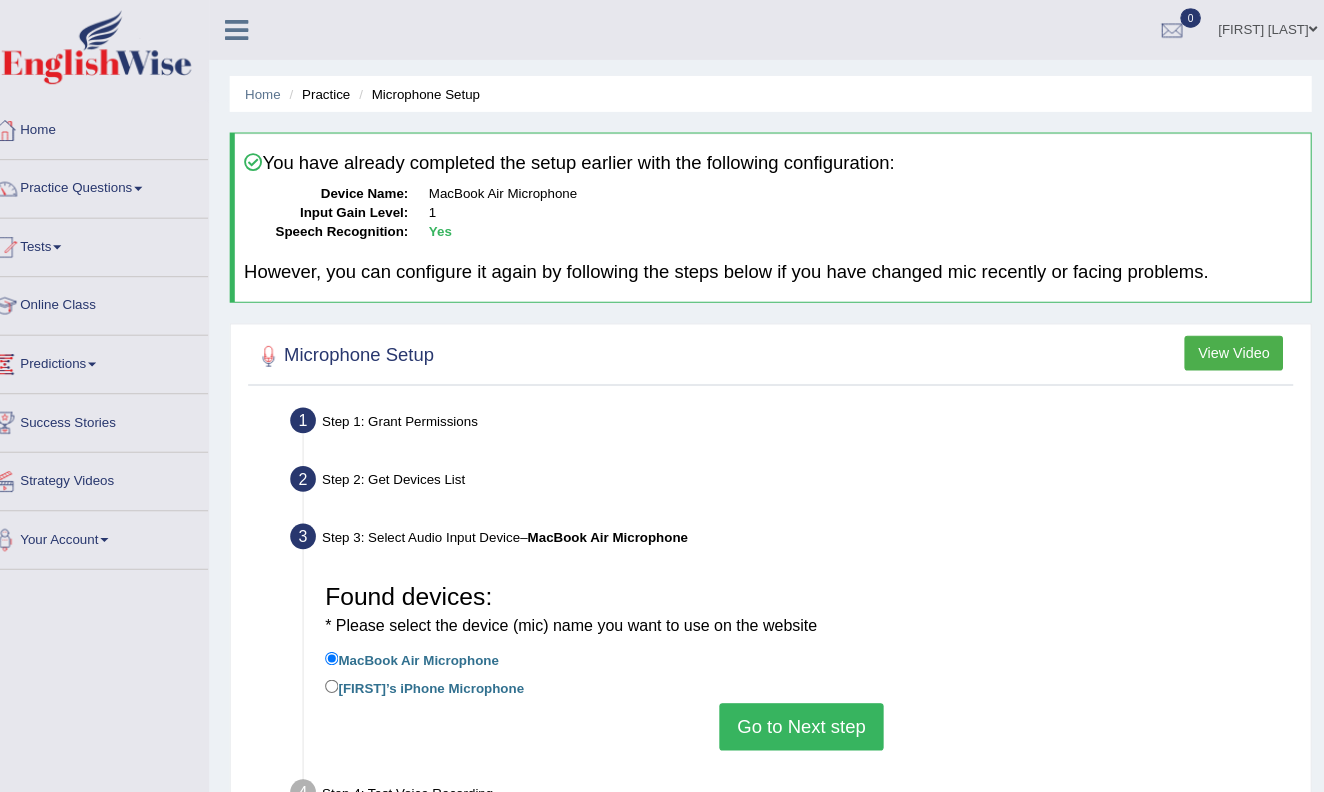 click on "Go to Next step" at bounding box center (806, 708) 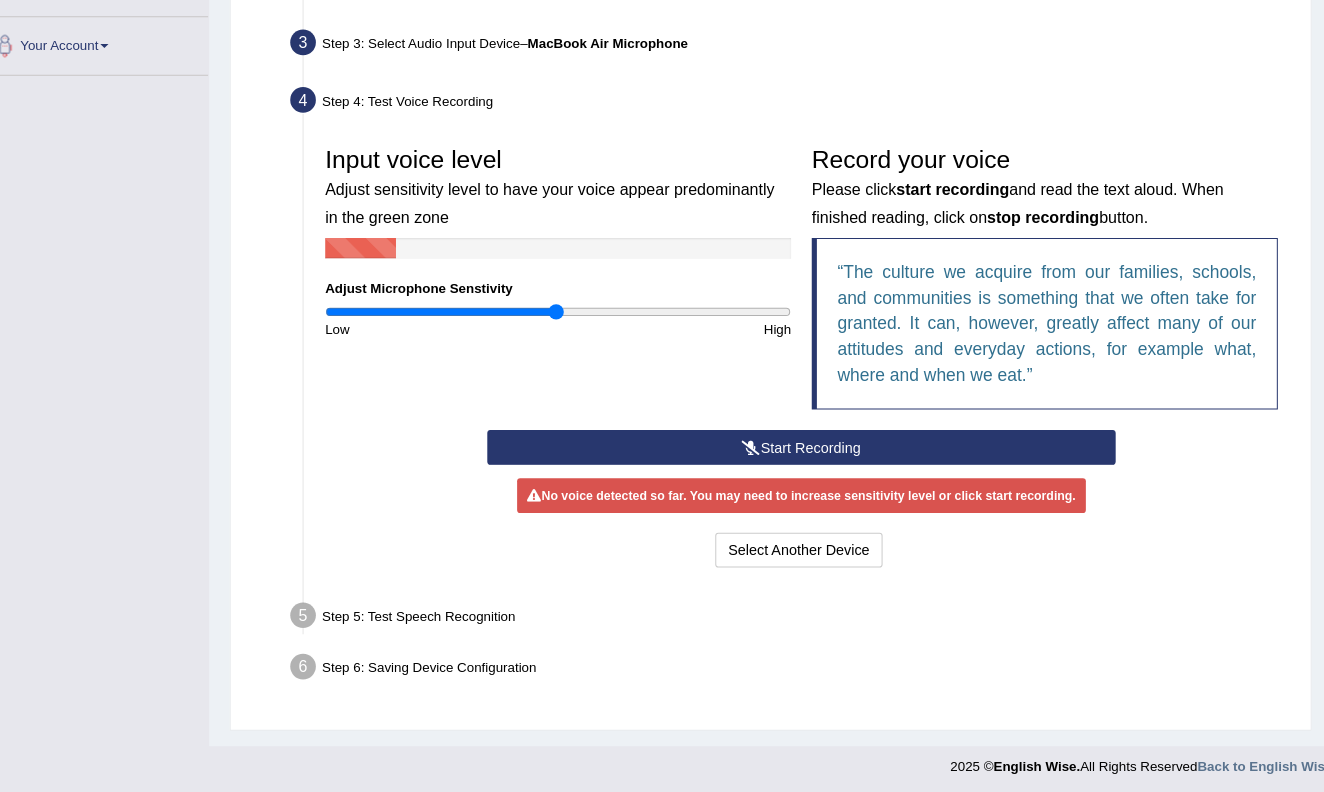 scroll, scrollTop: 460, scrollLeft: 0, axis: vertical 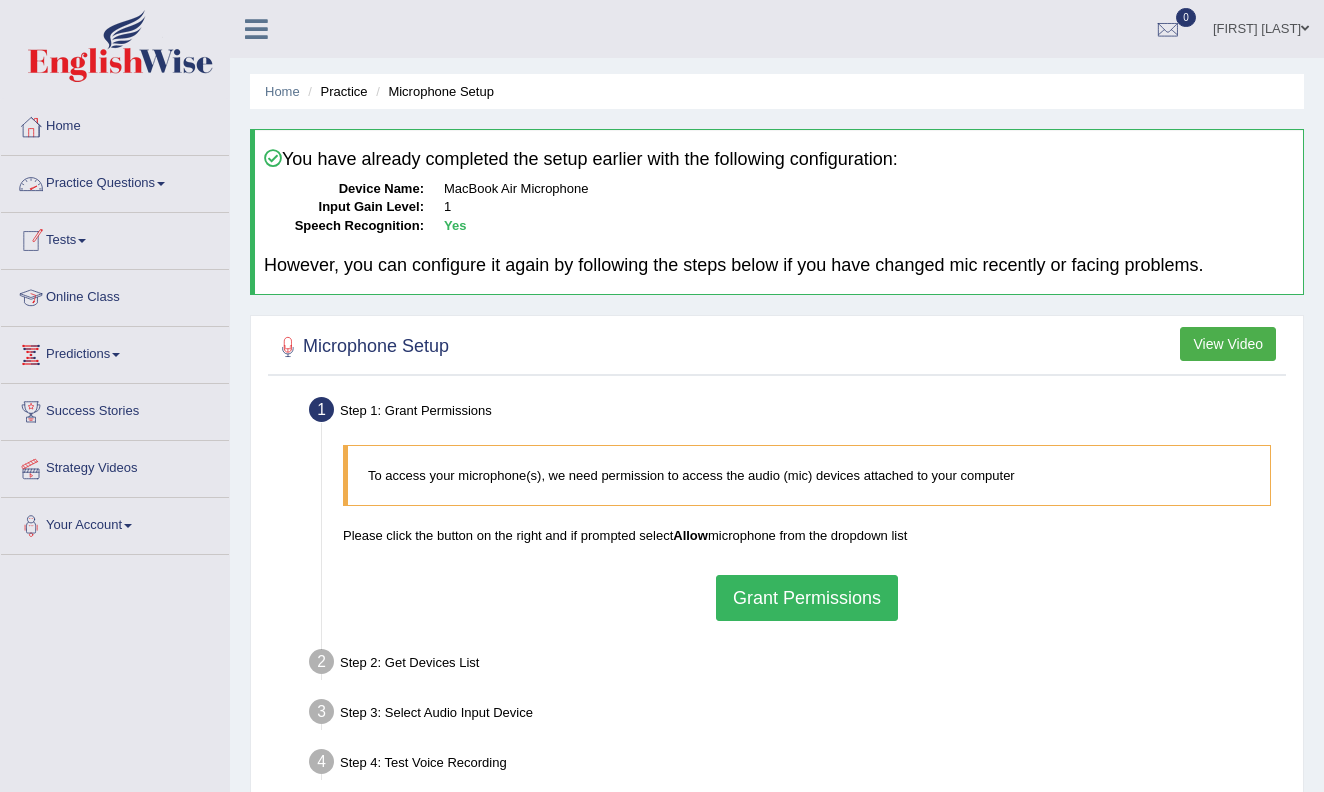click on "Practice Questions" at bounding box center (115, 181) 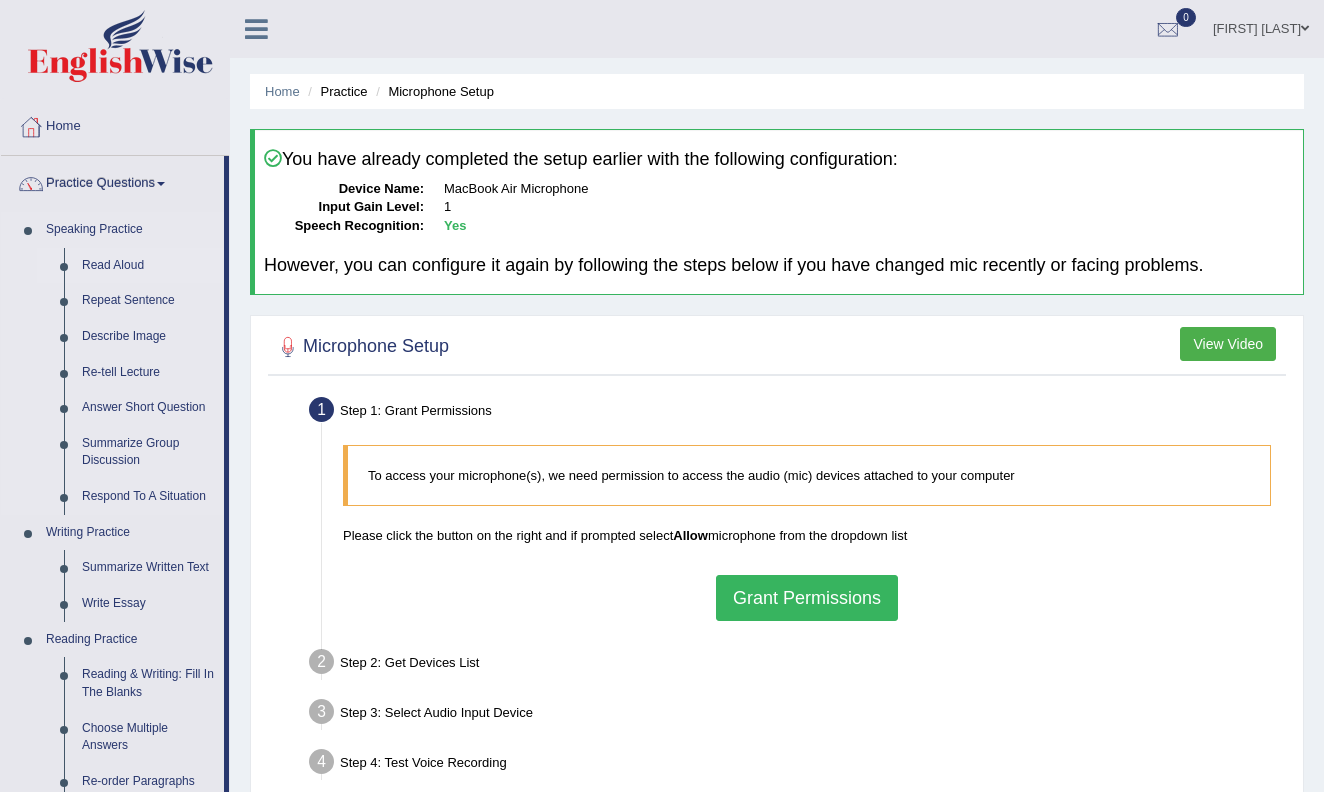 click on "Read Aloud" at bounding box center [148, 266] 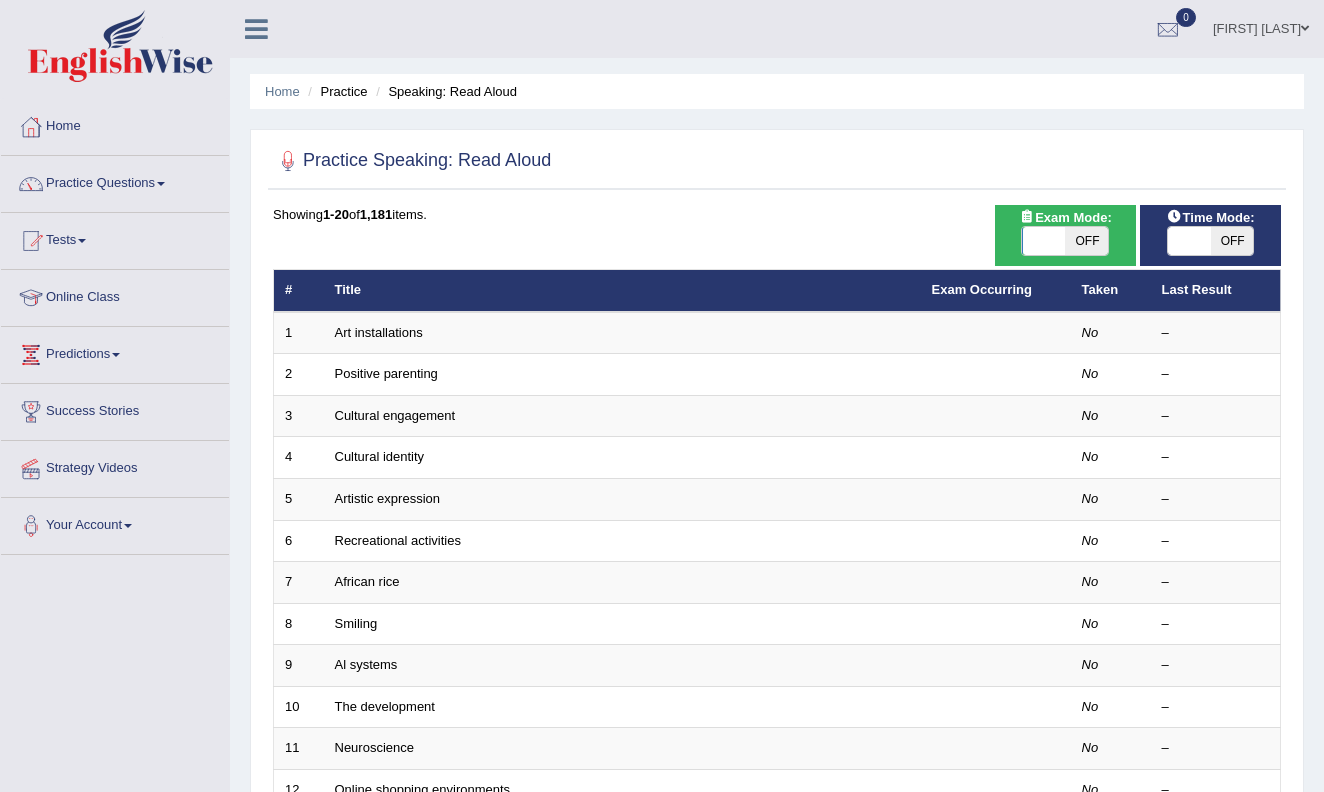 scroll, scrollTop: 0, scrollLeft: 0, axis: both 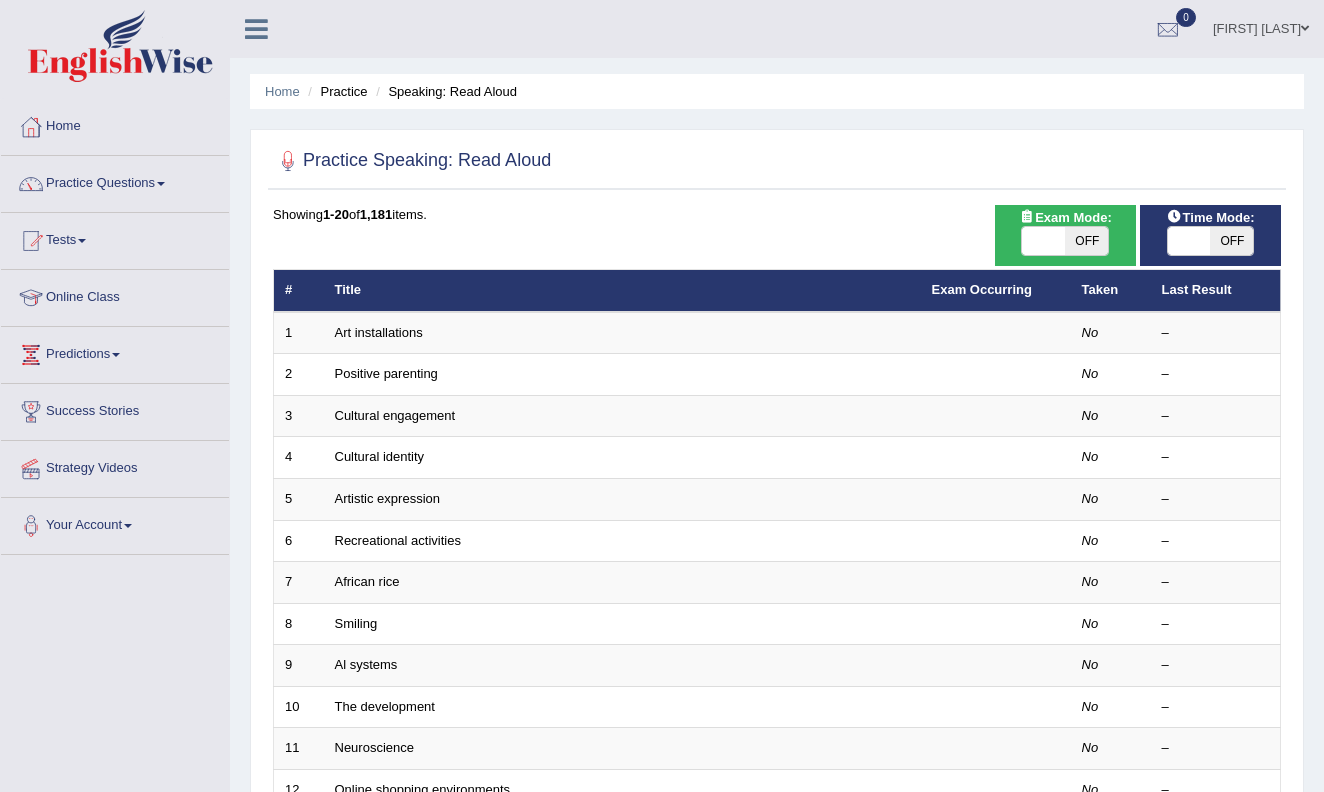 click on "OFF" at bounding box center (1086, 241) 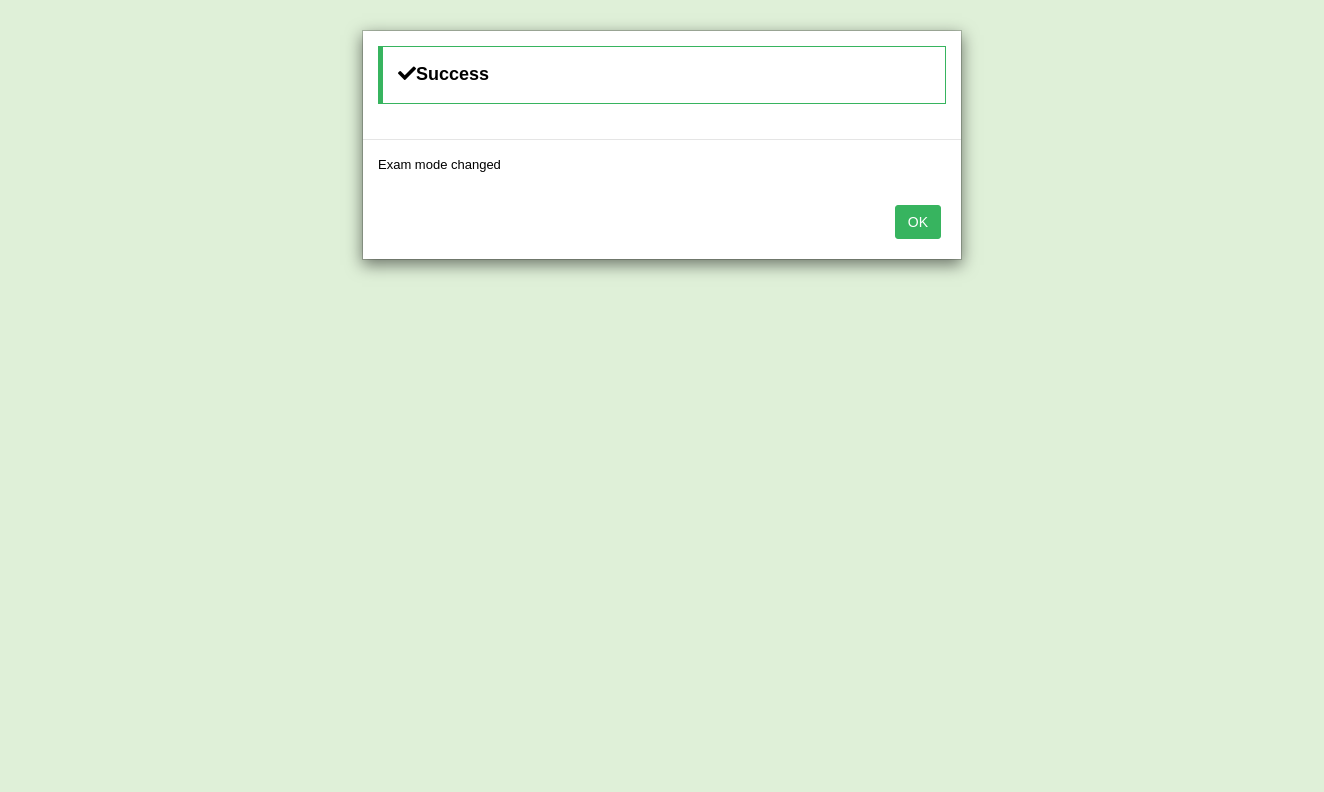 click on "OK" at bounding box center (918, 222) 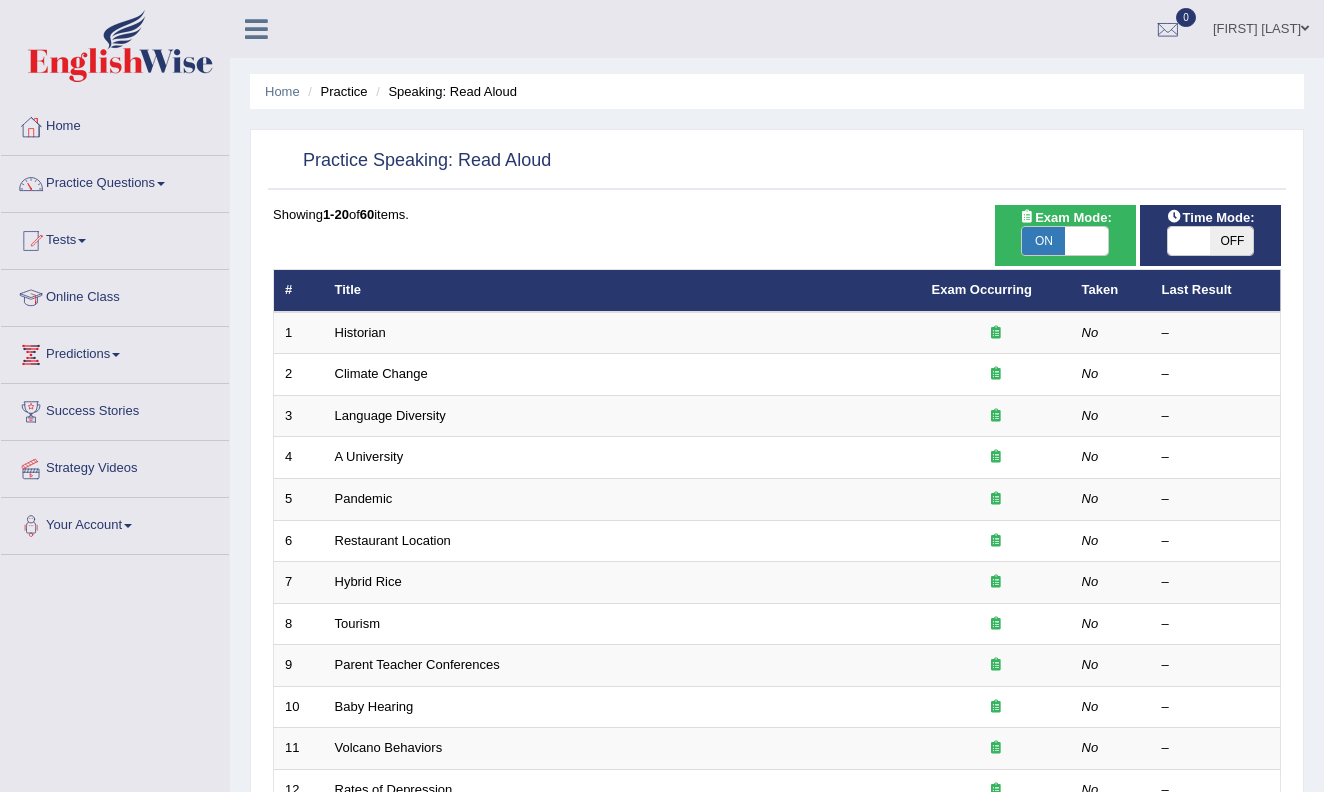 scroll, scrollTop: 0, scrollLeft: 0, axis: both 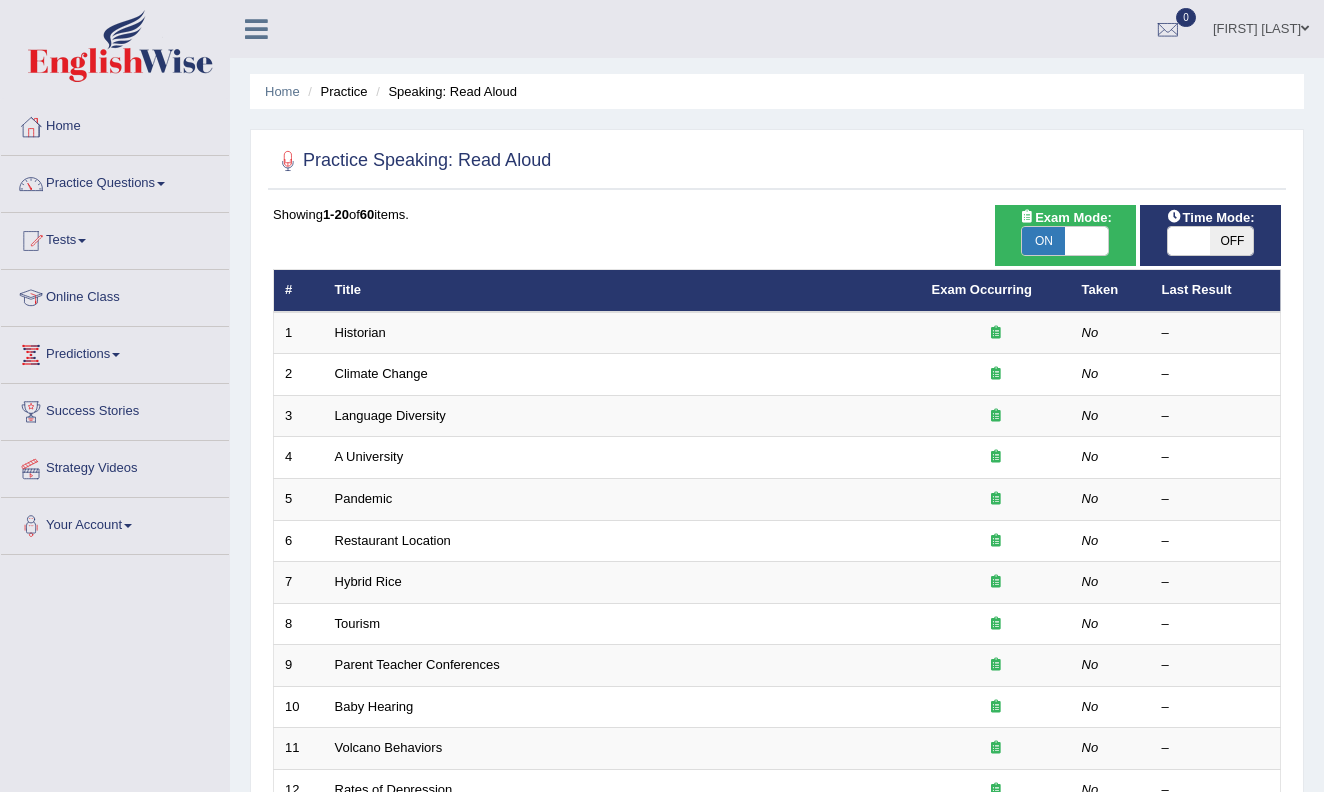 click on "OFF" at bounding box center [1231, 241] 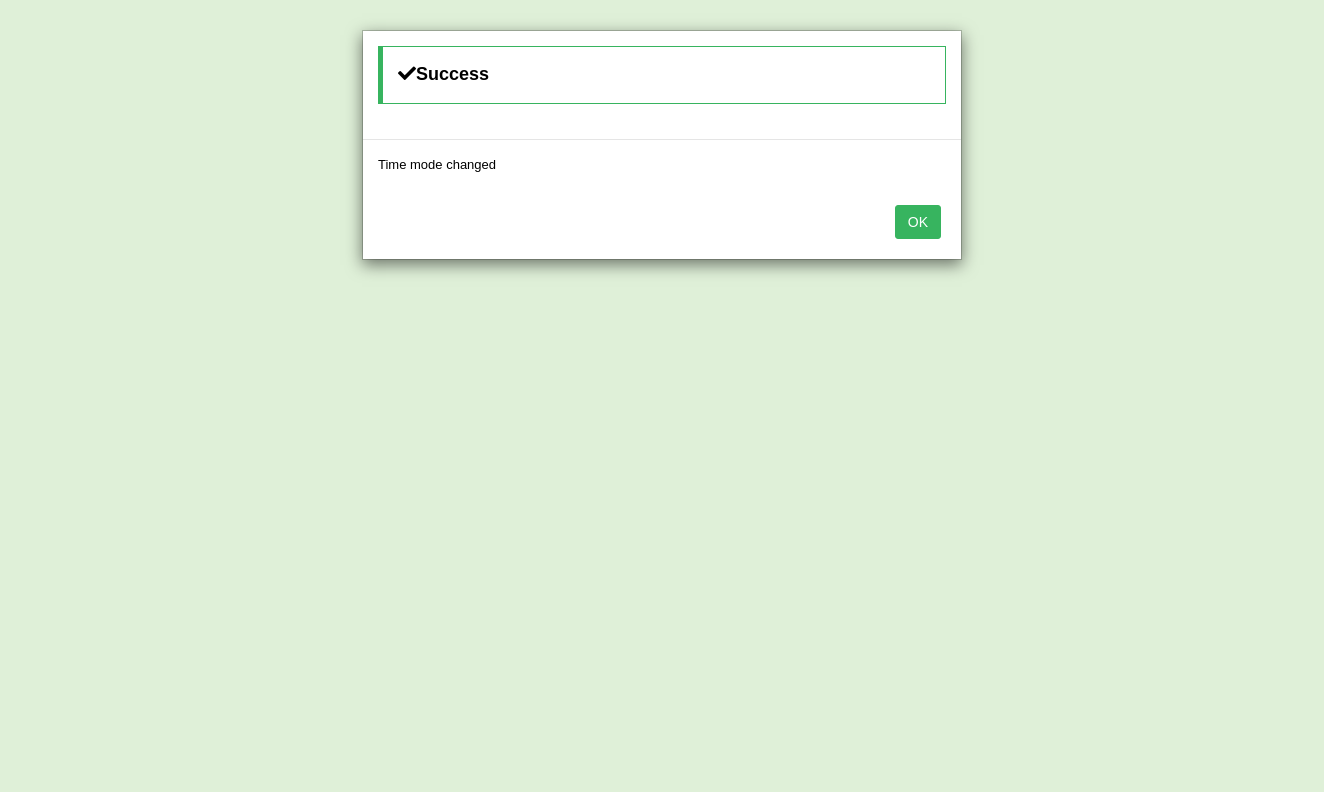 click on "OK" at bounding box center [918, 222] 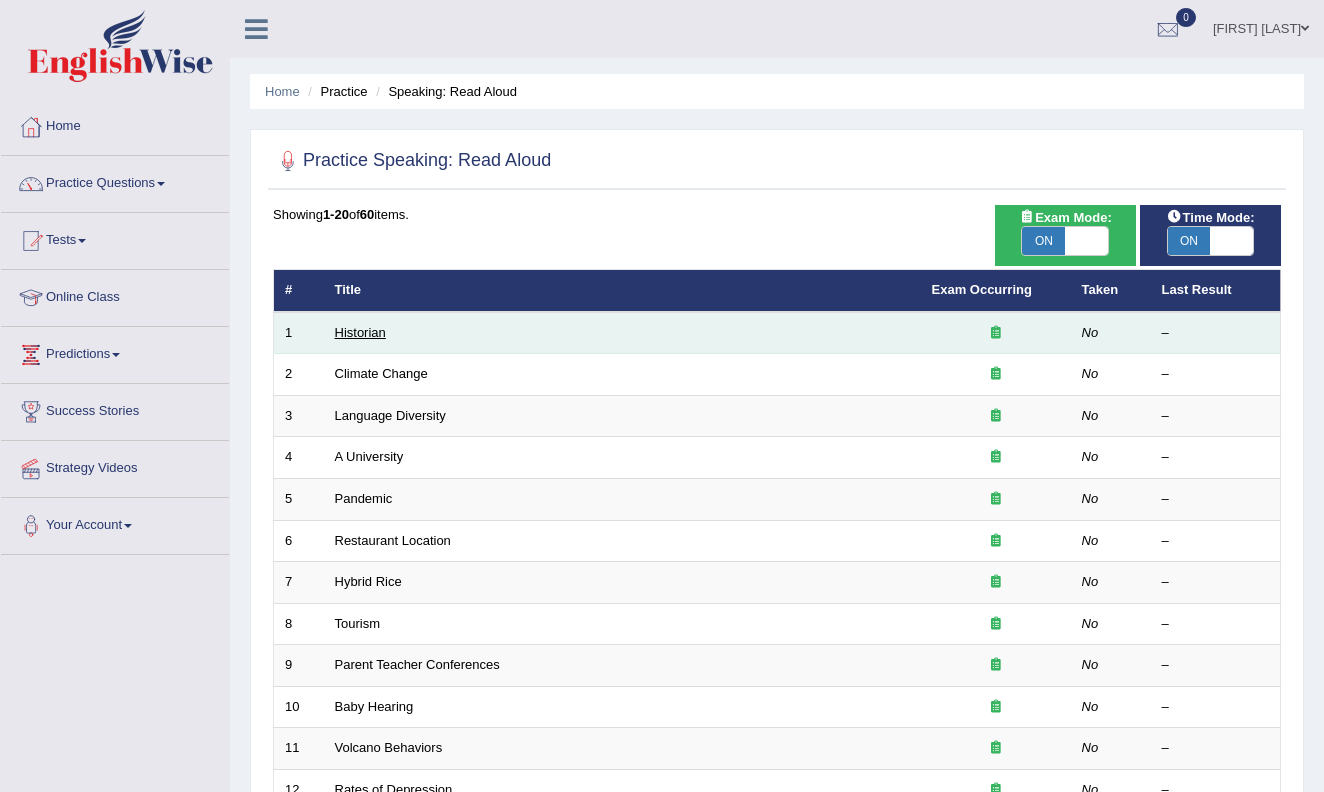 click on "Historian" at bounding box center [360, 332] 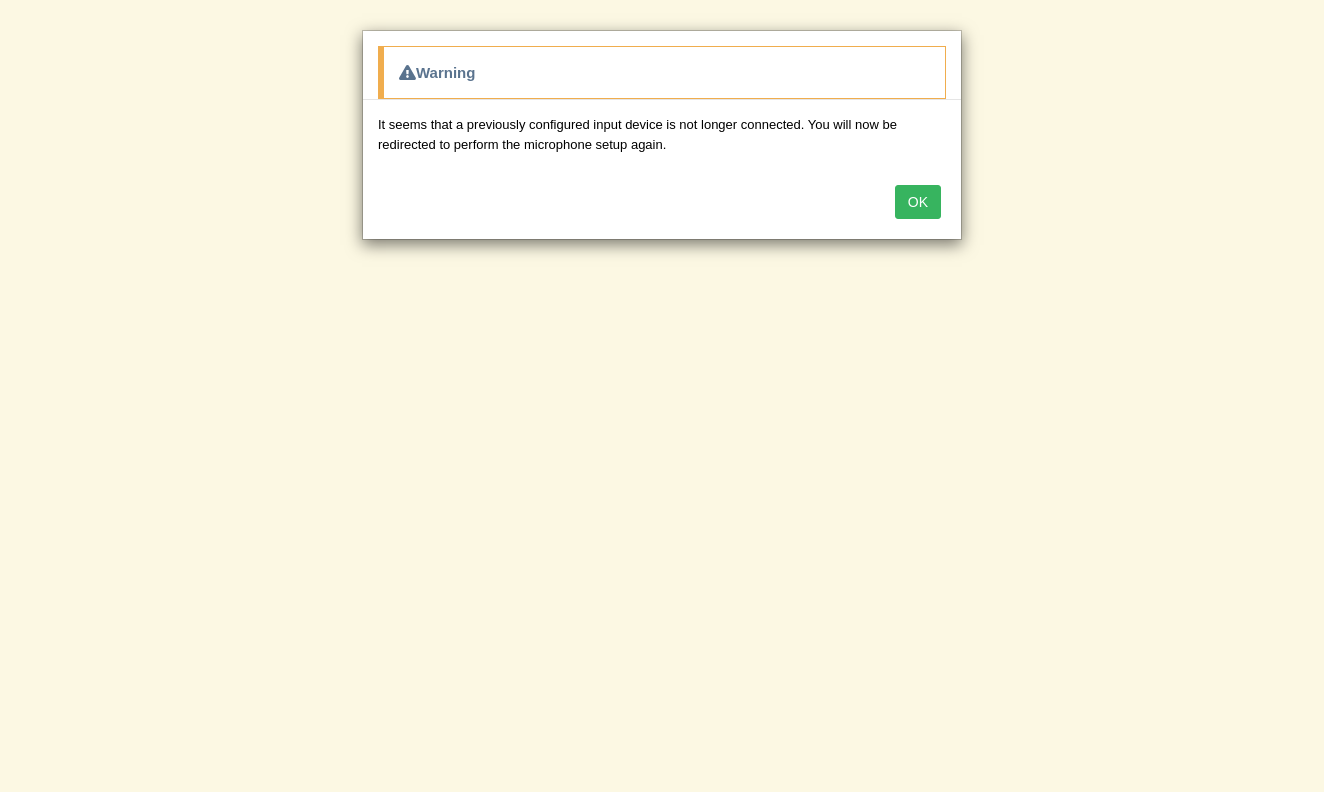 scroll, scrollTop: 0, scrollLeft: 0, axis: both 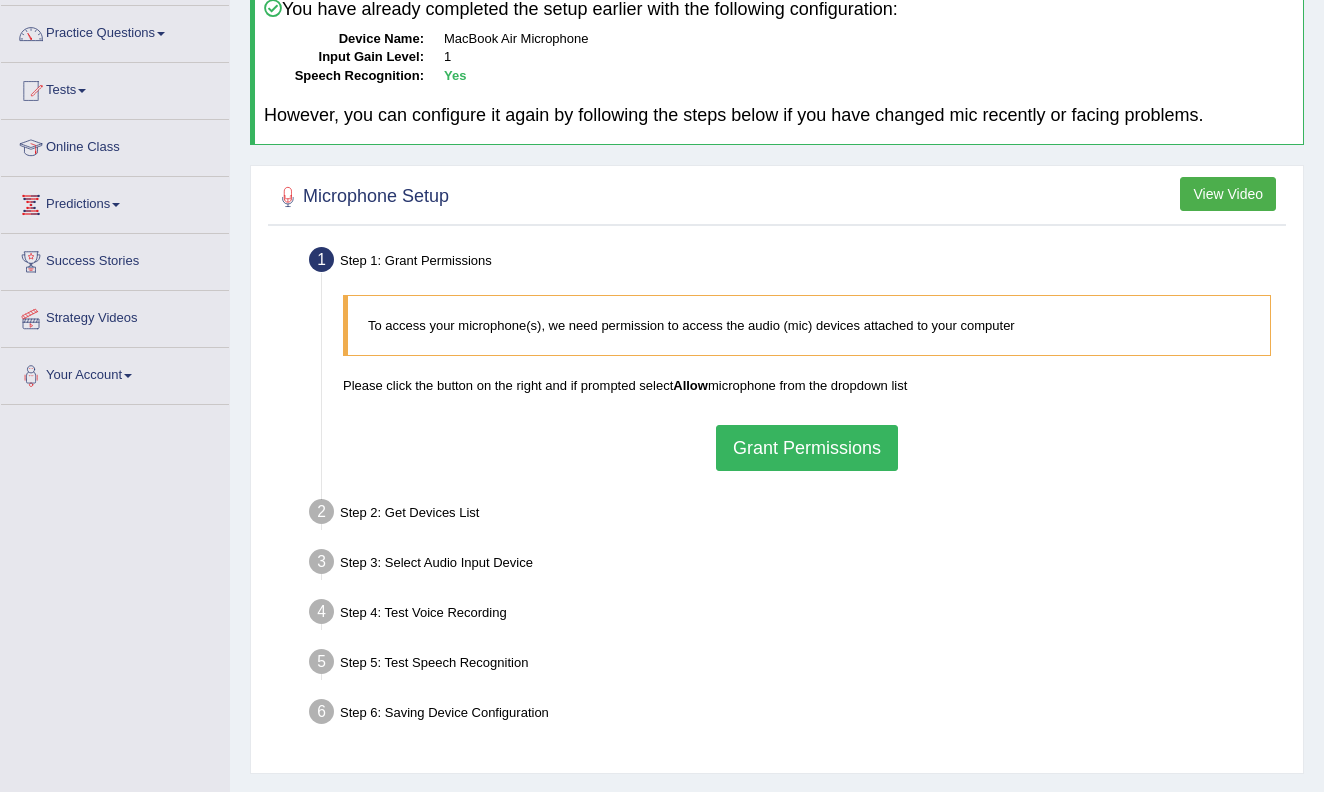 click on "Grant Permissions" at bounding box center [807, 448] 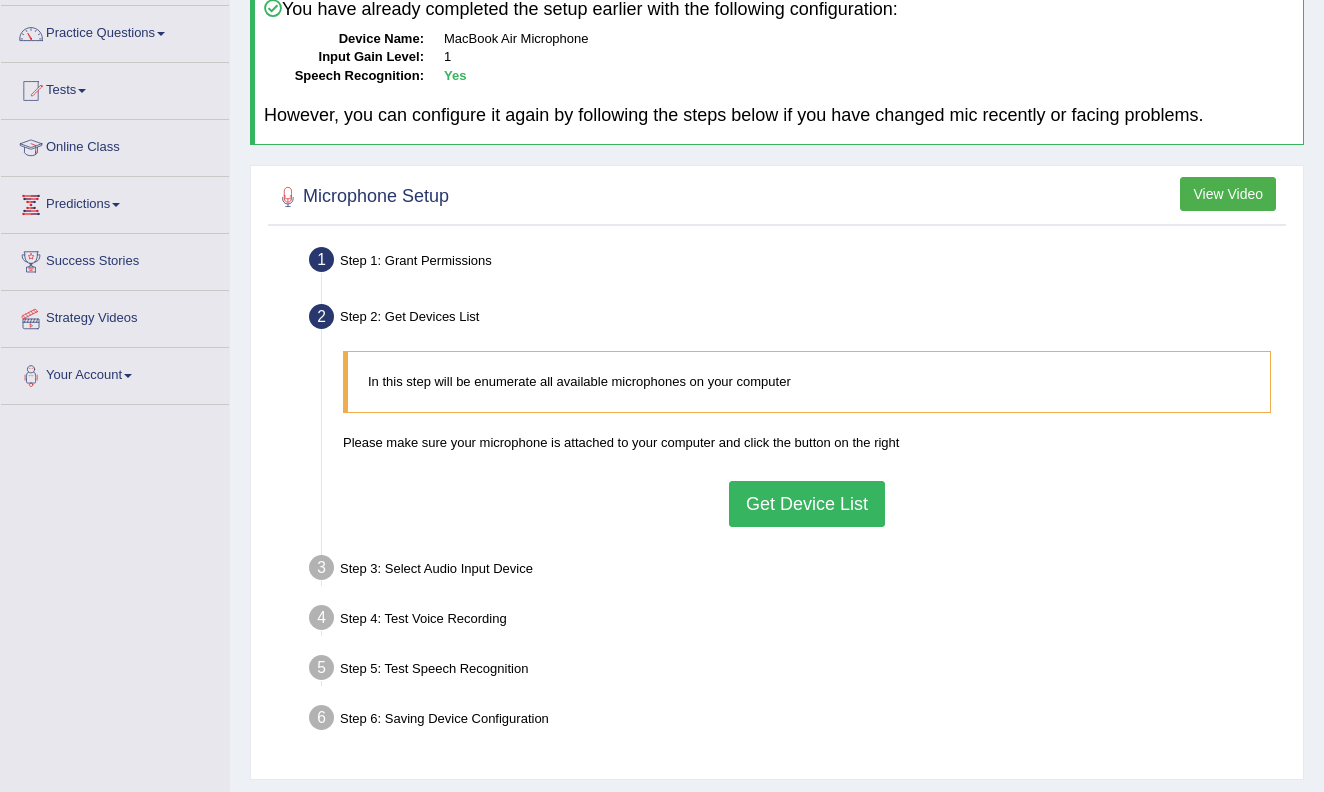 click on "Get Device List" at bounding box center [807, 504] 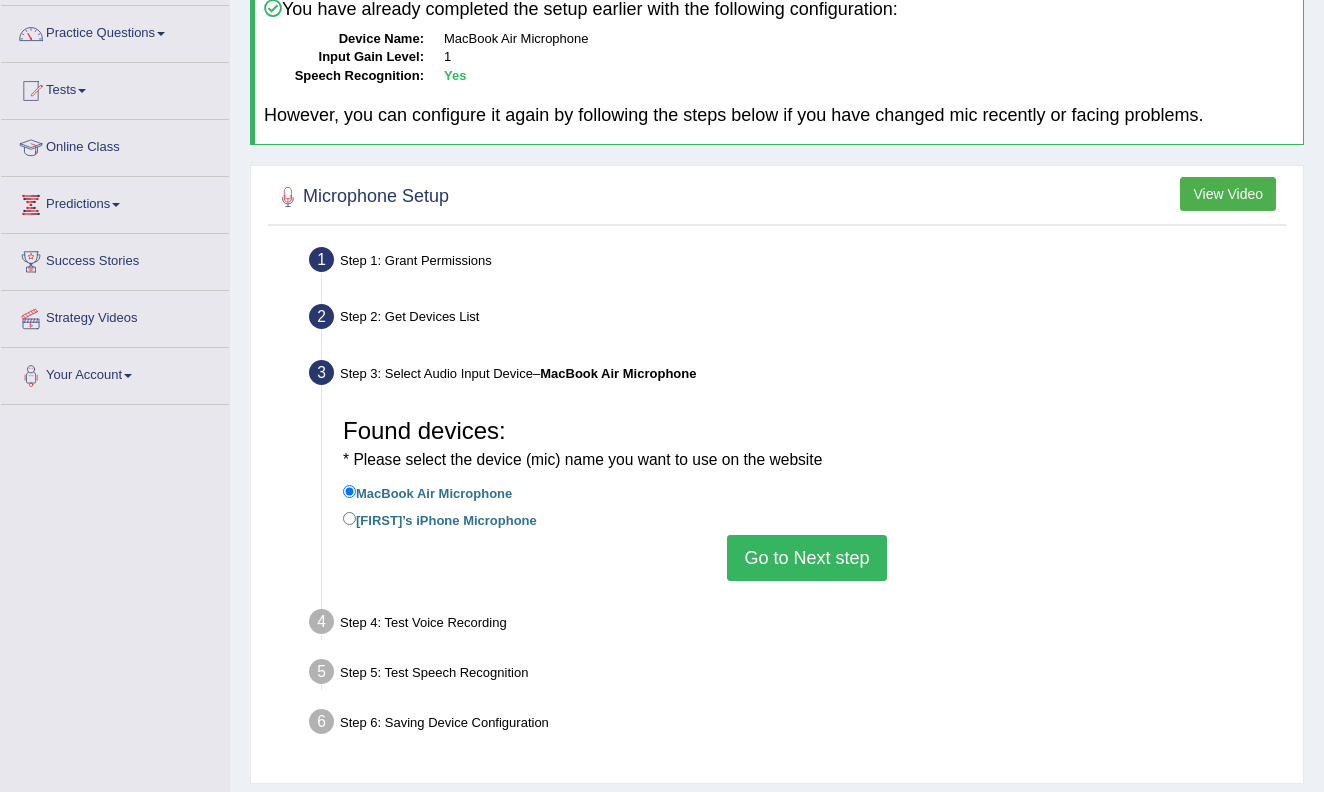 click on "Go to Next step" at bounding box center [806, 558] 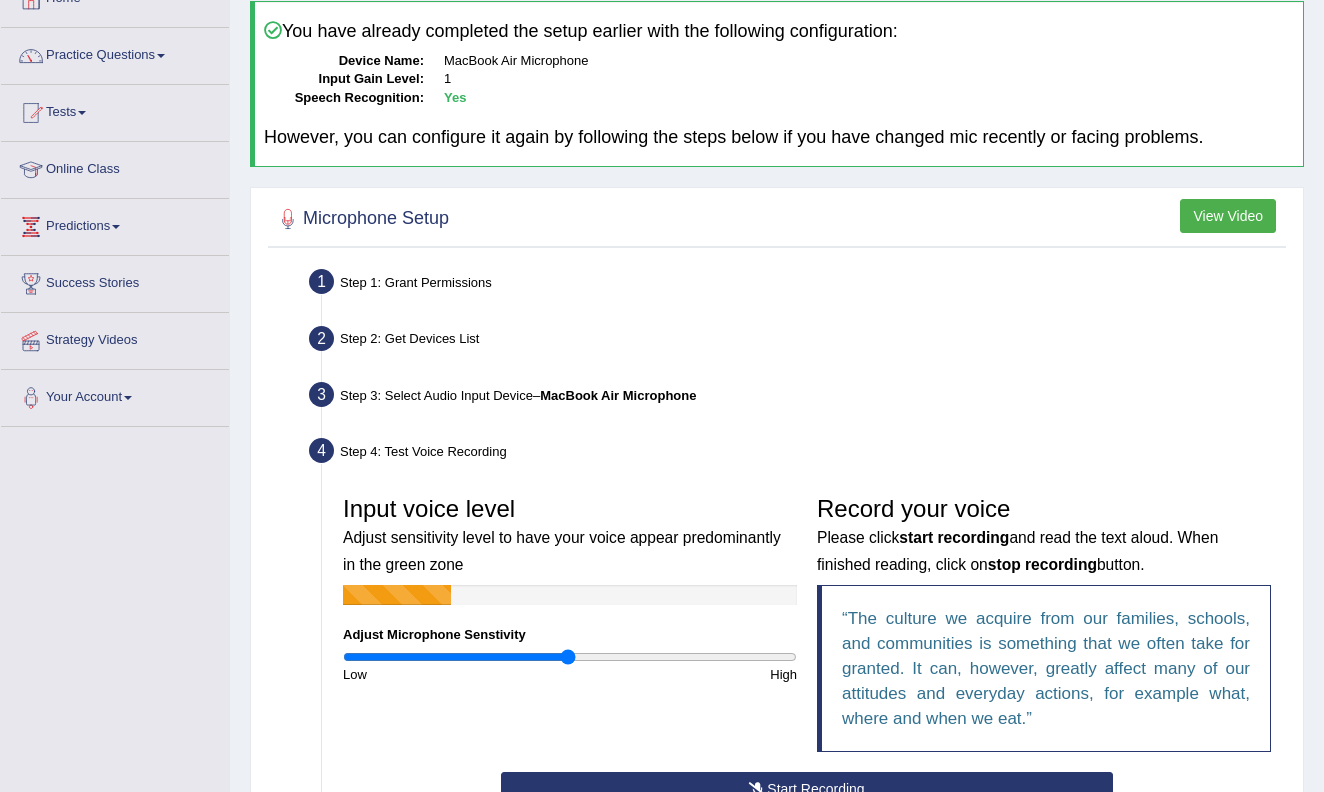 scroll, scrollTop: 131, scrollLeft: 0, axis: vertical 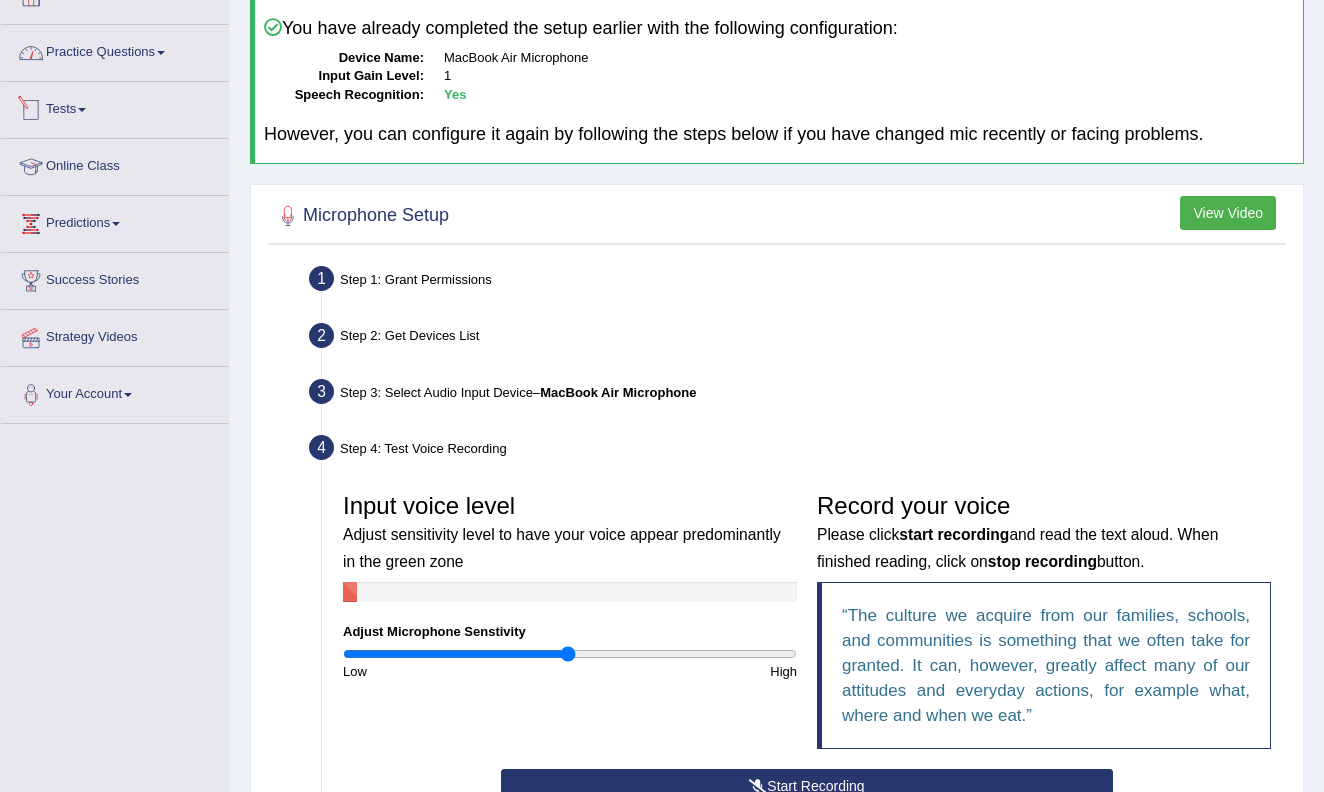 click on "Practice Questions" at bounding box center (115, 50) 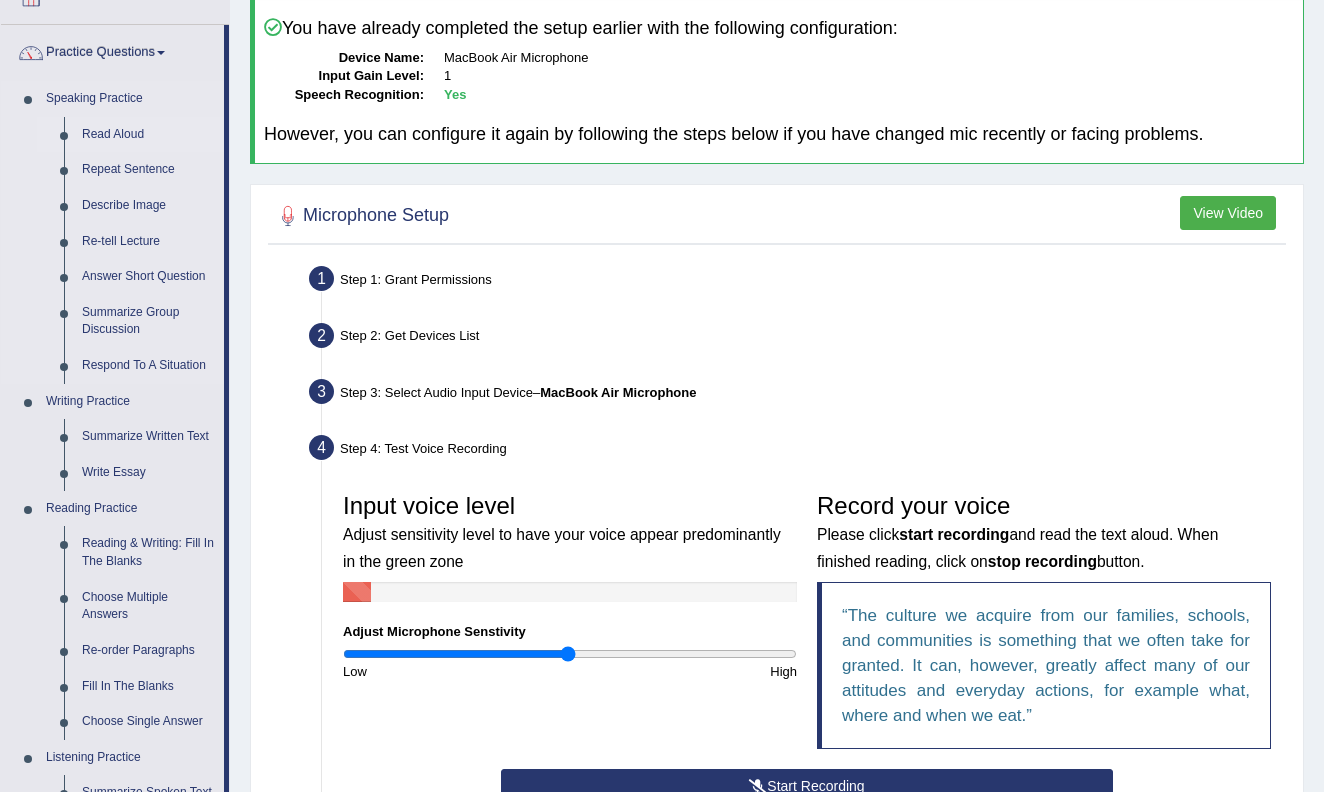 click on "Read Aloud" at bounding box center [148, 135] 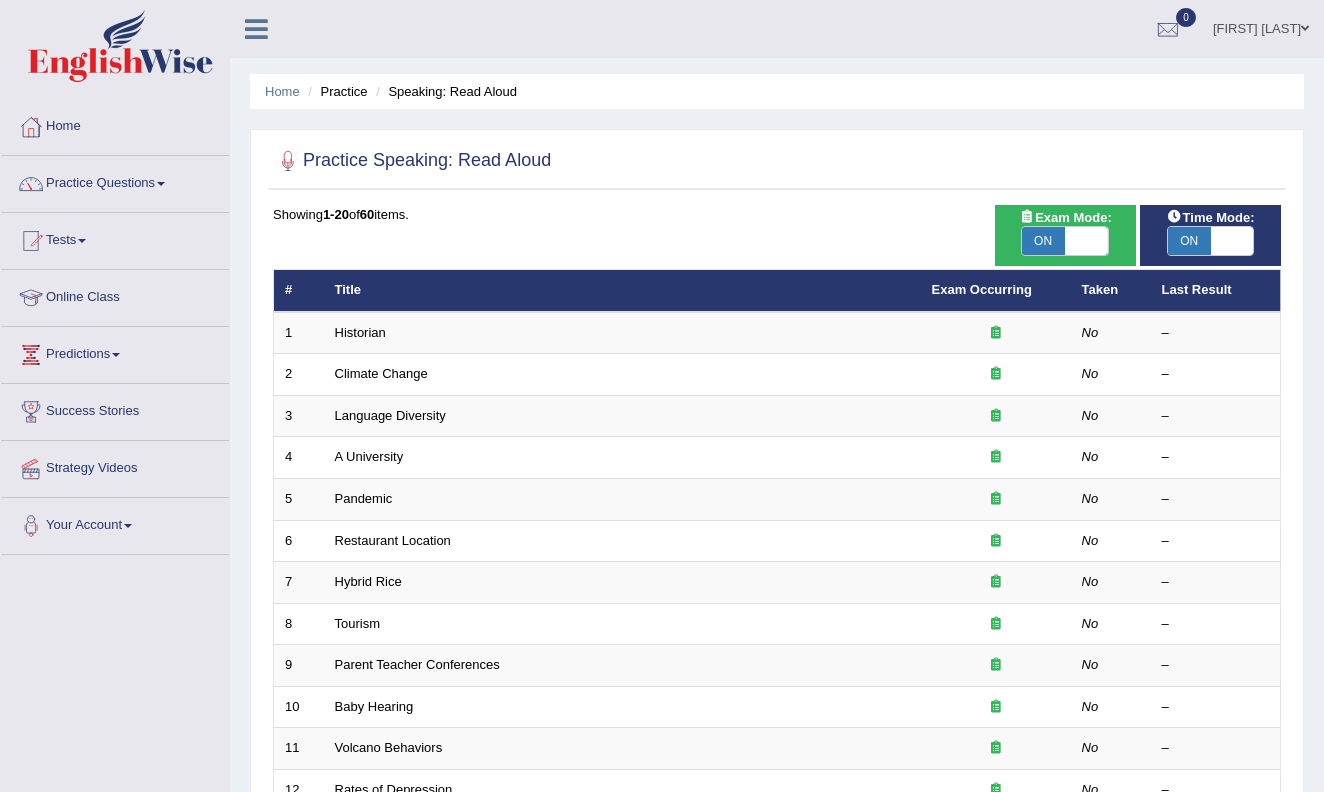 scroll, scrollTop: 0, scrollLeft: 0, axis: both 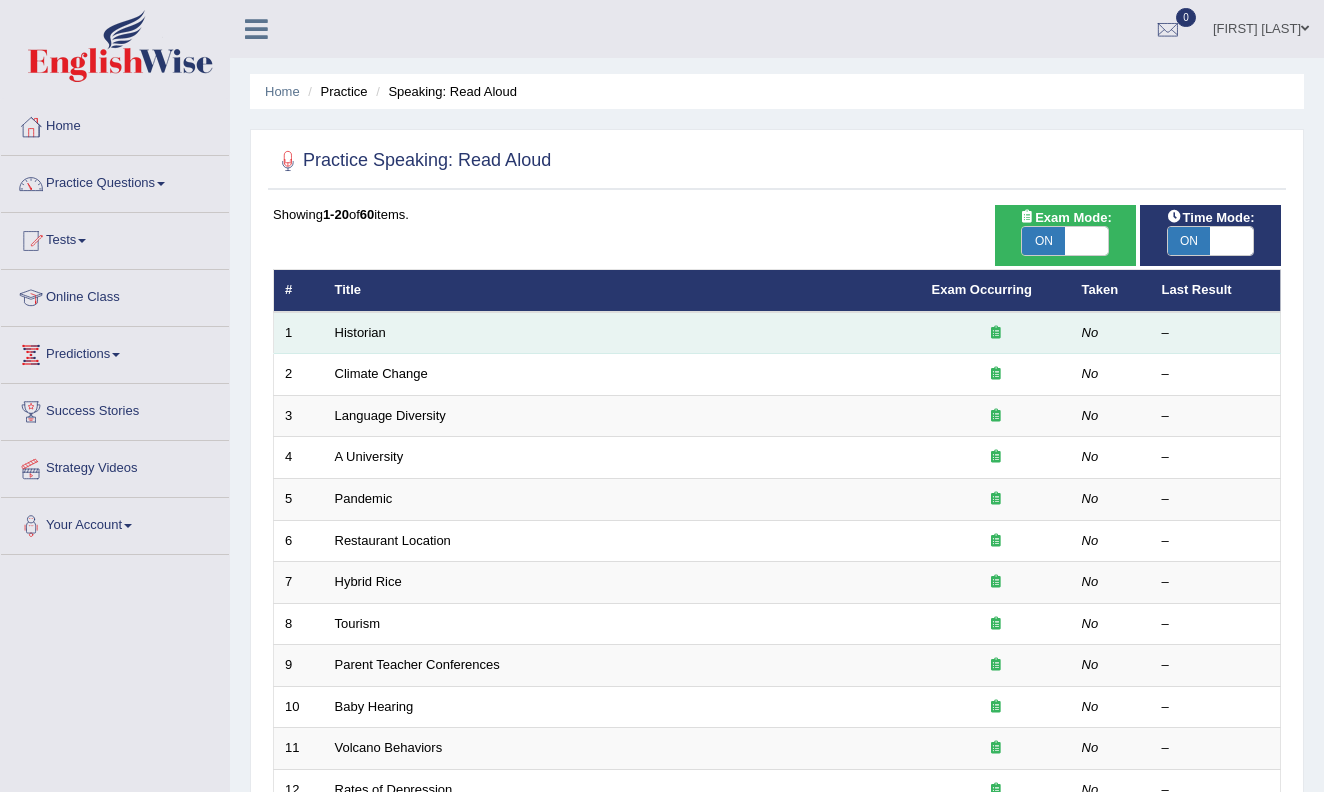 click on "No" at bounding box center (1090, 332) 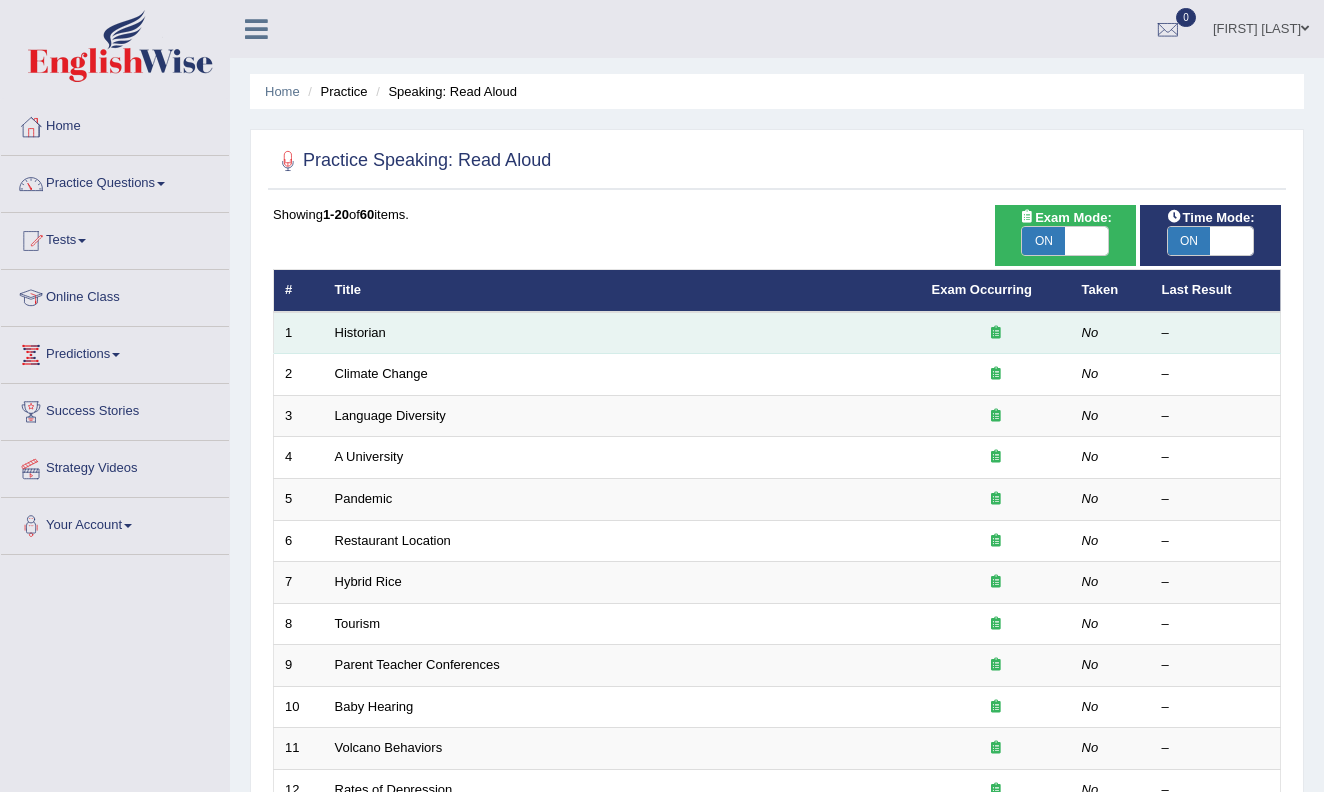 scroll, scrollTop: 0, scrollLeft: 0, axis: both 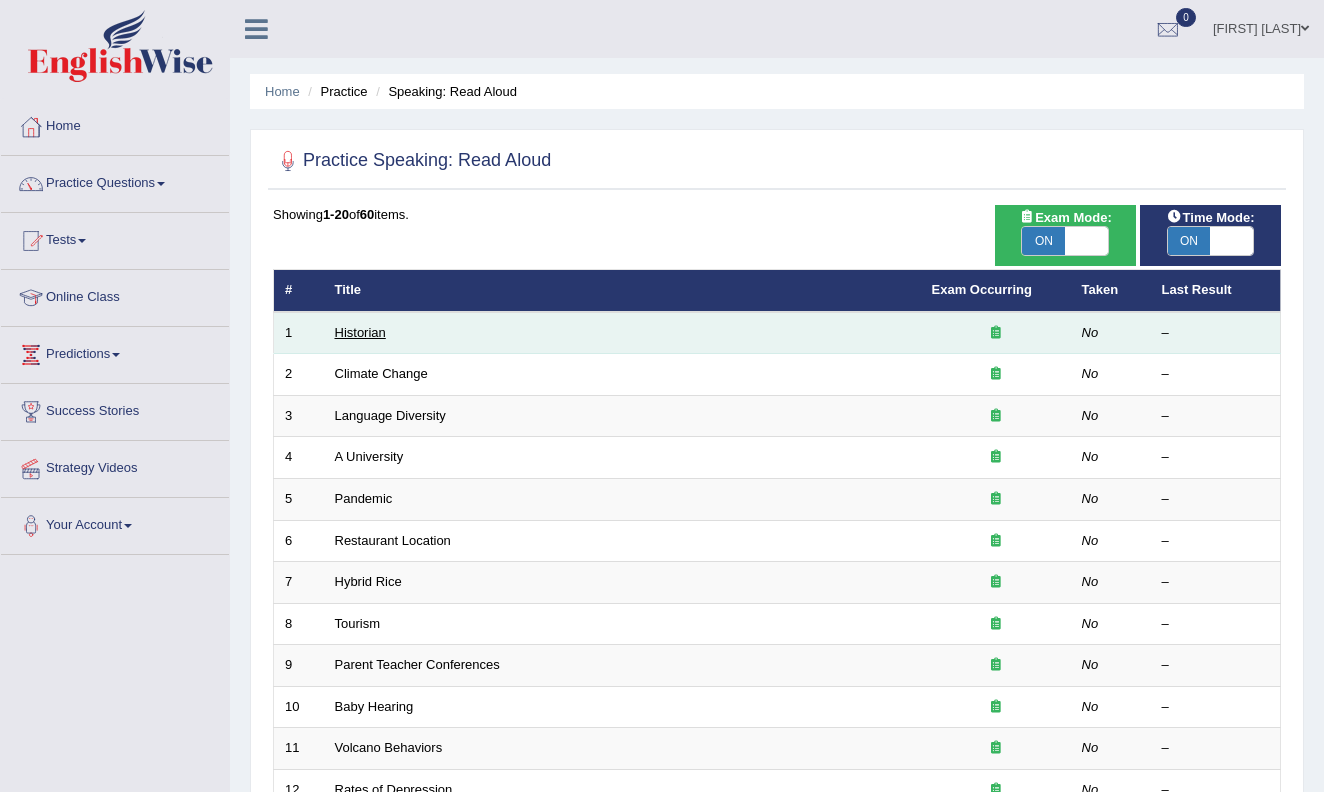 click on "Historian" at bounding box center (360, 332) 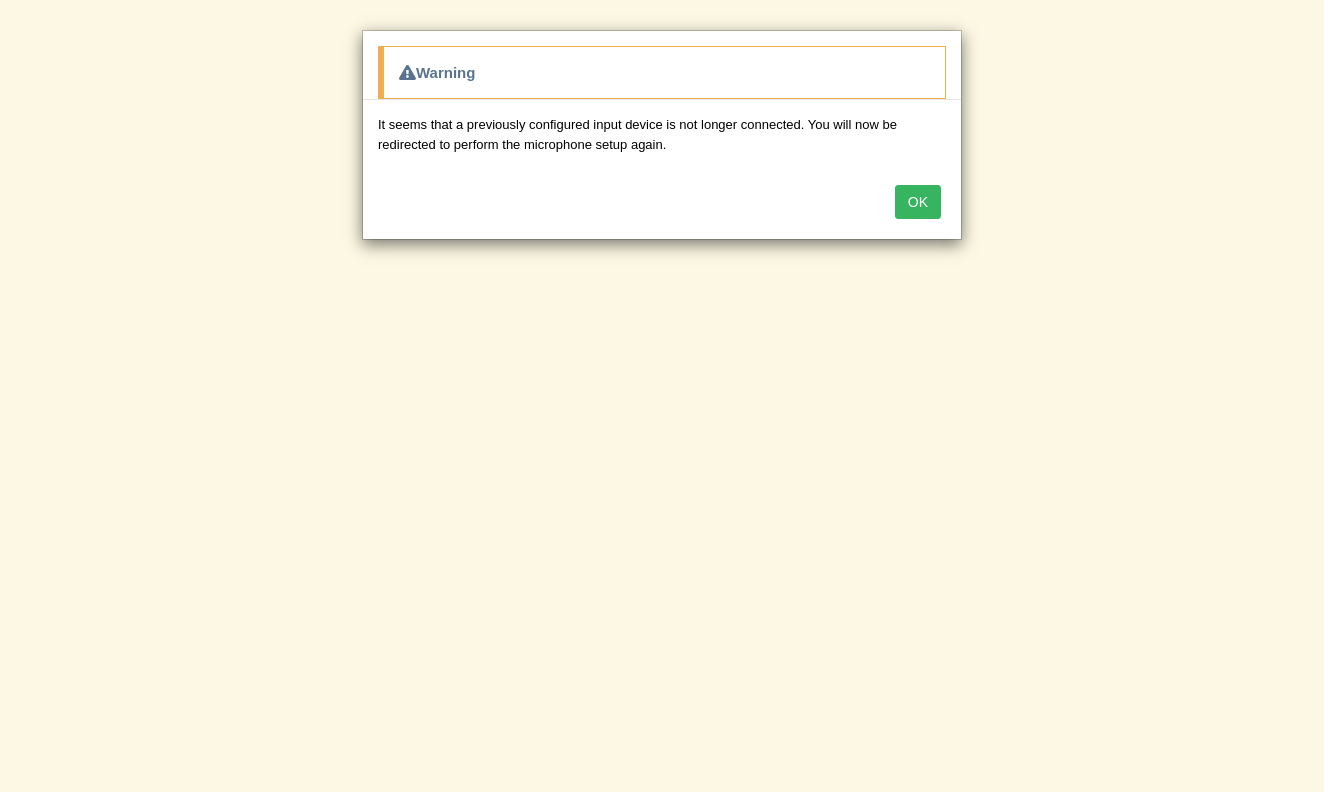 scroll, scrollTop: 0, scrollLeft: 0, axis: both 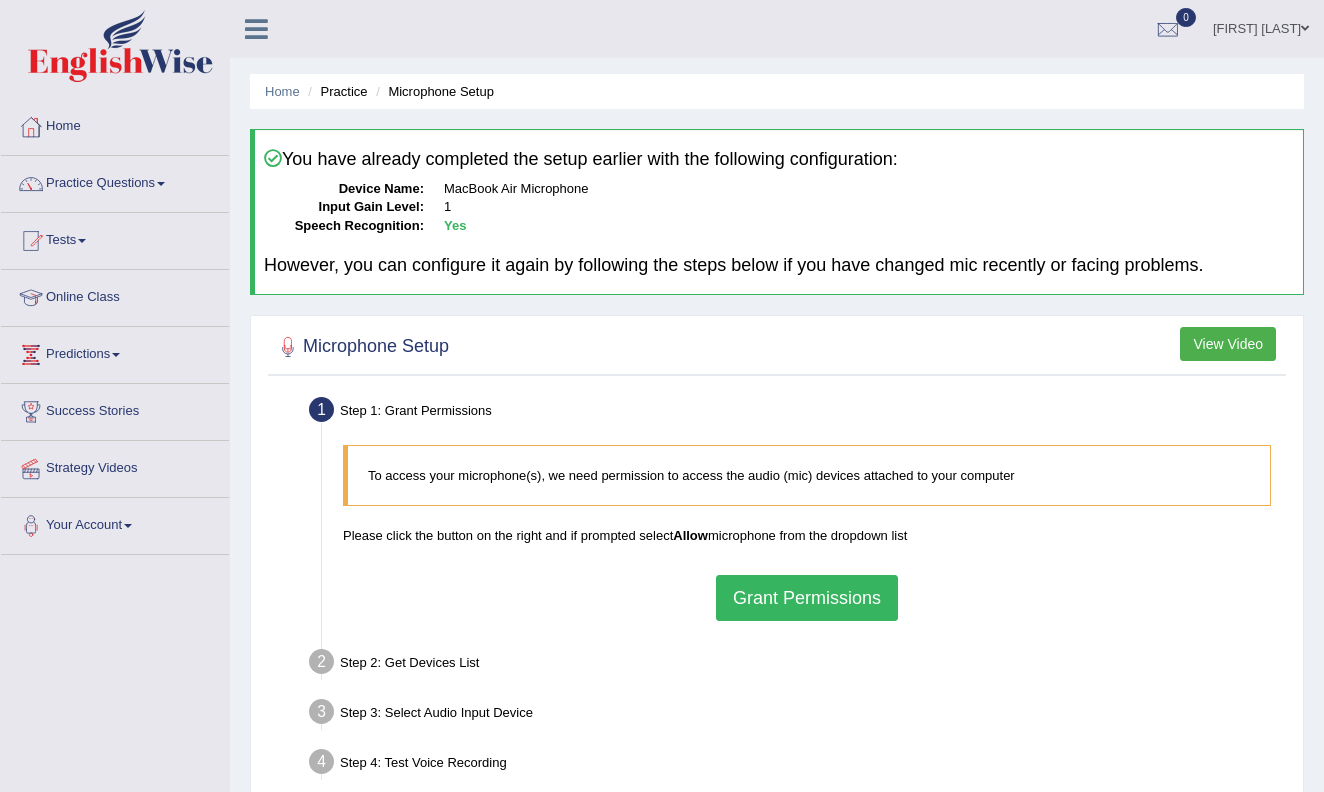 click on "Grant Permissions" at bounding box center [807, 598] 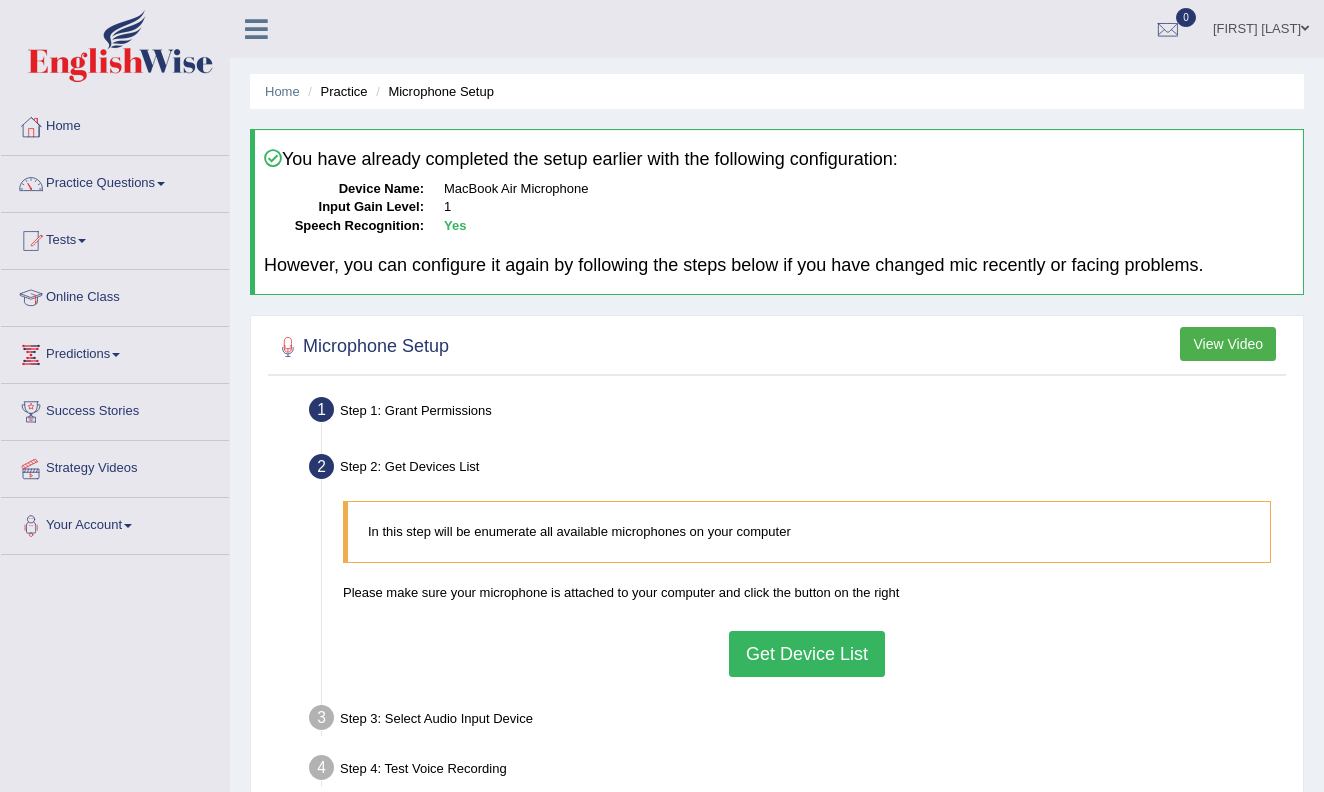 click on "View Video" at bounding box center (1228, 344) 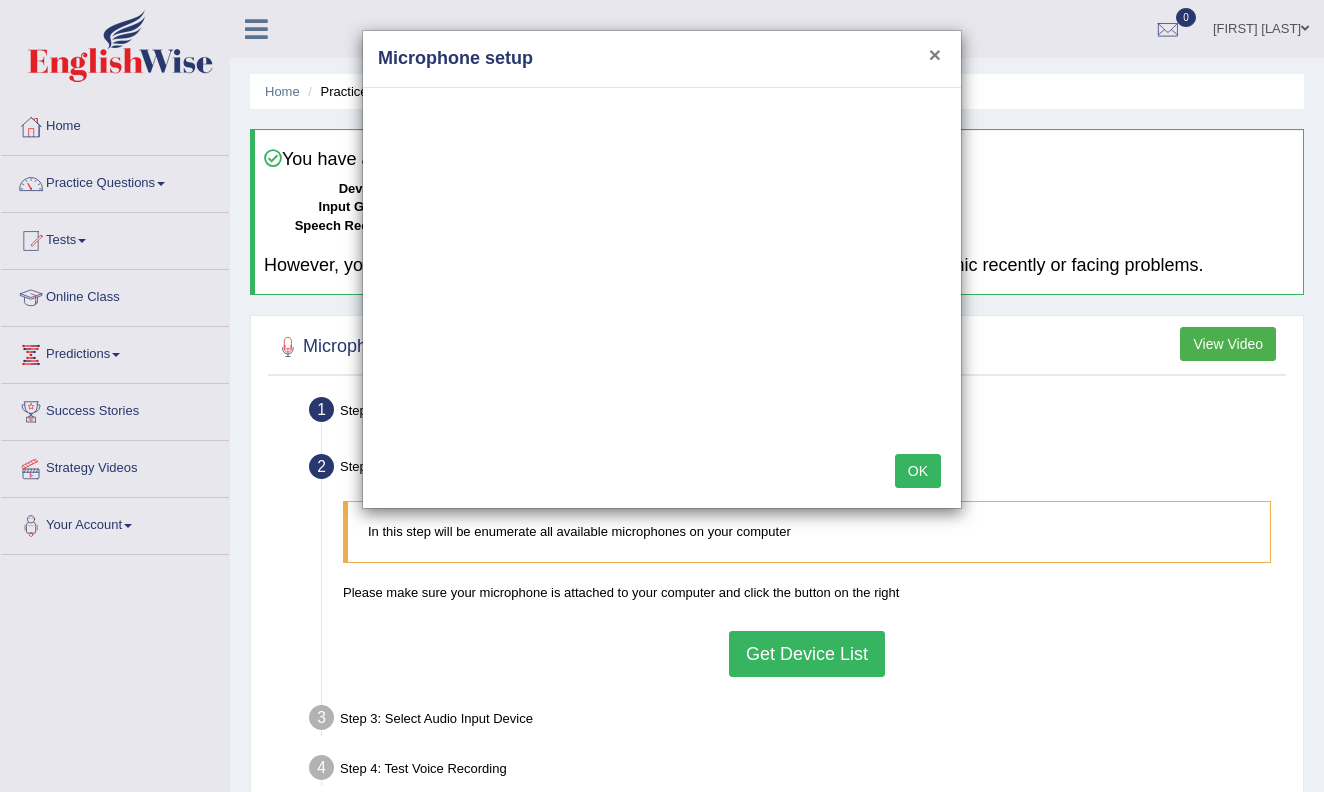 click on "×" at bounding box center (935, 54) 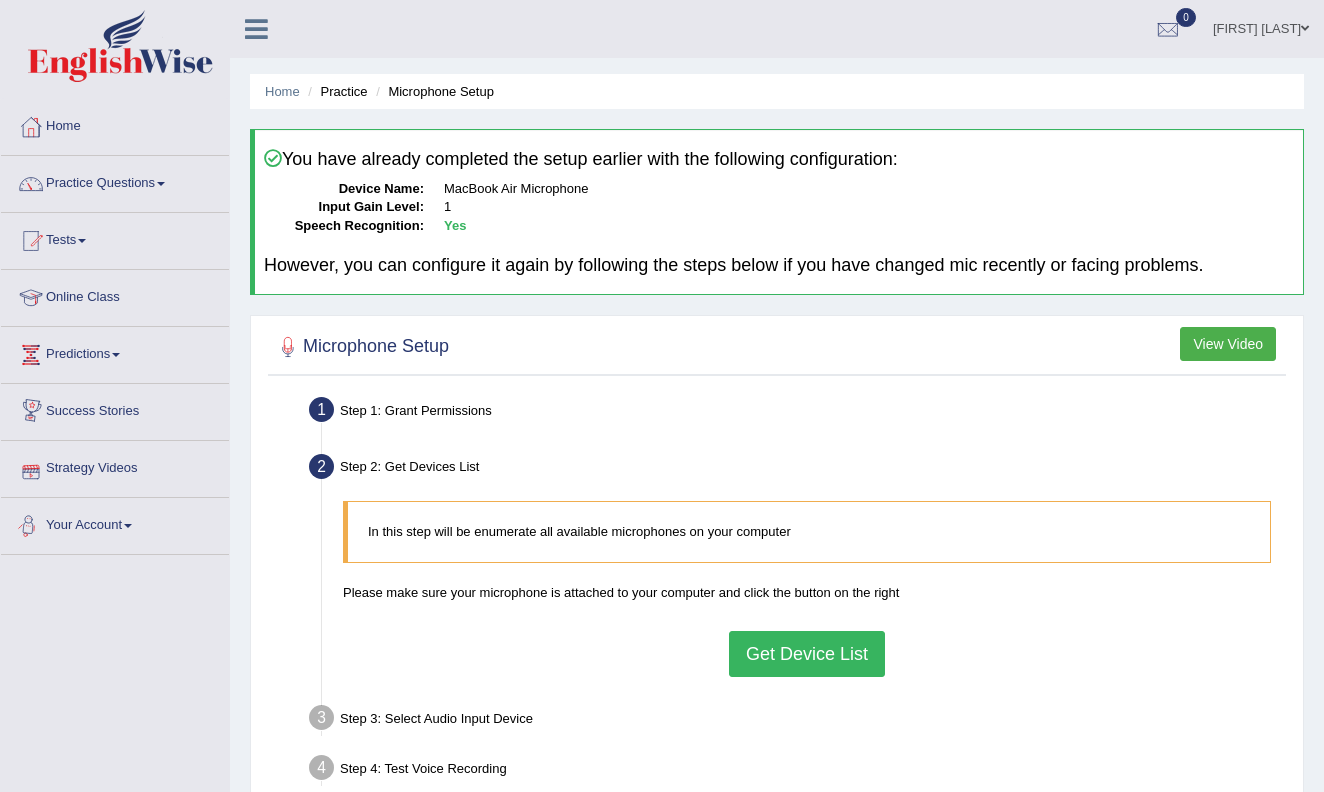 click on "Your Account" at bounding box center (115, 523) 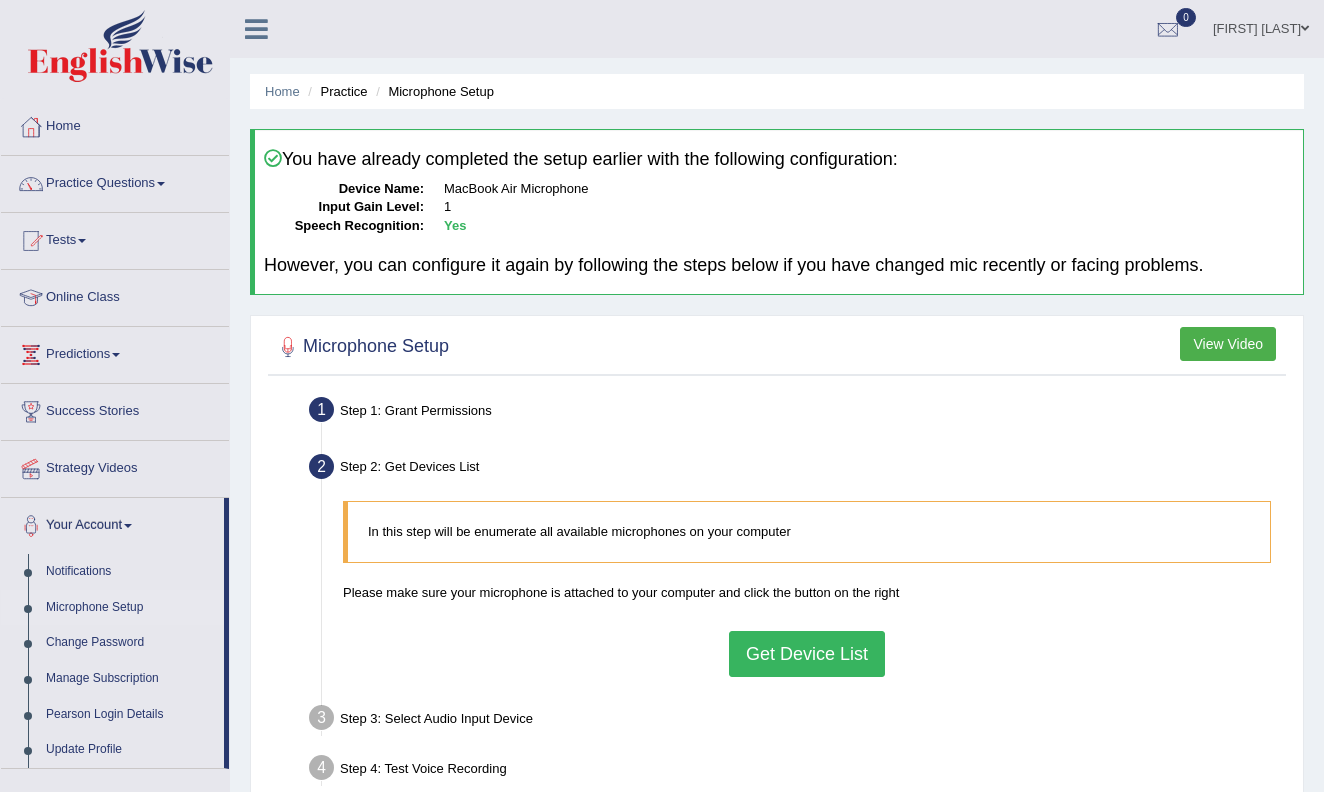 click on "Microphone Setup" at bounding box center (130, 608) 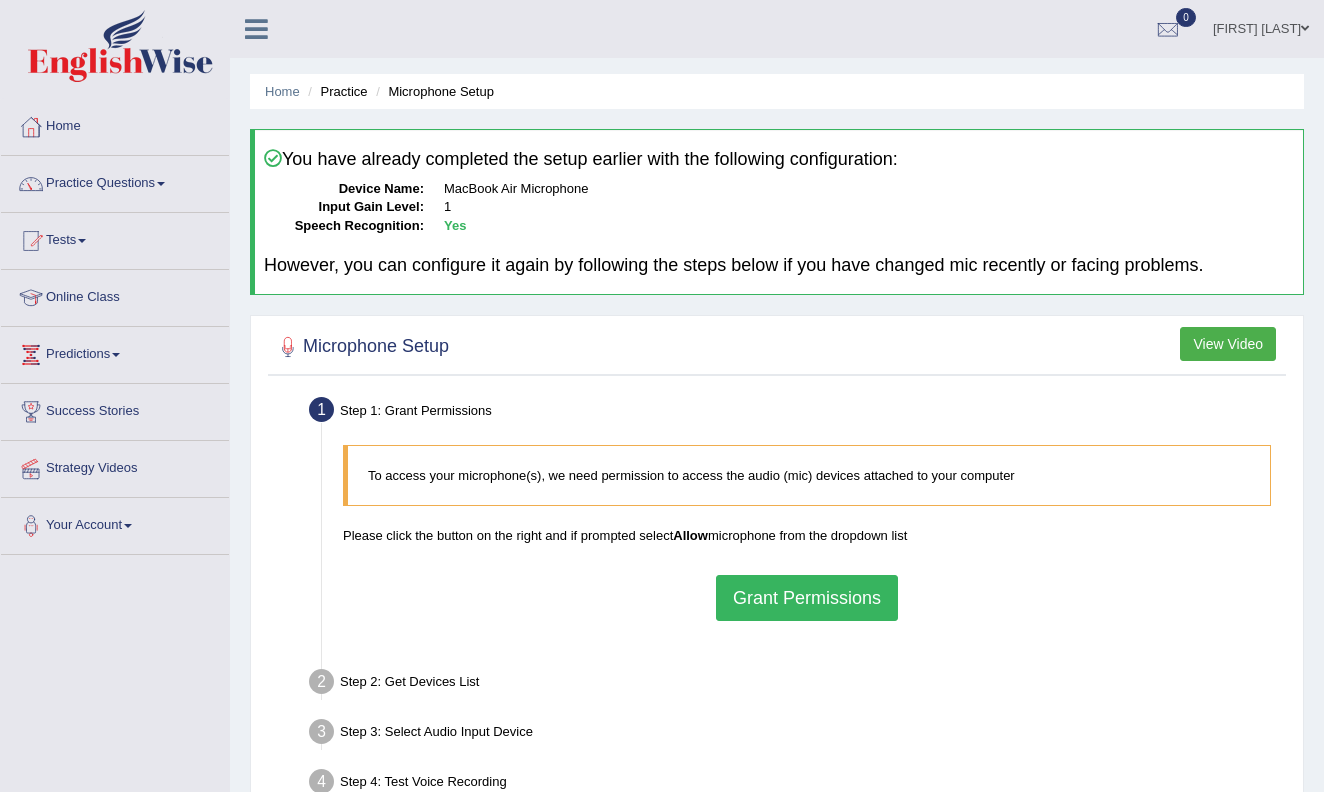 scroll, scrollTop: 0, scrollLeft: 0, axis: both 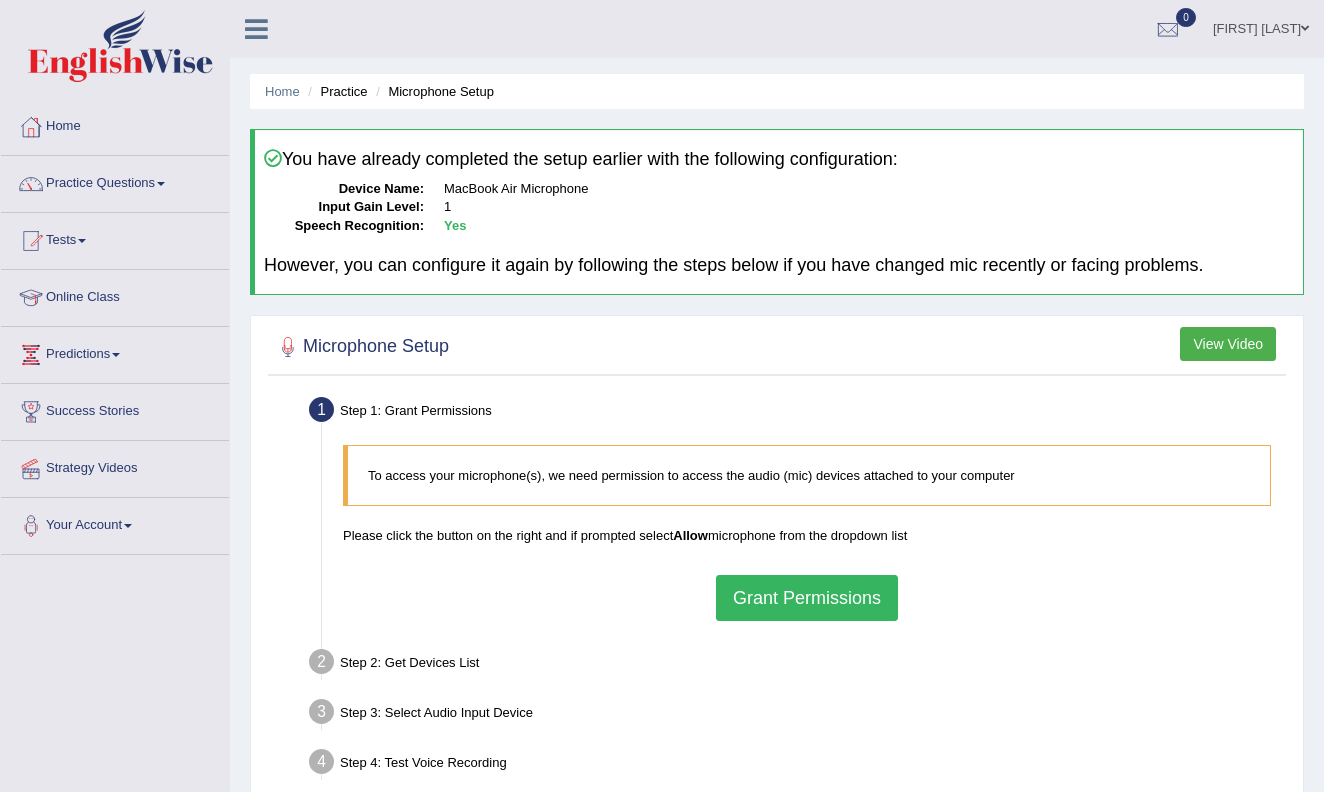 click on "Grant Permissions" at bounding box center [807, 598] 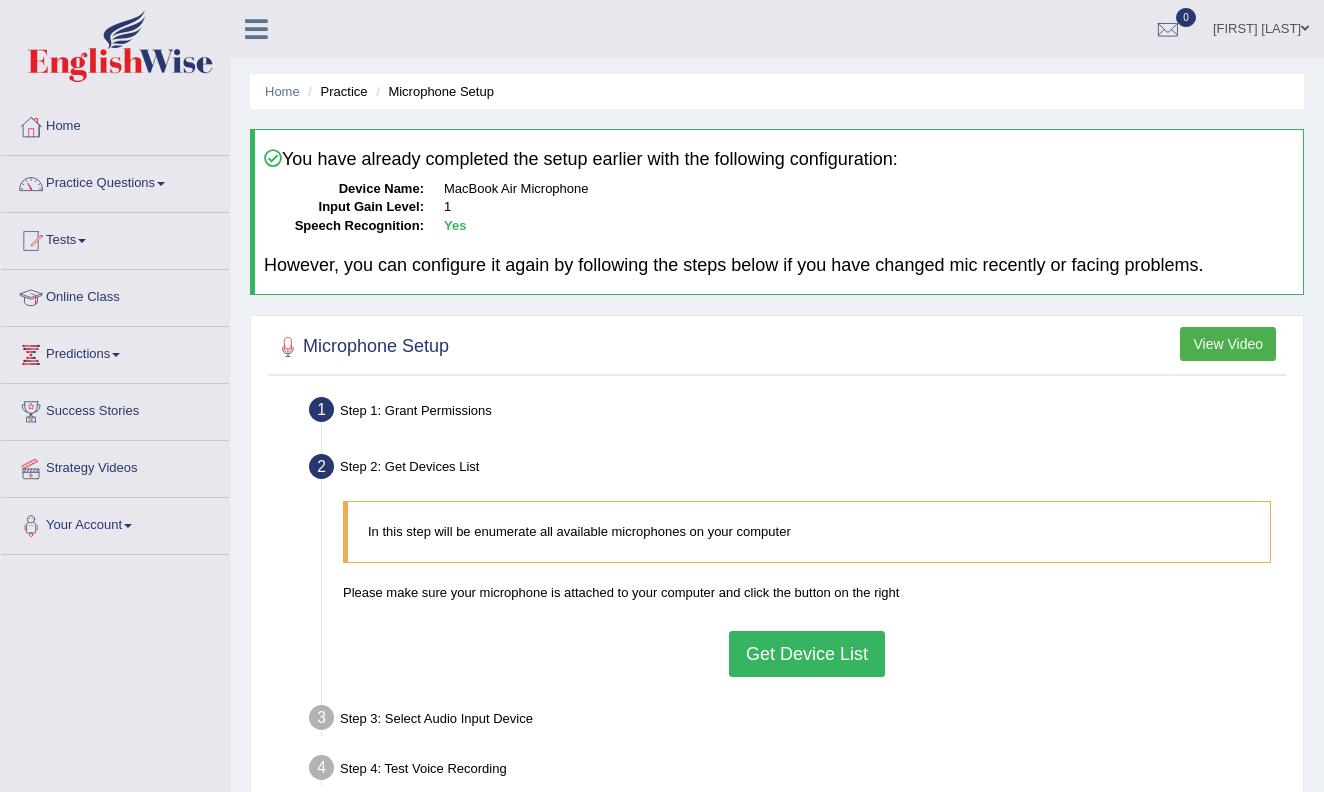 click on "Get Device List" at bounding box center [807, 654] 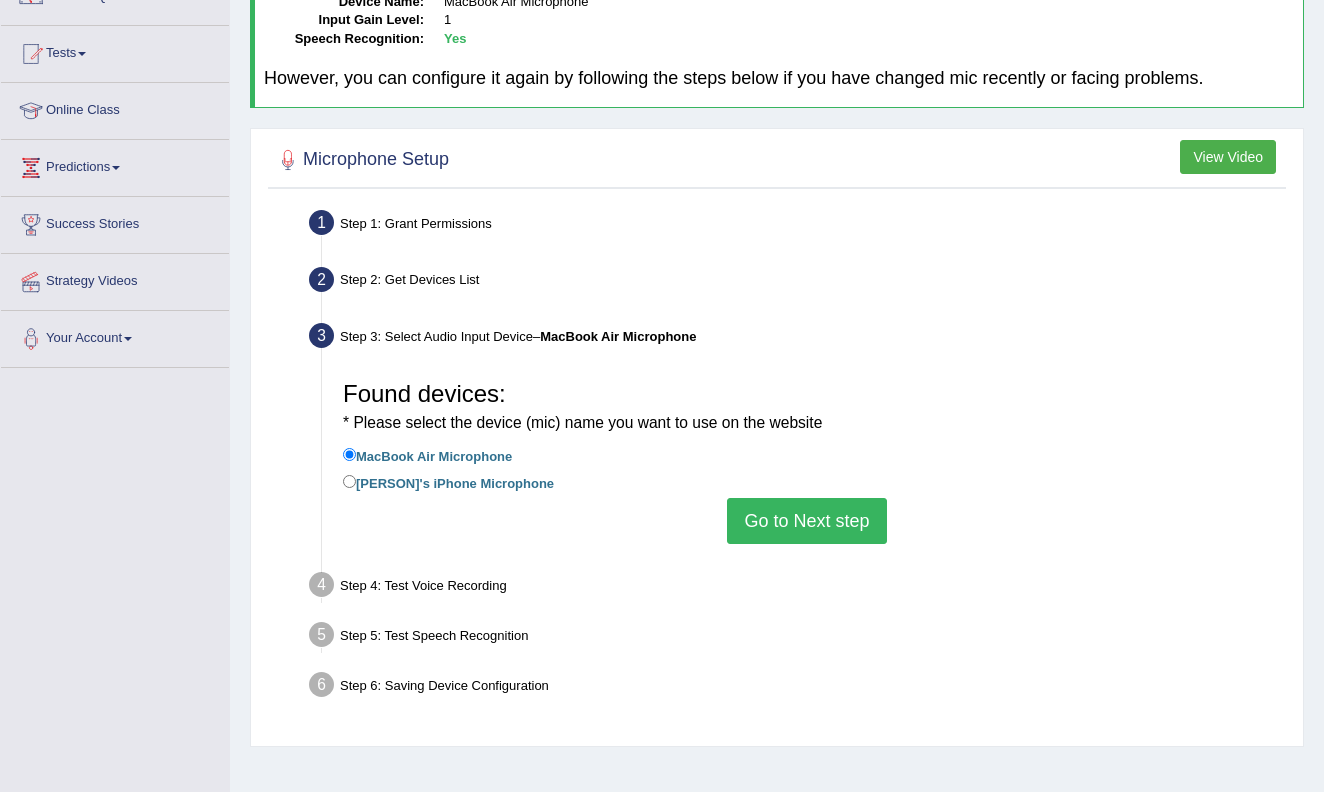 scroll, scrollTop: 190, scrollLeft: 0, axis: vertical 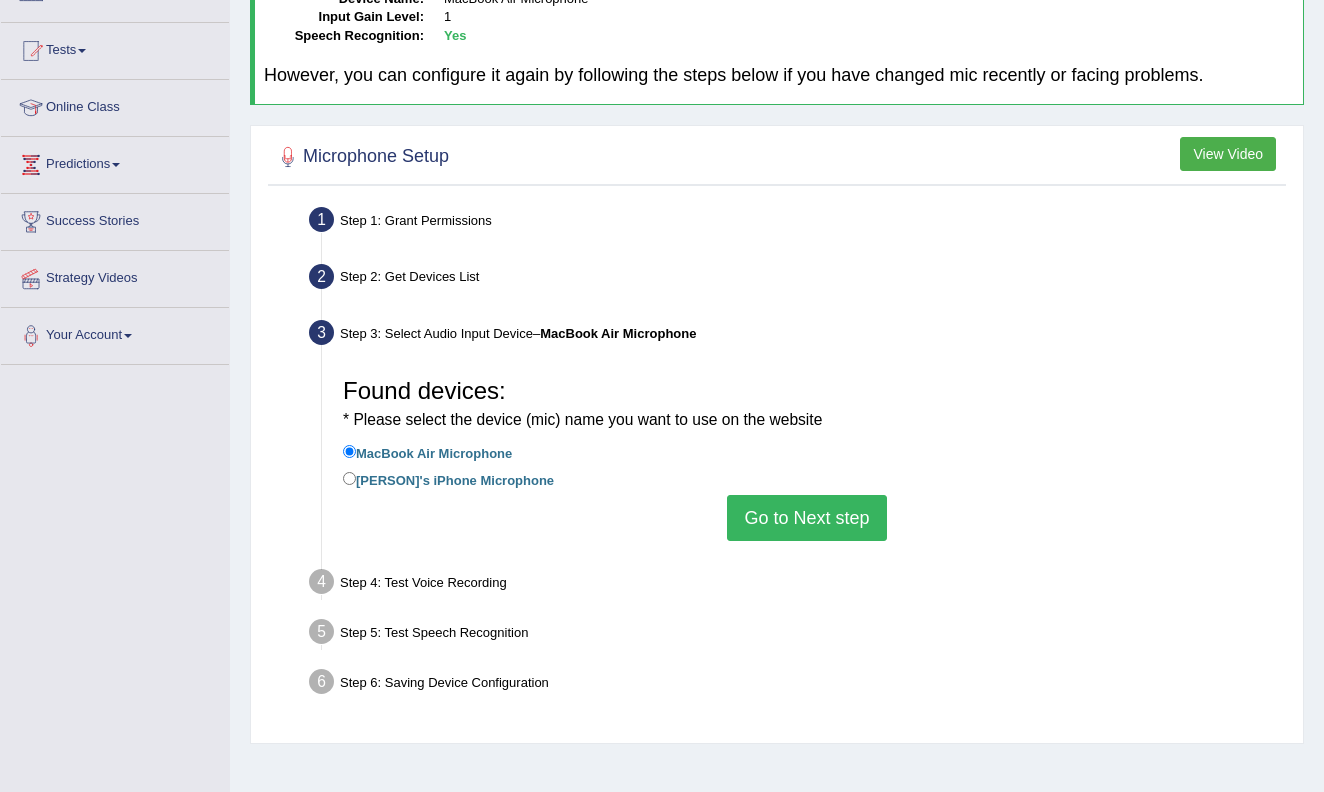 click on "Go to Next step" at bounding box center (806, 518) 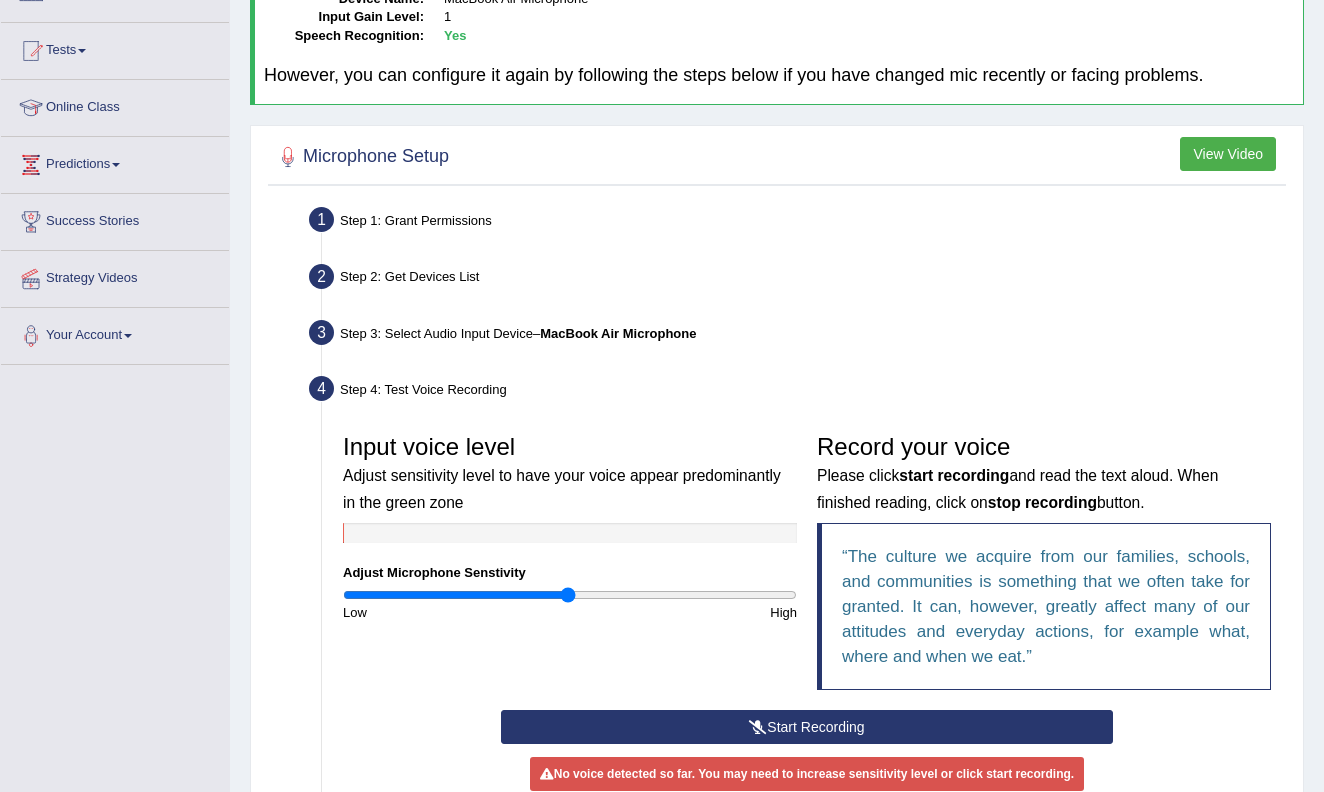 click on "Start Recording" at bounding box center [807, 727] 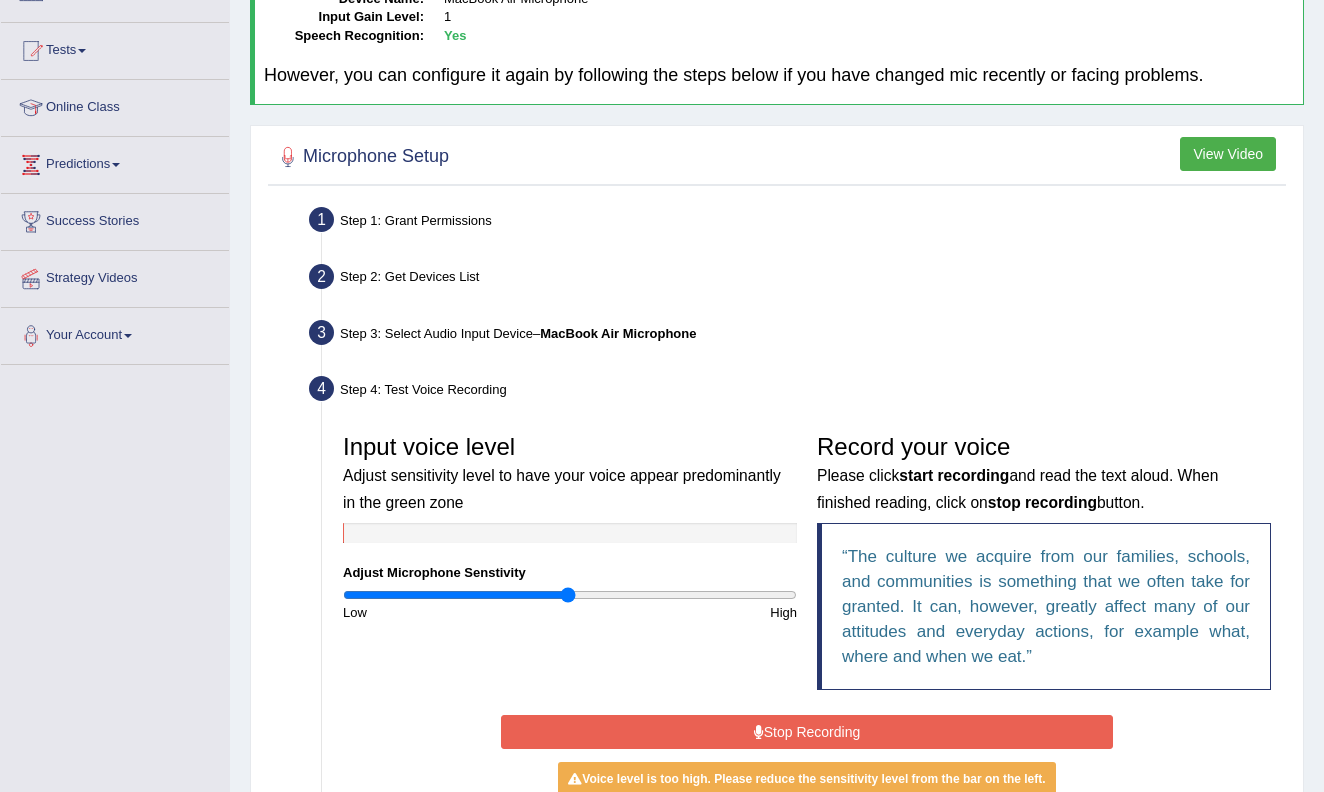 click on "Stop Recording" at bounding box center (807, 732) 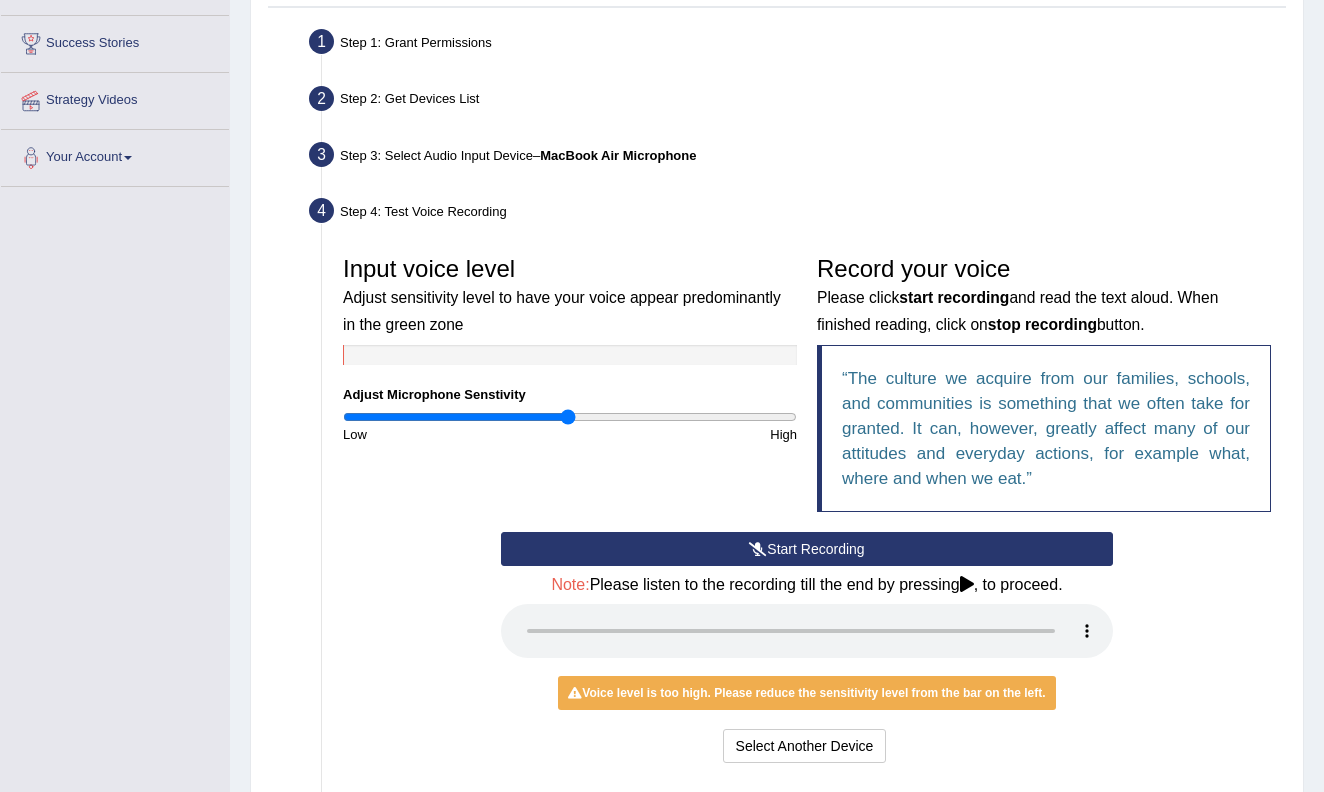scroll, scrollTop: 388, scrollLeft: 0, axis: vertical 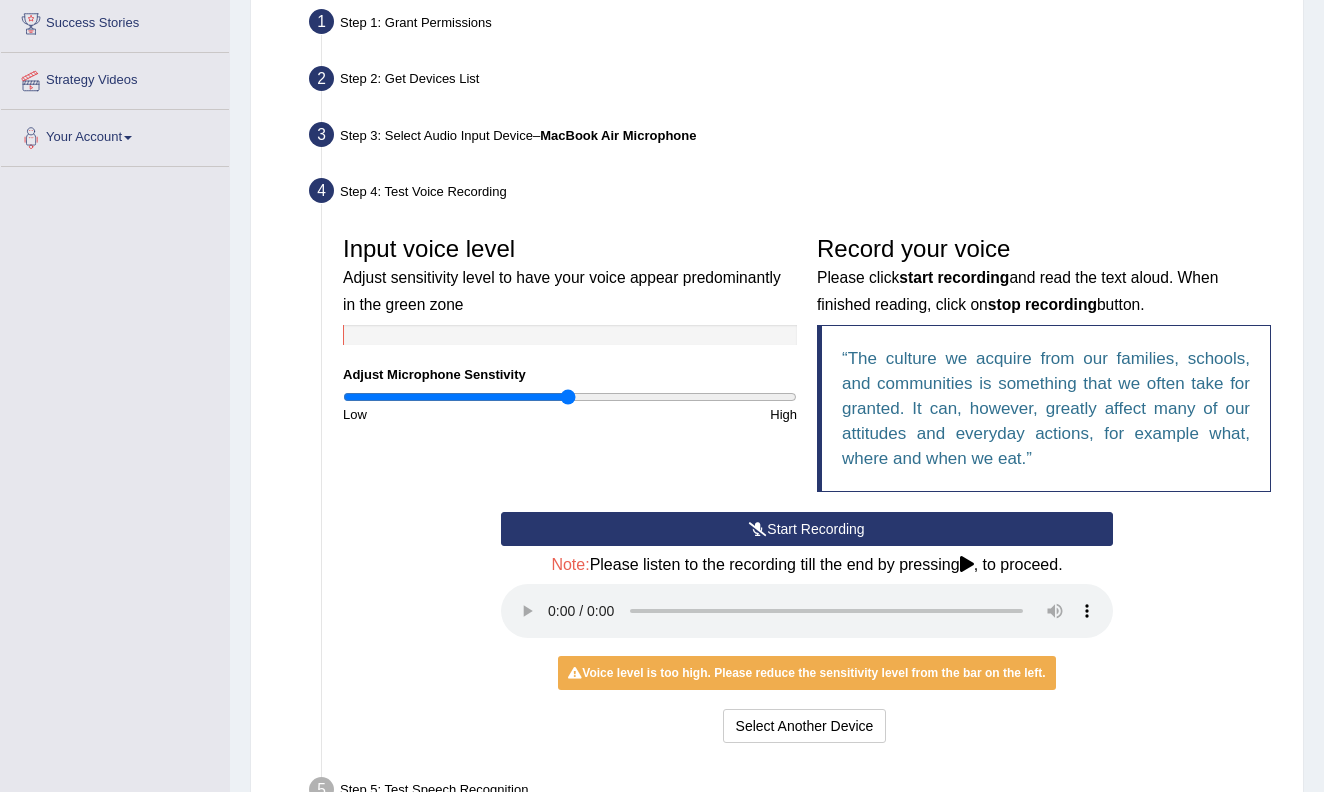 click at bounding box center [807, 611] 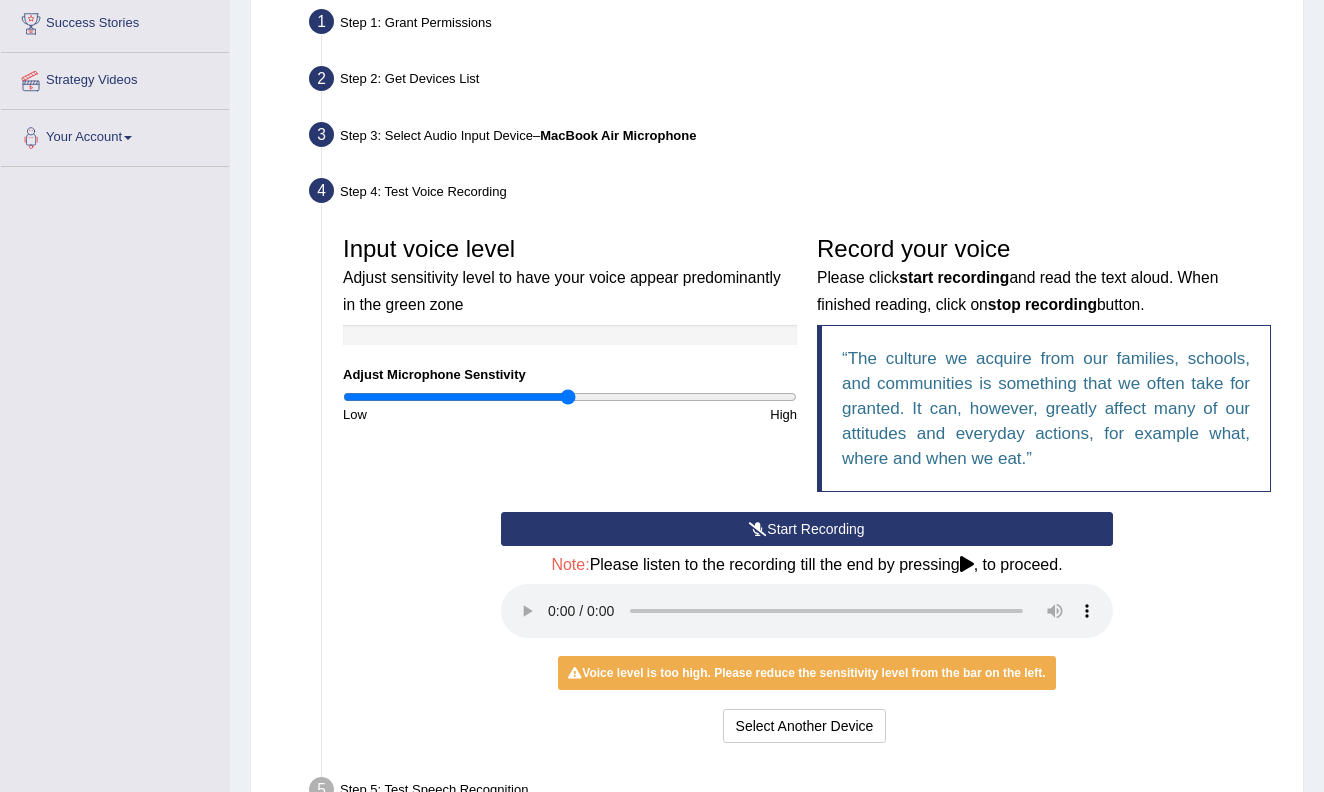 click on "Voice level is too high. Please reduce the sensitivity level from the bar on the left." at bounding box center [806, 673] 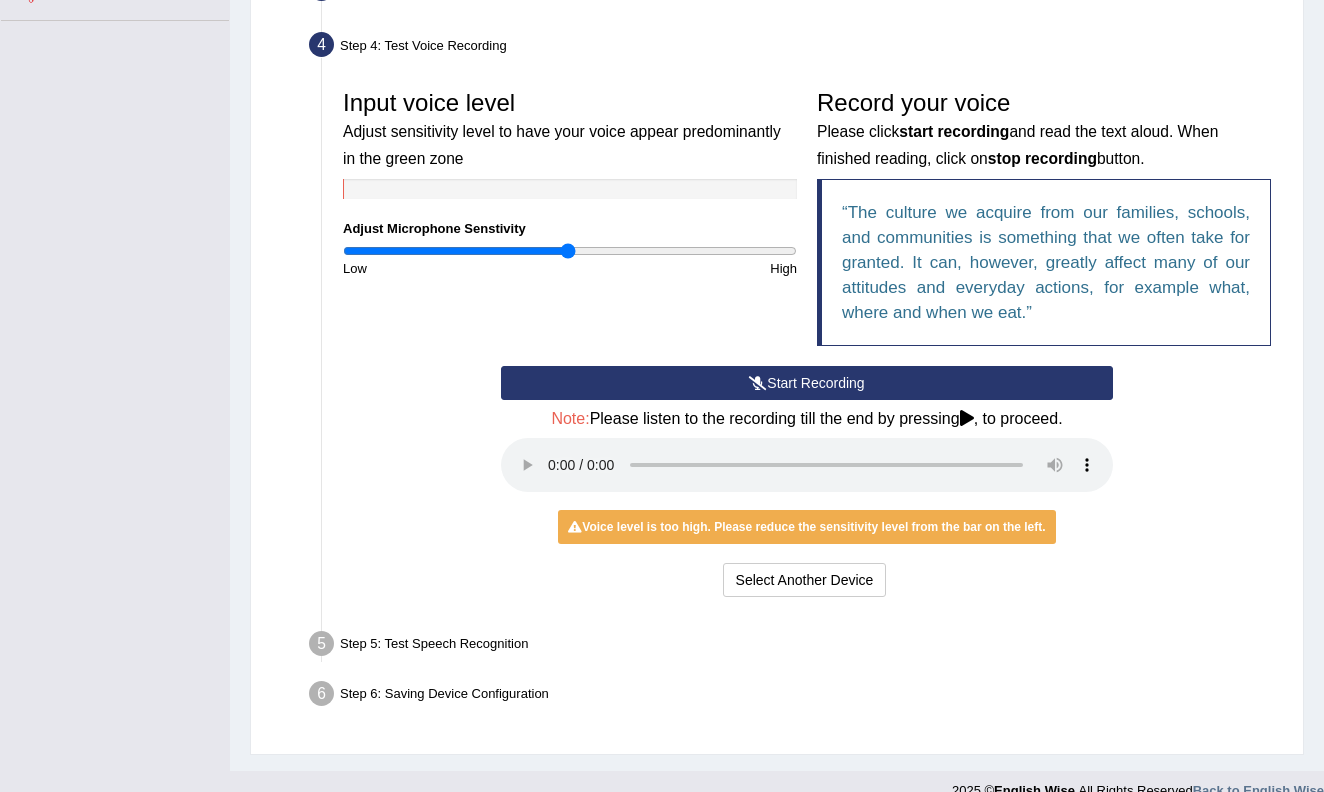 scroll, scrollTop: 533, scrollLeft: 0, axis: vertical 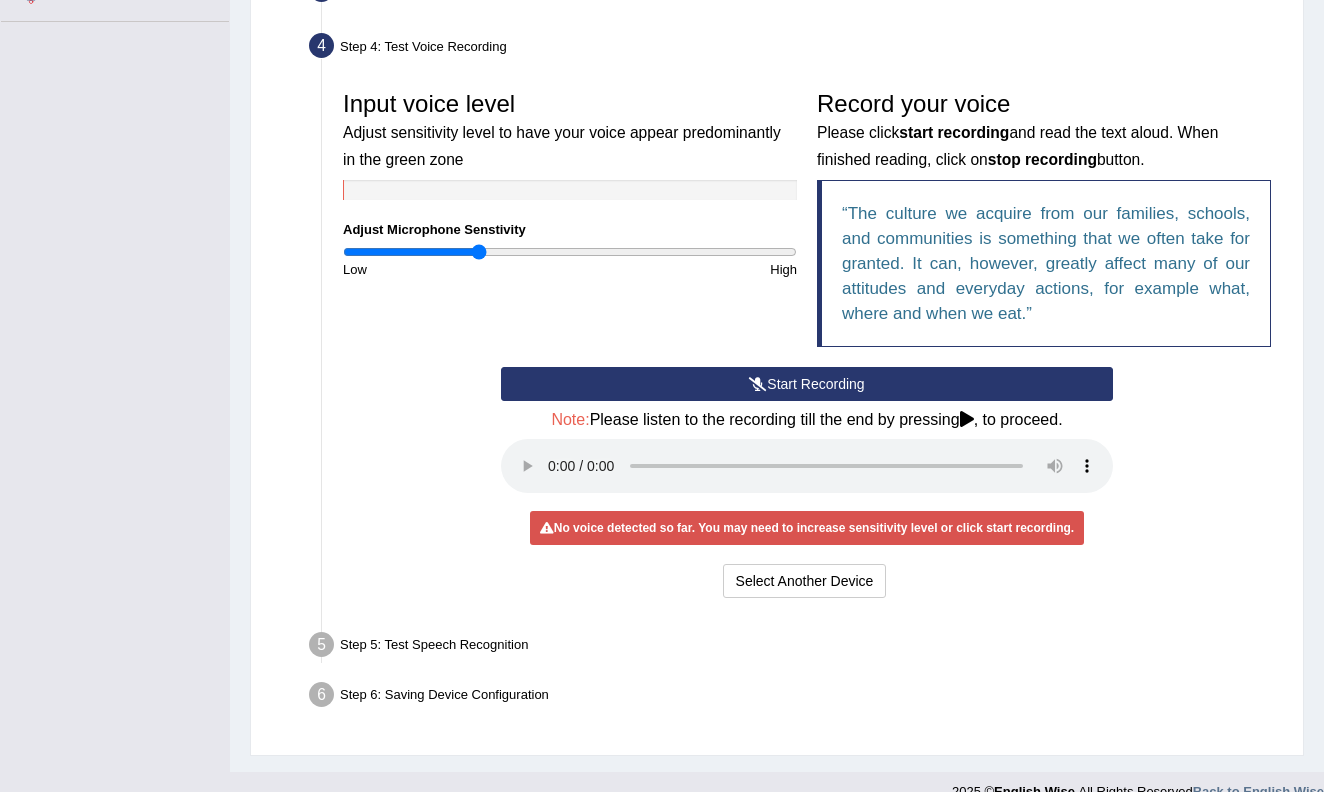 click at bounding box center [570, 252] 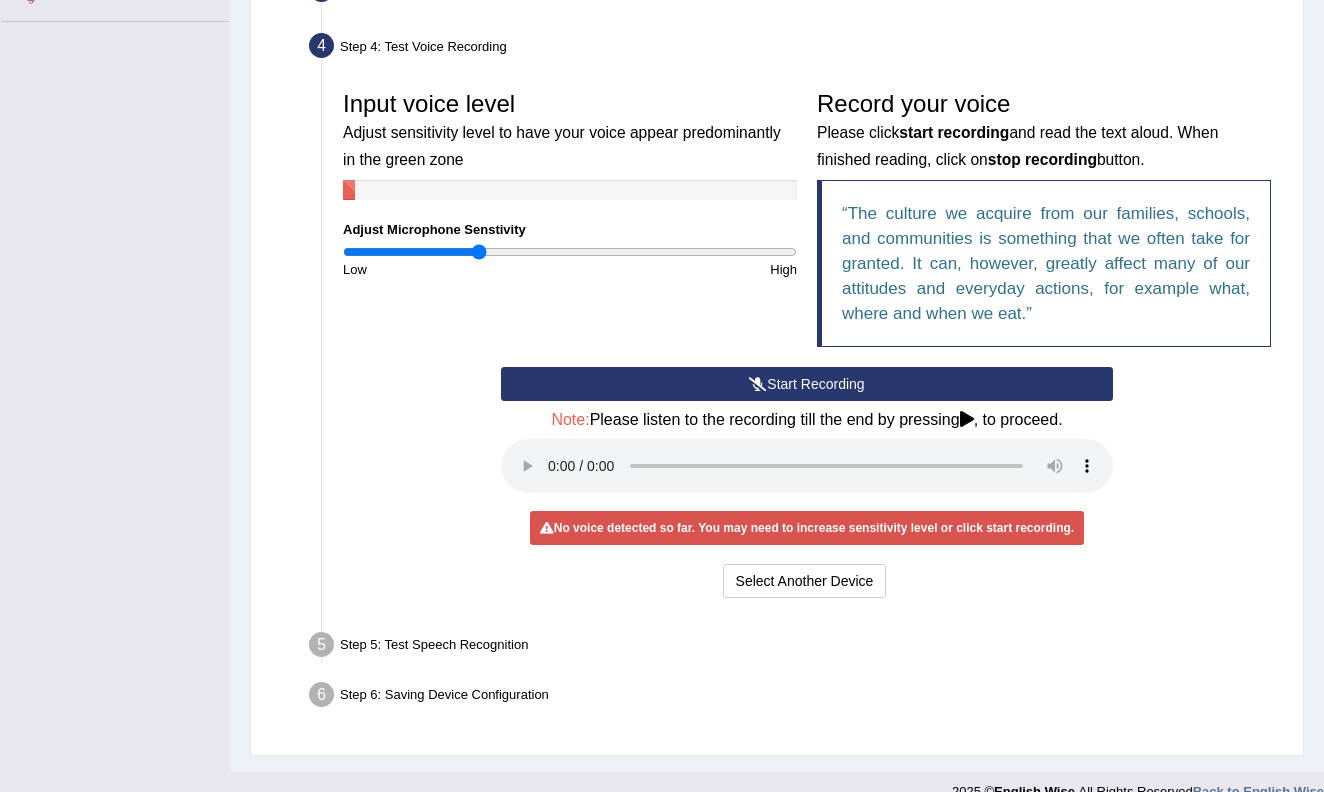 click at bounding box center [570, 252] 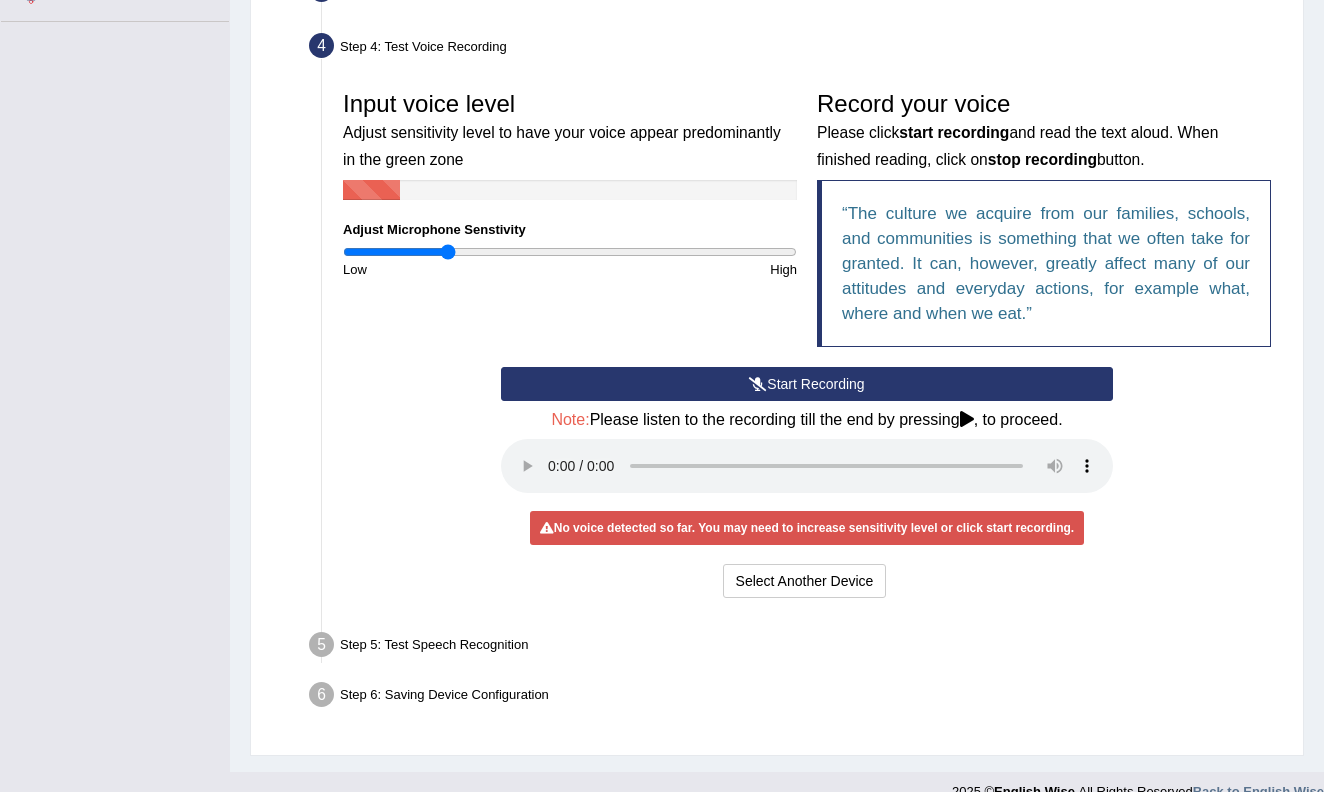 click at bounding box center (570, 252) 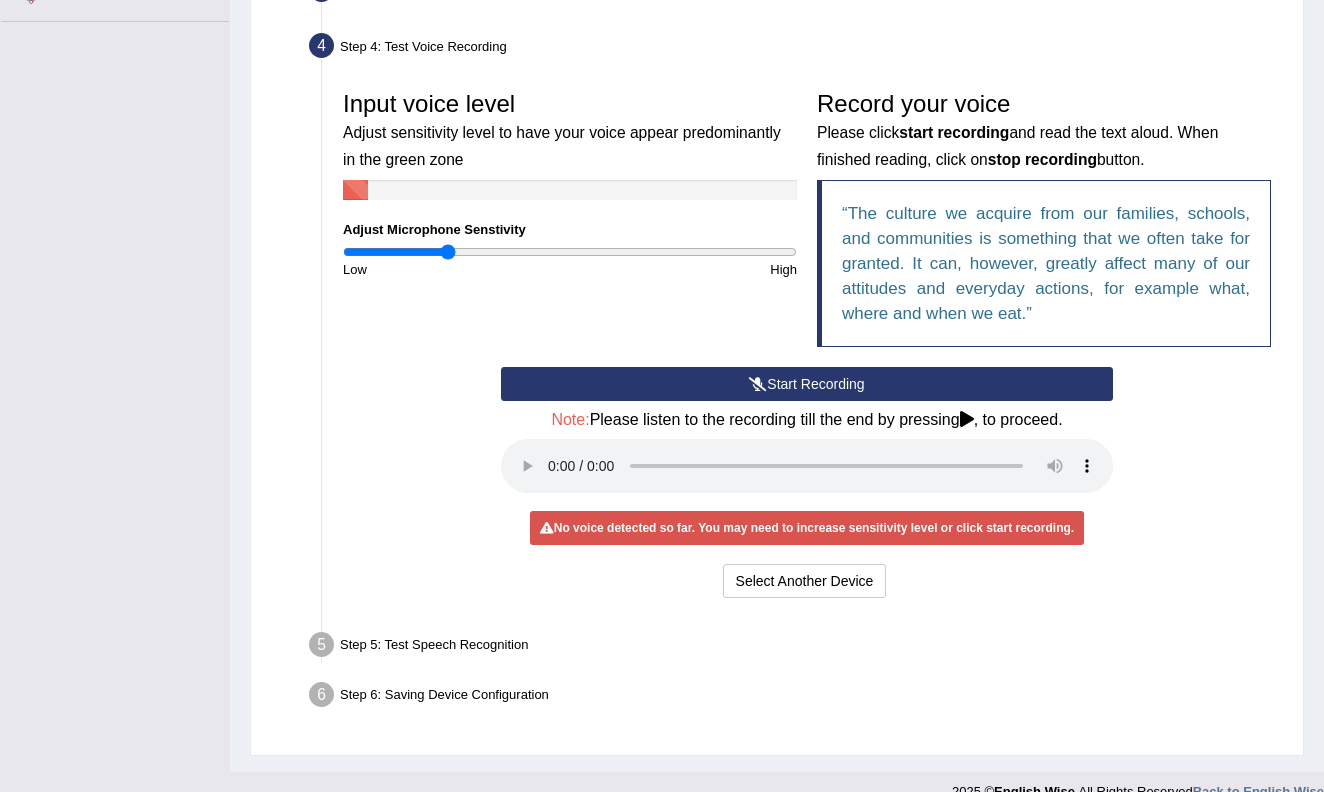 click on "Start Recording" at bounding box center [807, 384] 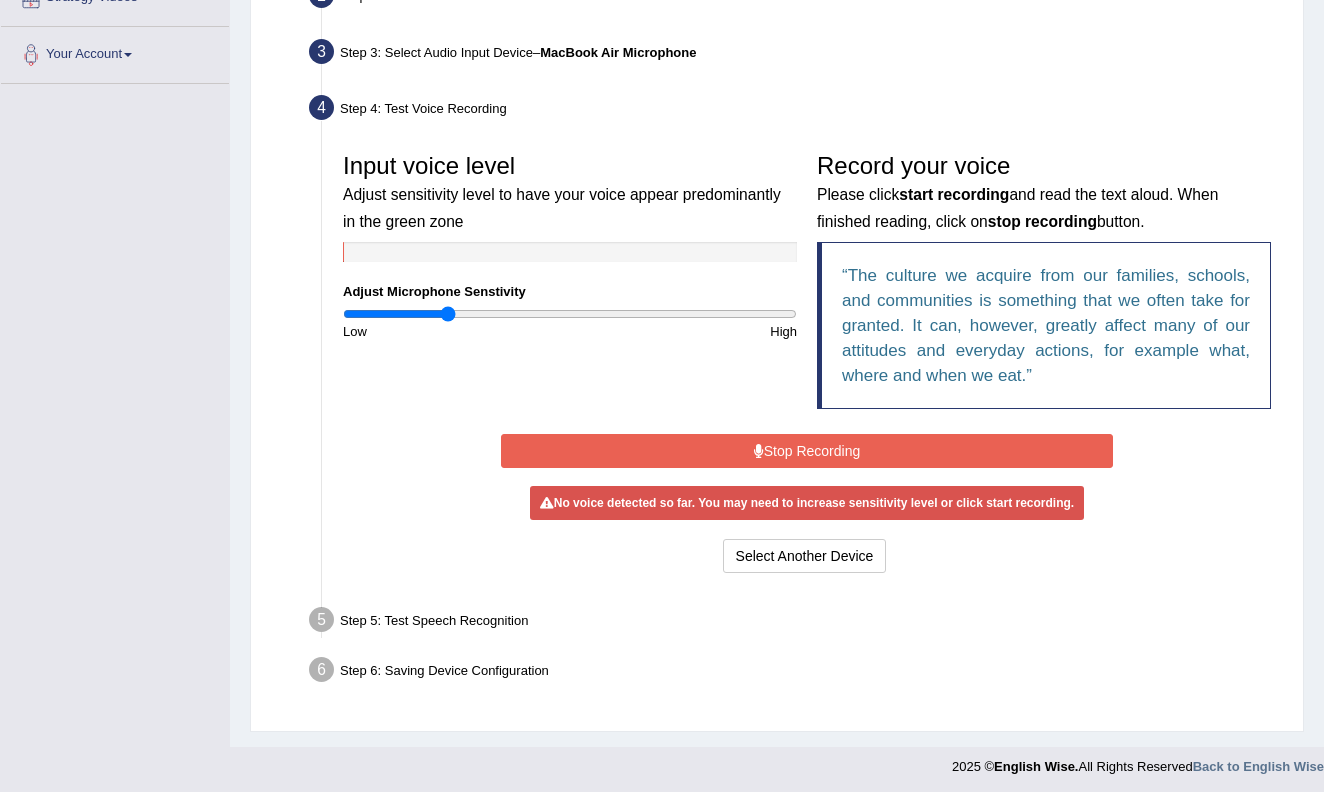 scroll, scrollTop: 465, scrollLeft: 0, axis: vertical 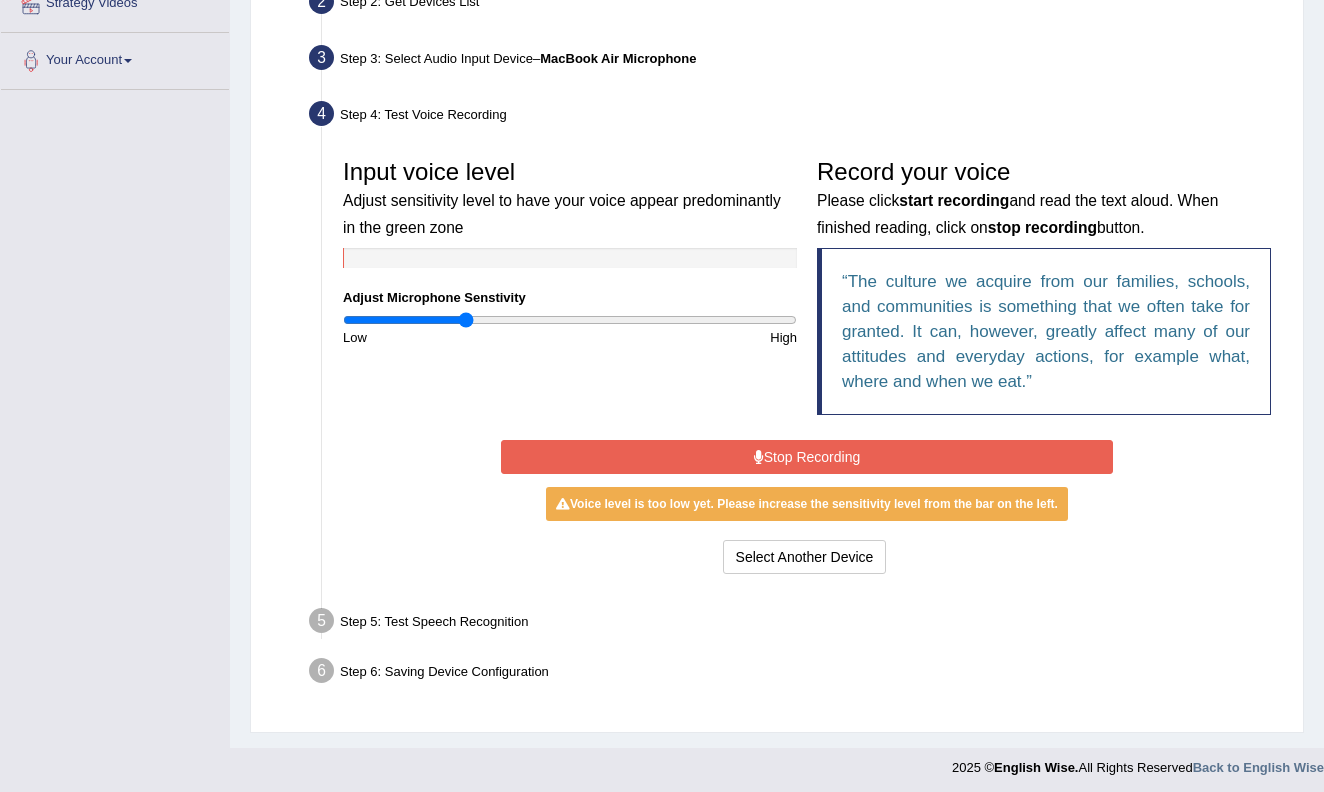click at bounding box center [570, 320] 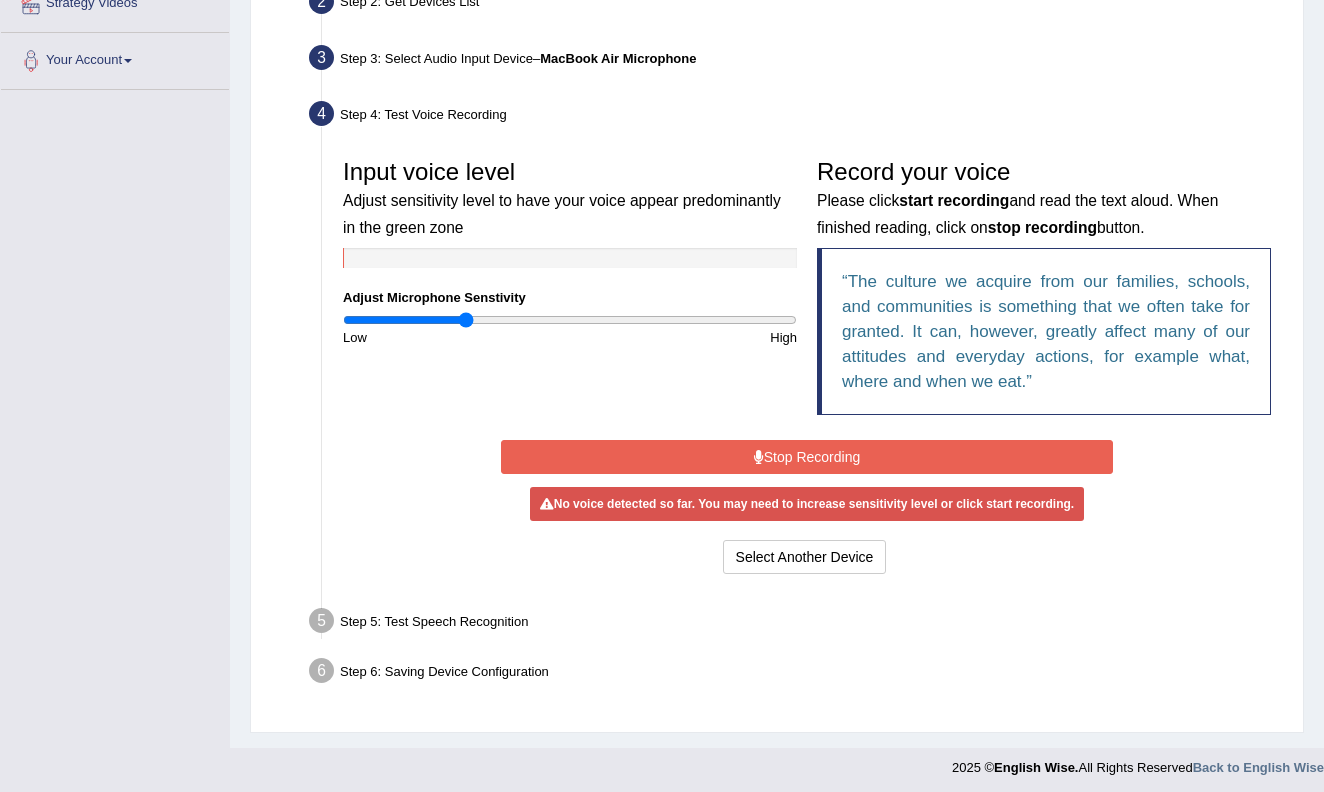 click at bounding box center [570, 320] 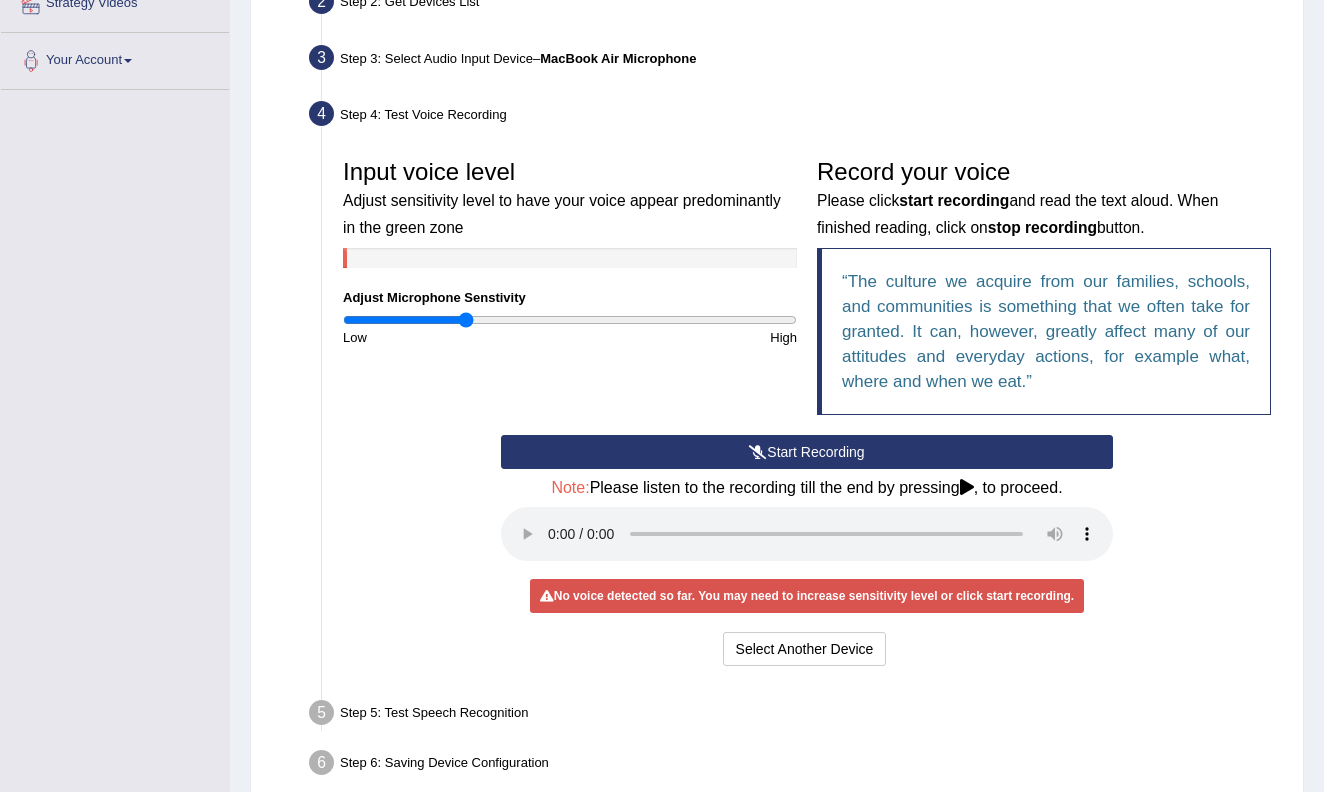 click on "Start Recording" at bounding box center (807, 452) 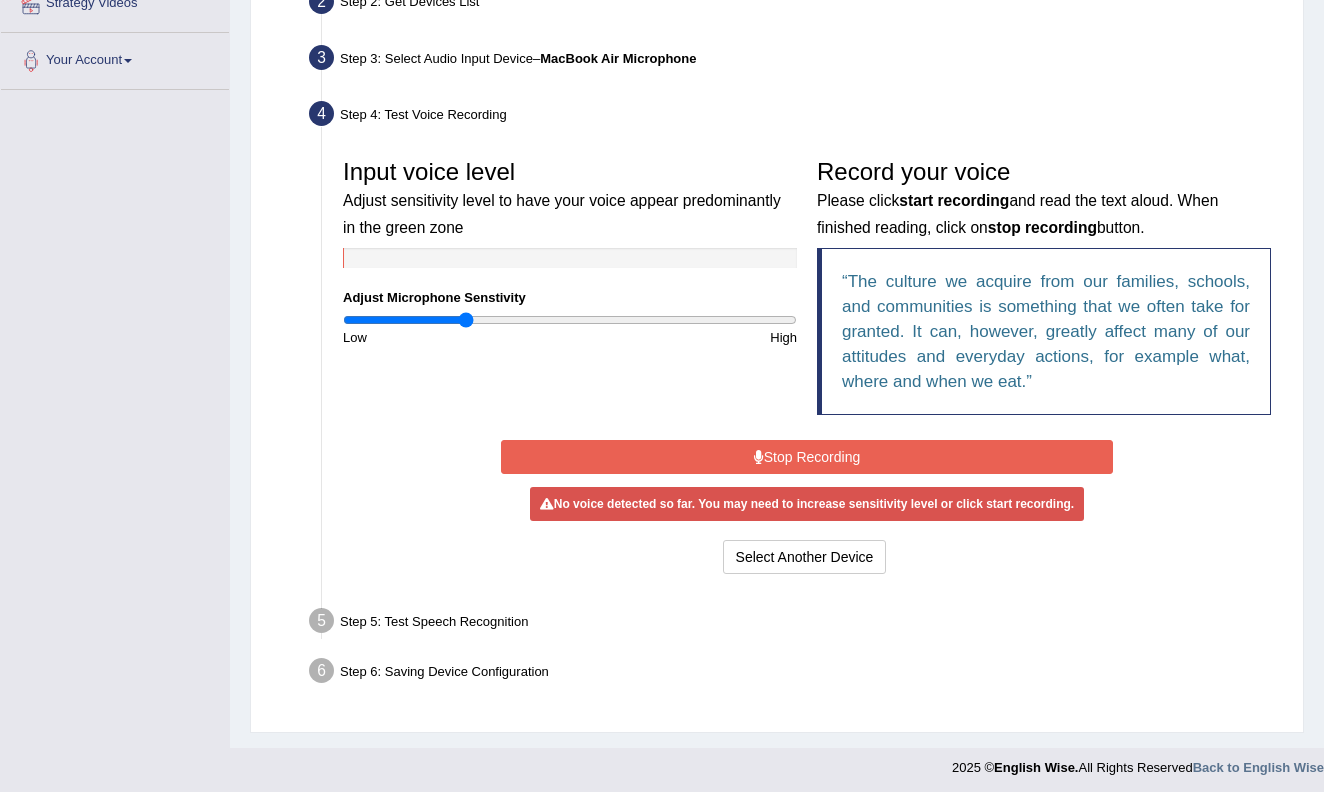 click on "No voice detected so far. You may need to increase sensitivity level or click start recording." at bounding box center (807, 504) 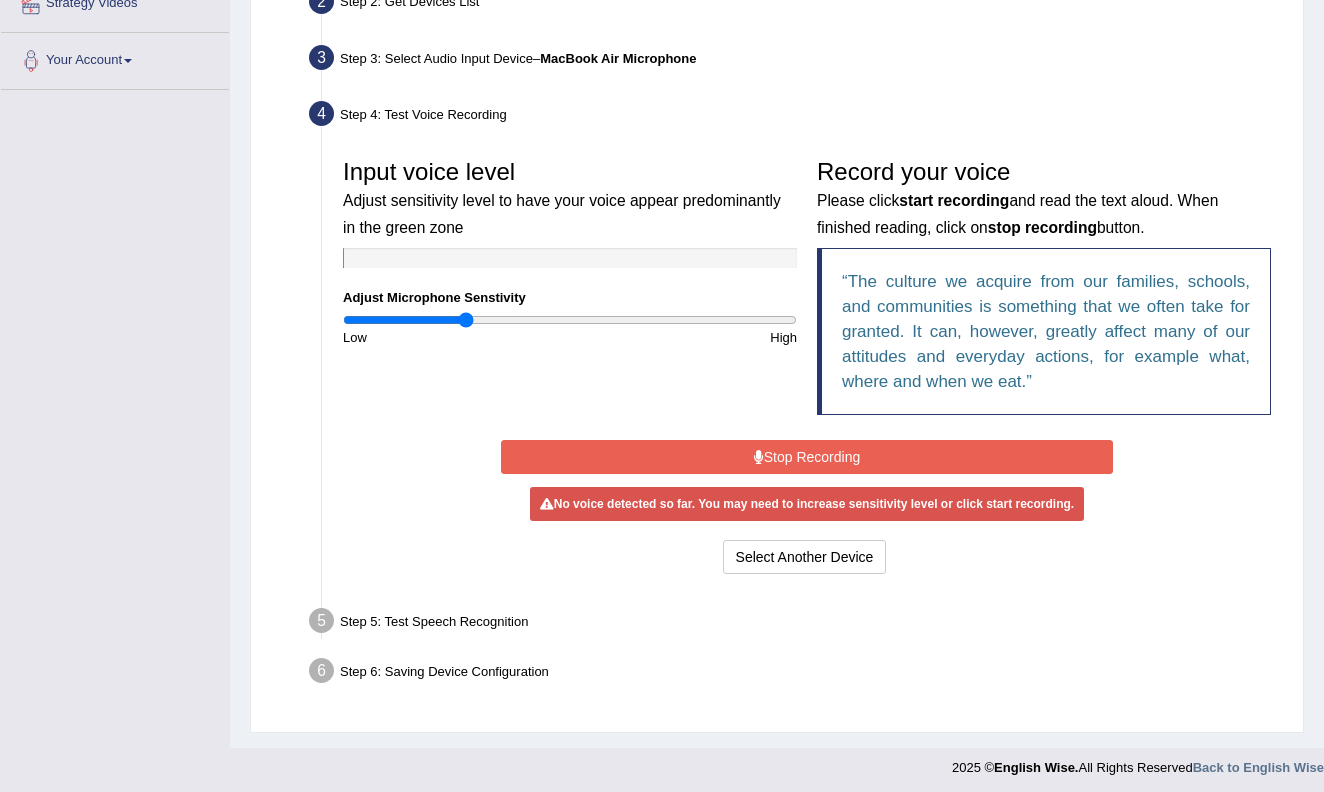 click on "Stop Recording" at bounding box center [807, 457] 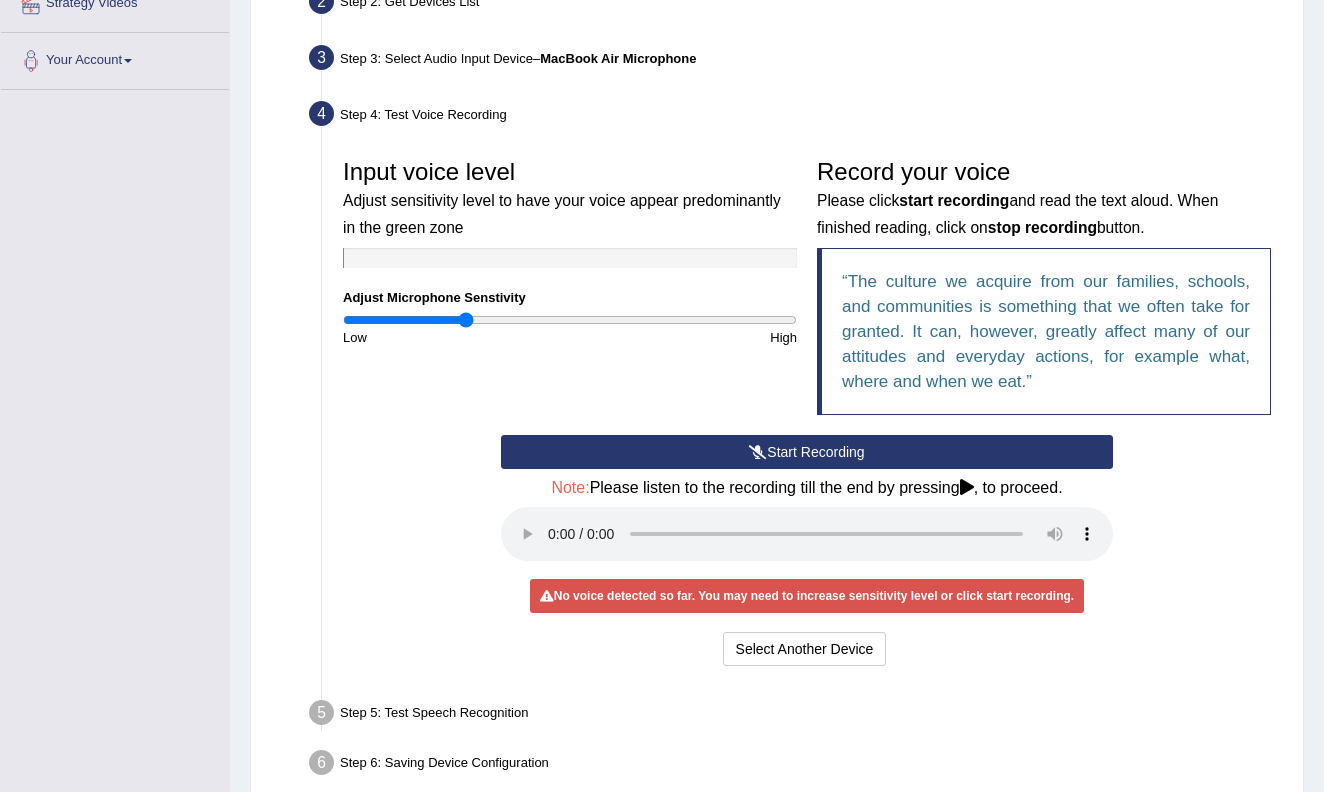 click on "Start Recording" at bounding box center [807, 452] 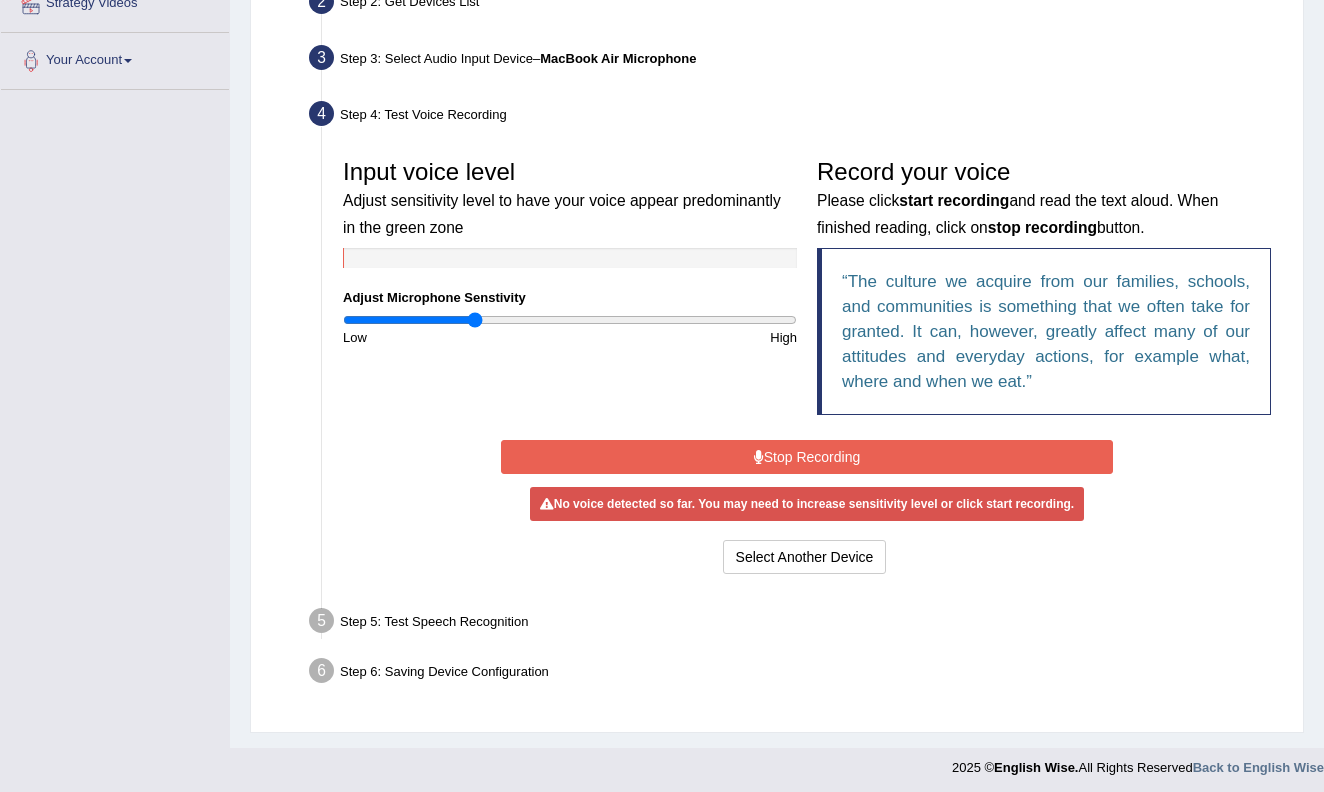 click at bounding box center [570, 320] 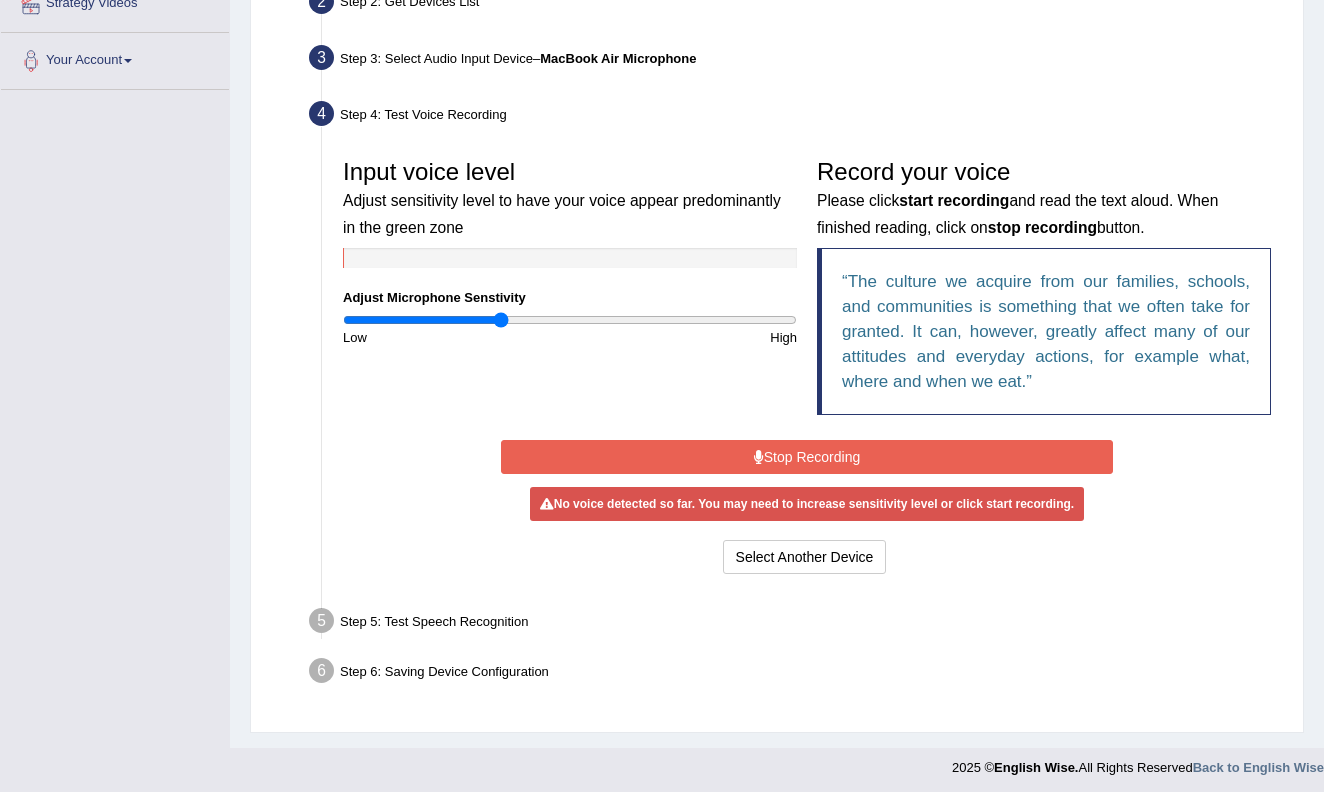 type on "0.7" 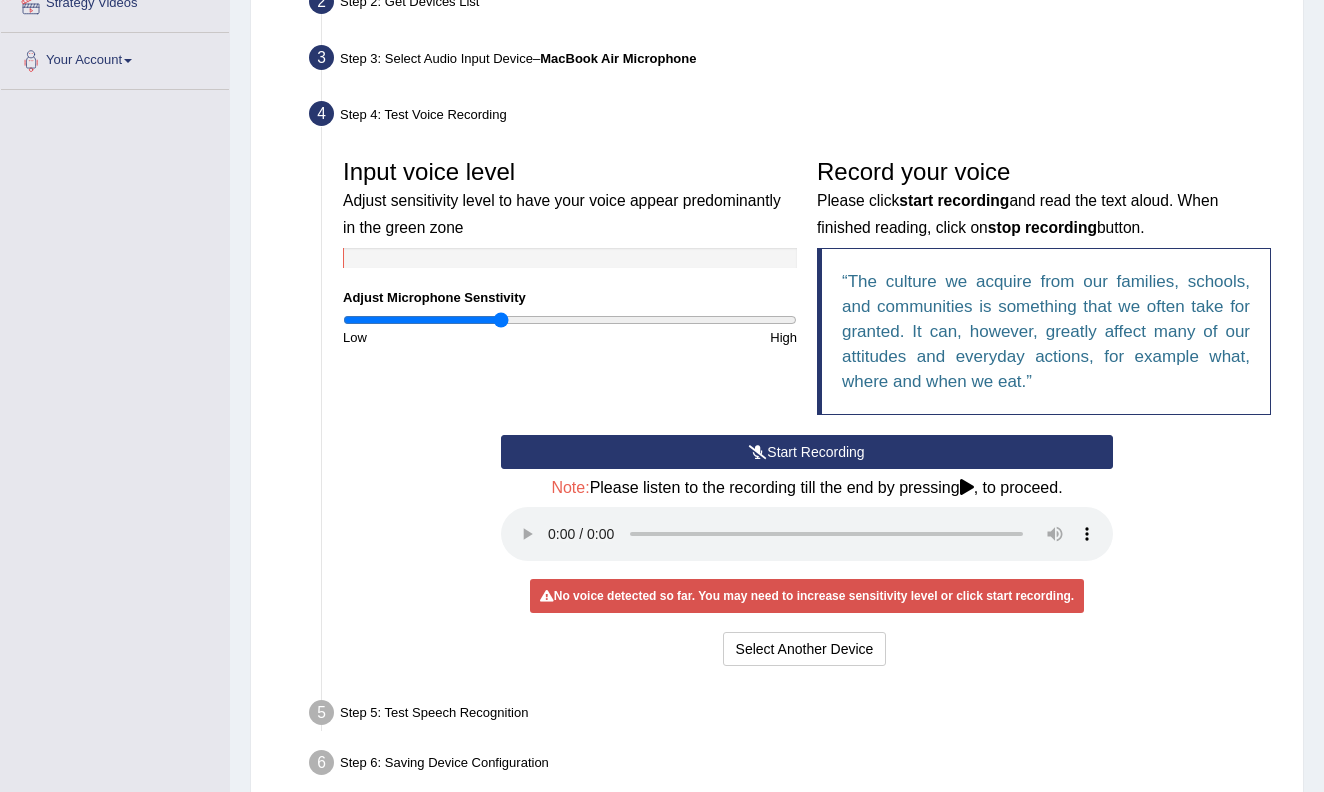 click on "Start Recording" at bounding box center (807, 452) 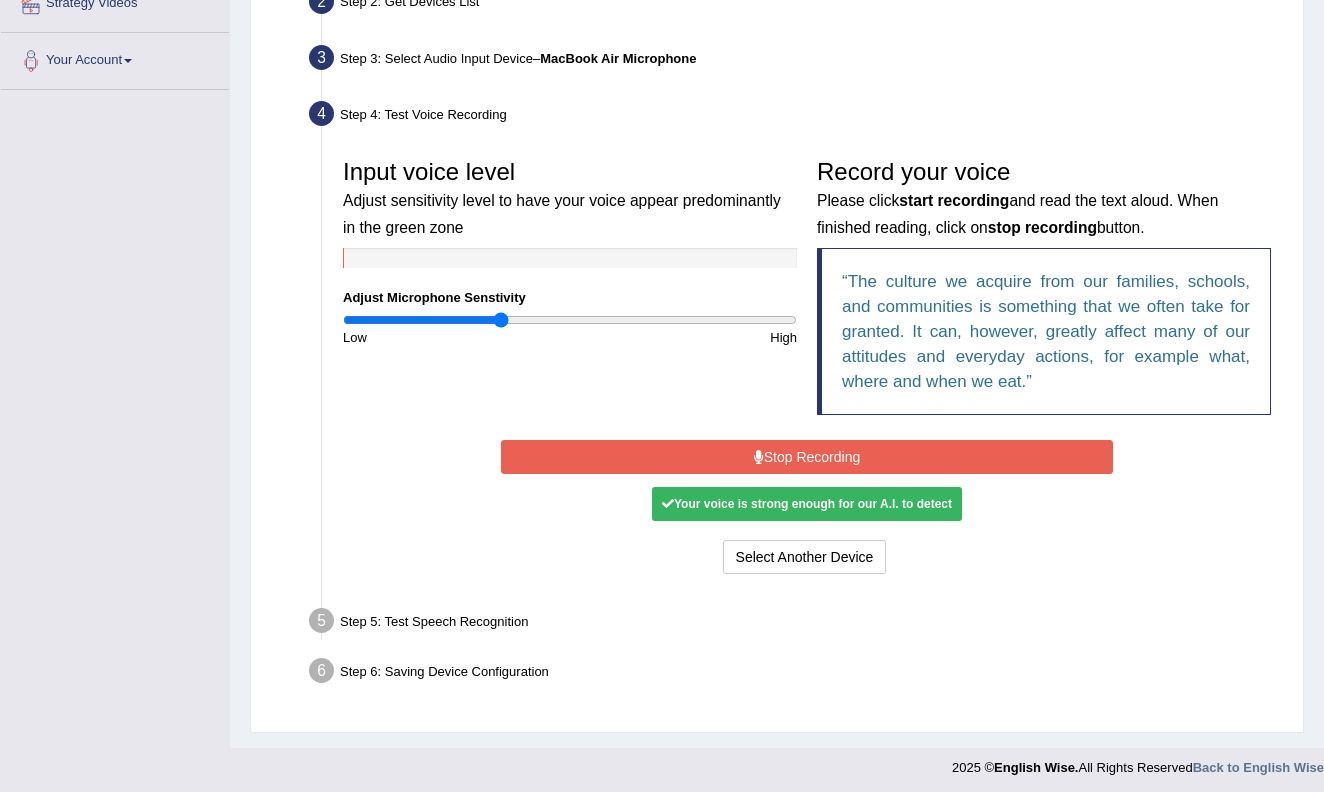 click on "Stop Recording" at bounding box center (807, 457) 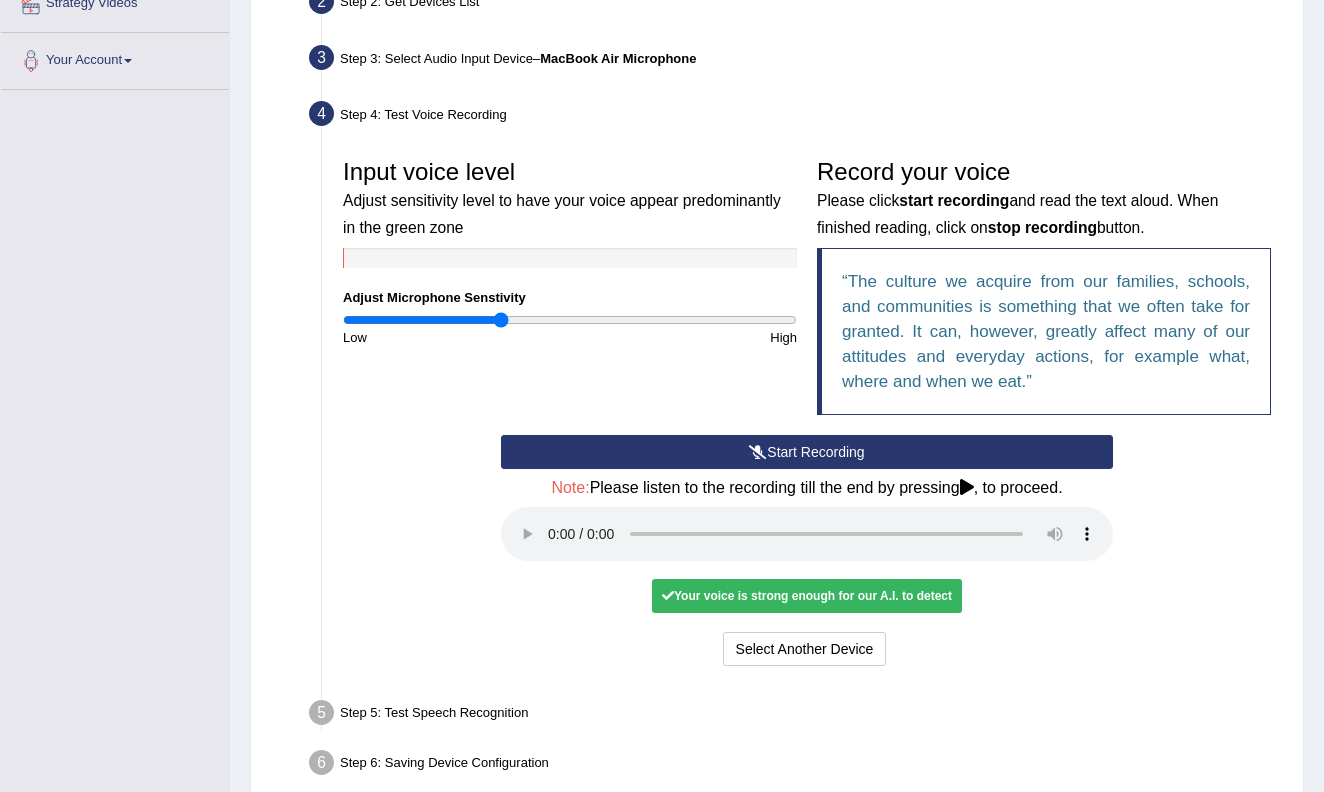 click at bounding box center (807, 534) 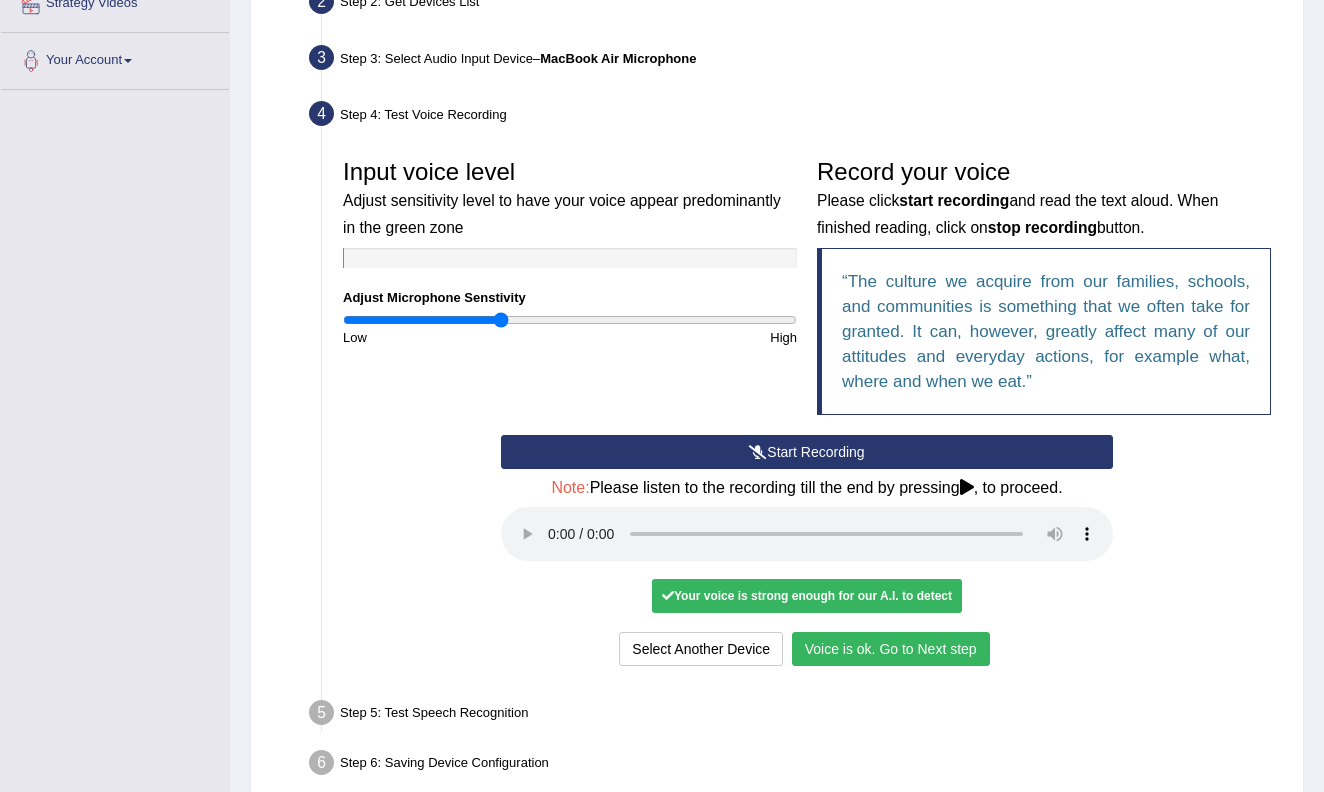 click on "Voice is ok. Go to Next step" at bounding box center [891, 649] 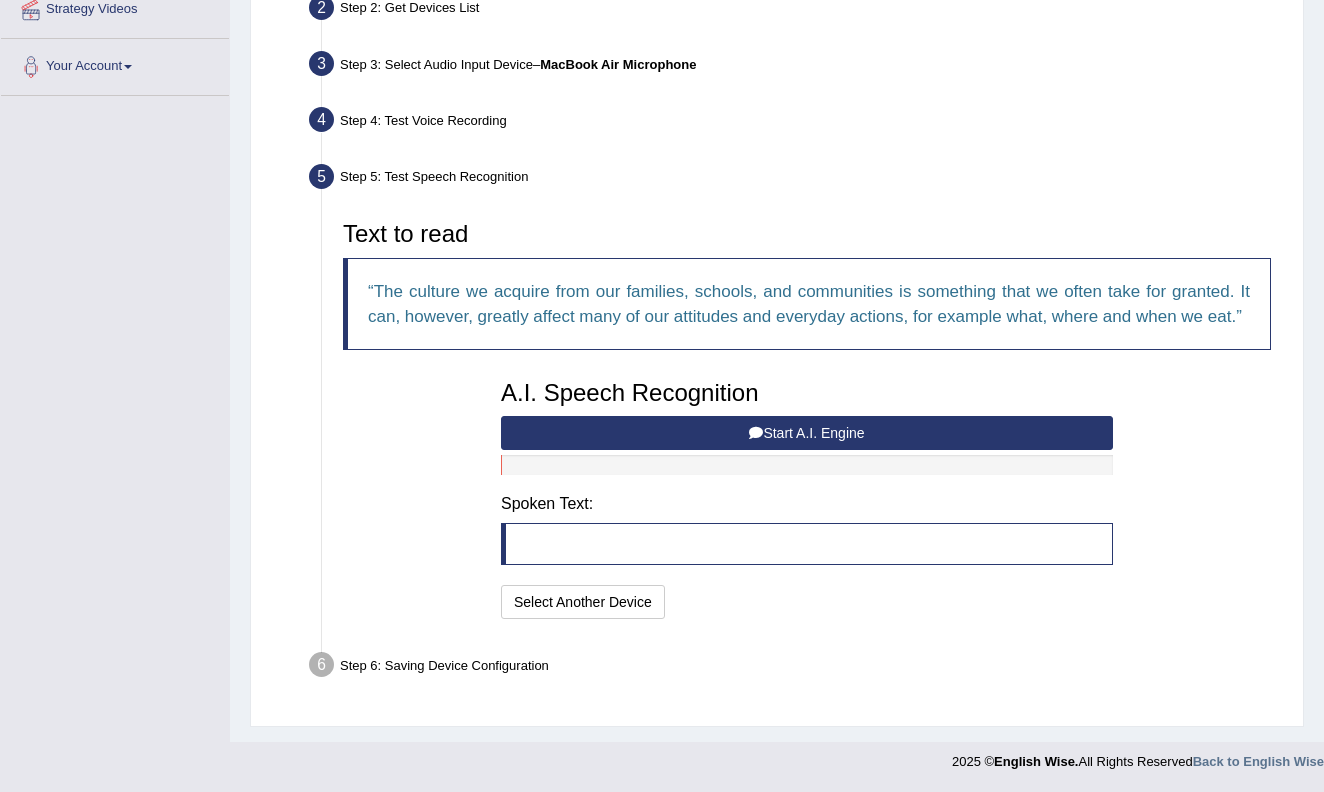 click on "Start A.I. Engine" at bounding box center (807, 433) 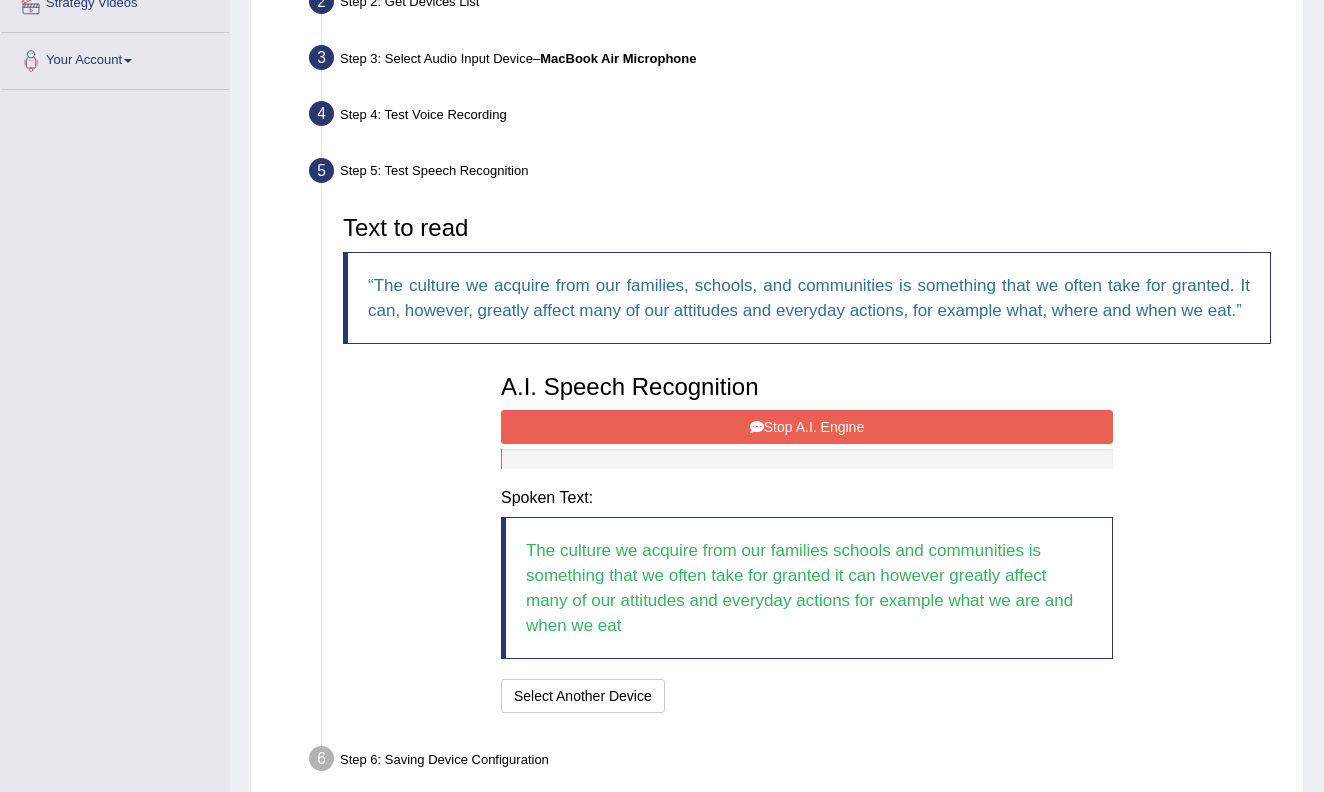 click on "Stop A.I. Engine" at bounding box center [807, 427] 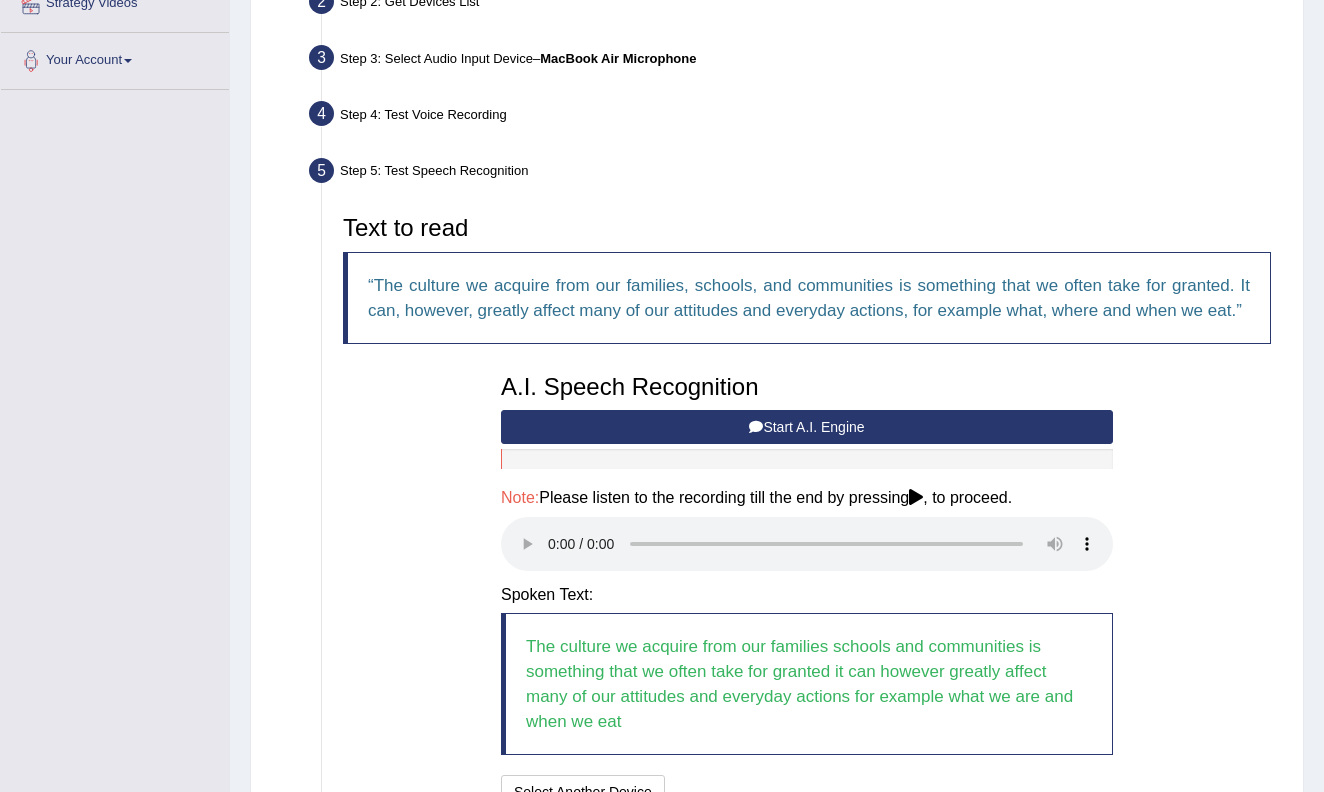 click at bounding box center [807, 544] 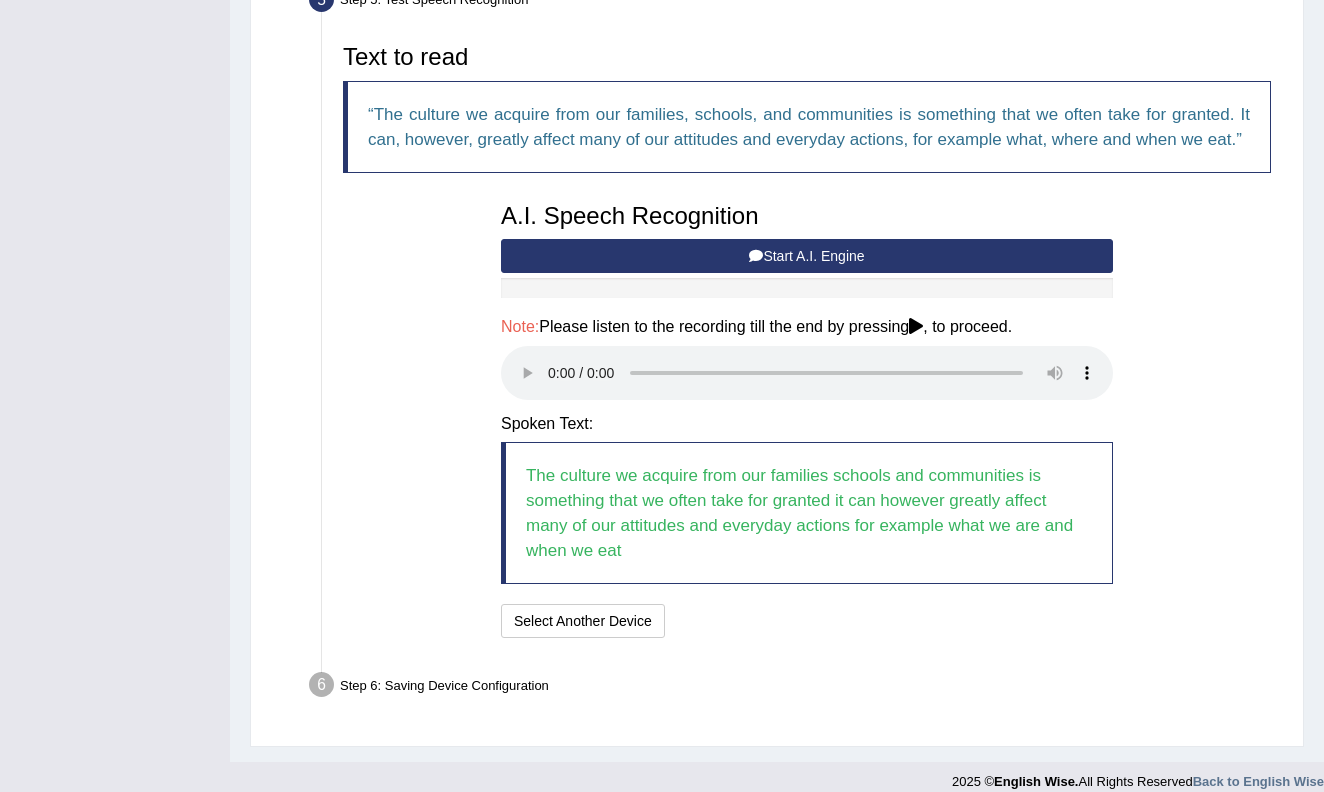 scroll, scrollTop: 638, scrollLeft: 0, axis: vertical 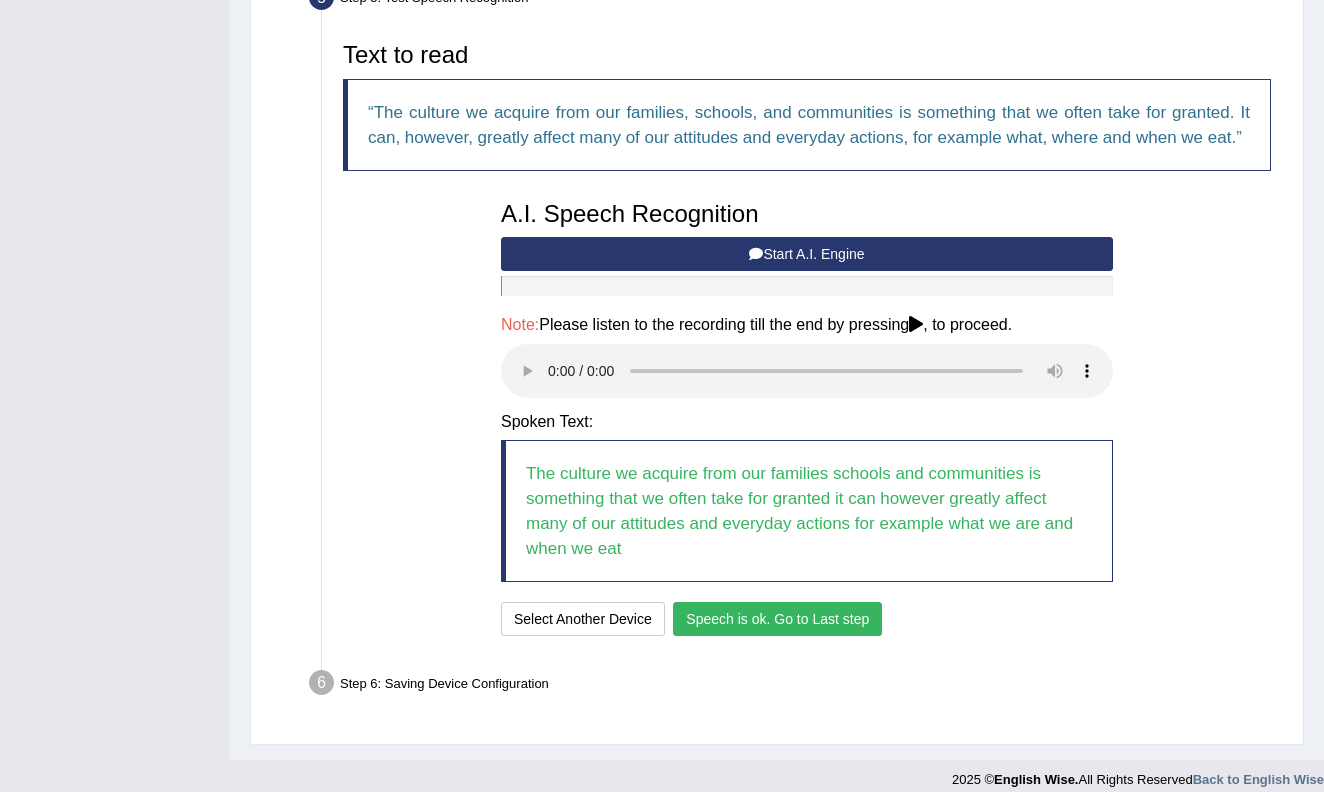 click on "Speech is ok. Go to Last step" at bounding box center [777, 619] 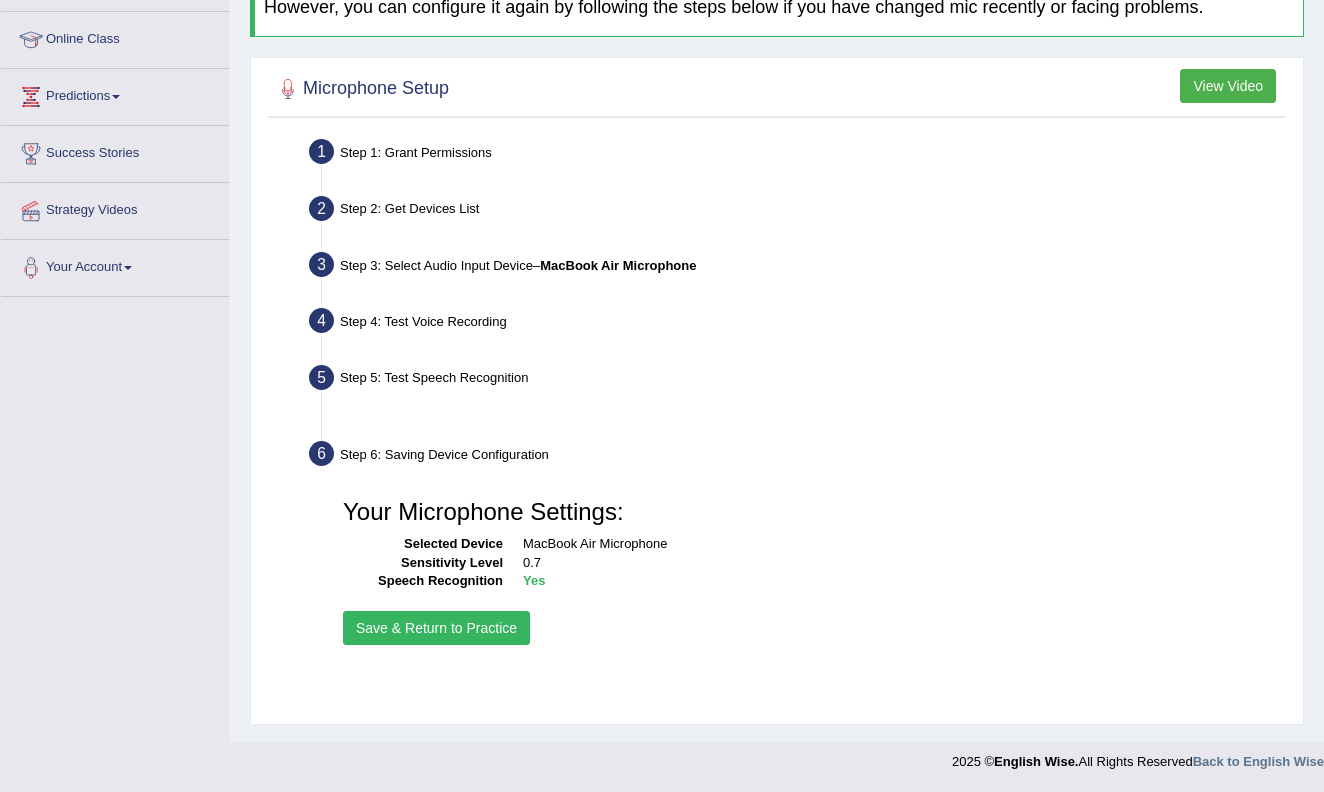 scroll, scrollTop: 258, scrollLeft: 0, axis: vertical 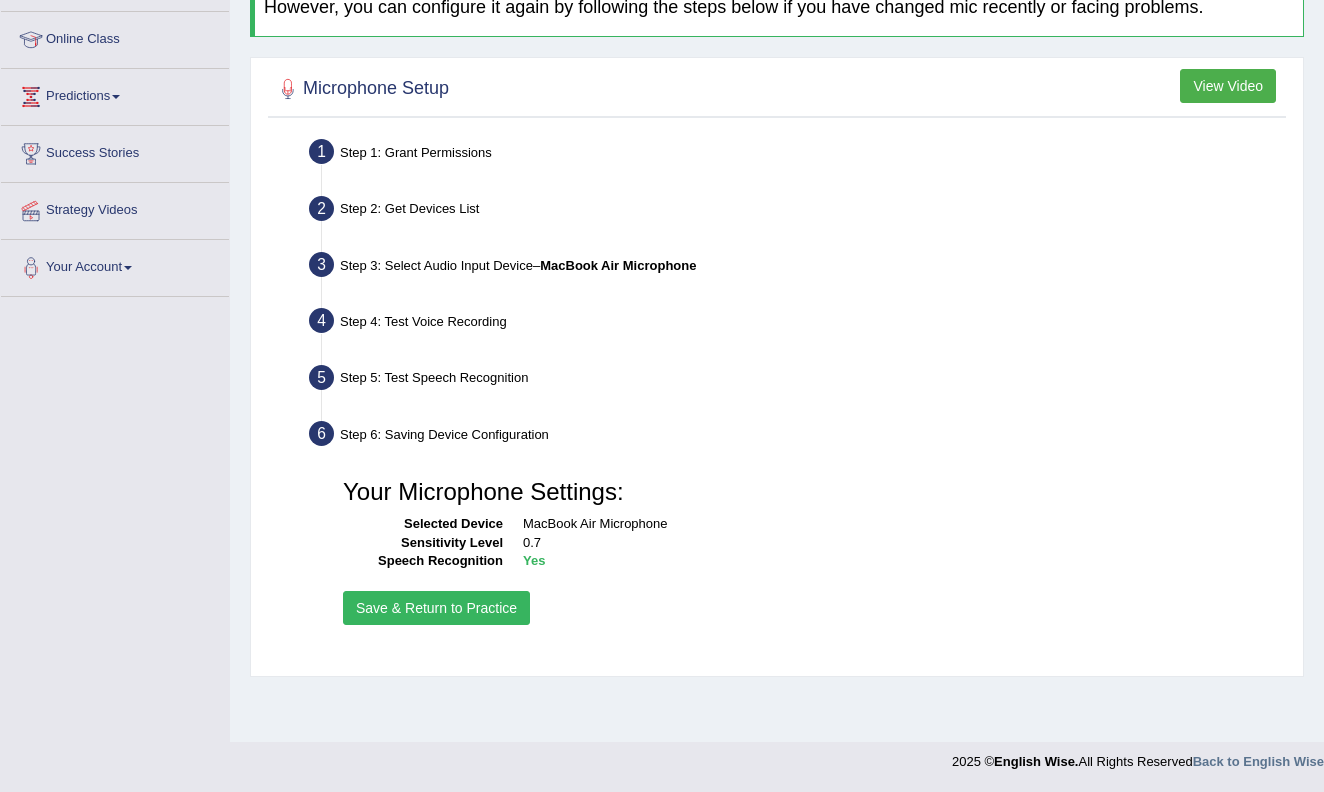 click on "Save & Return to Practice" at bounding box center [436, 608] 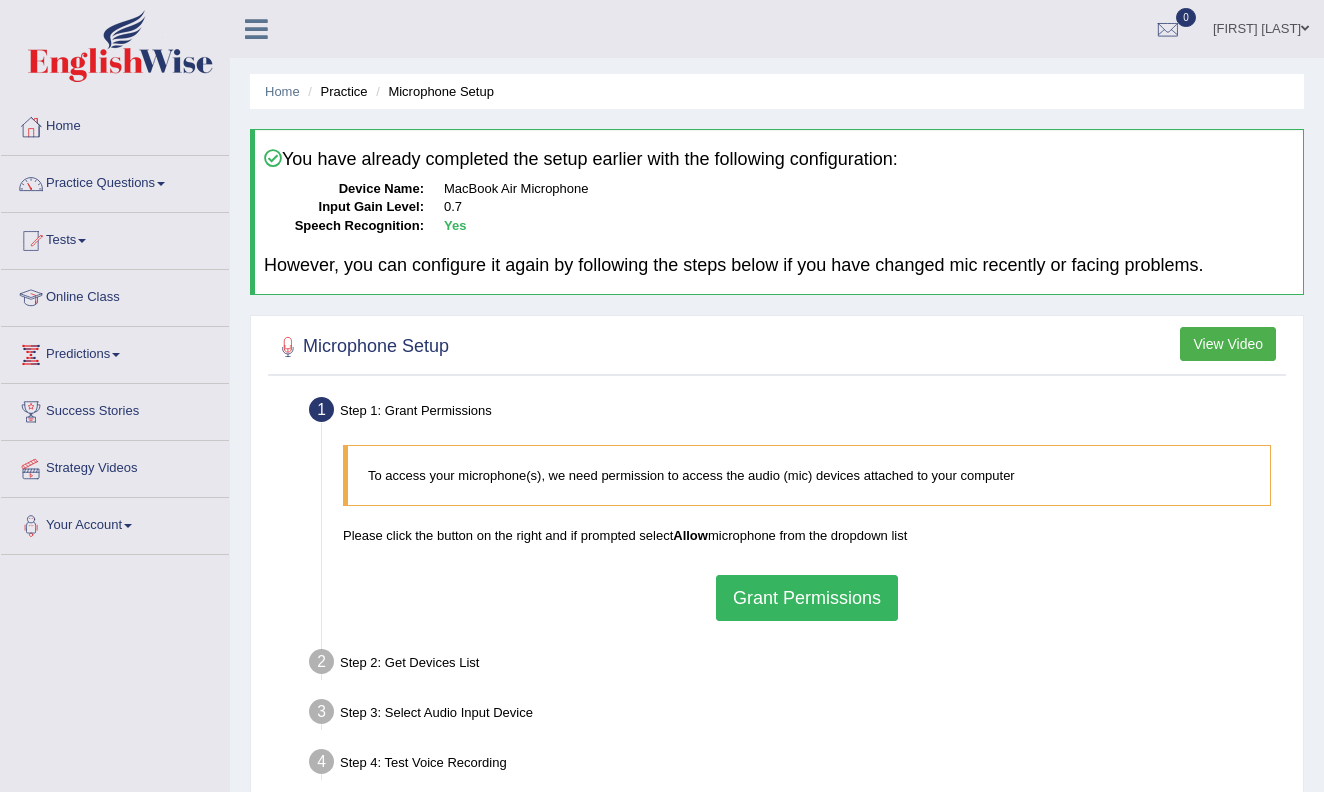 scroll, scrollTop: 0, scrollLeft: 0, axis: both 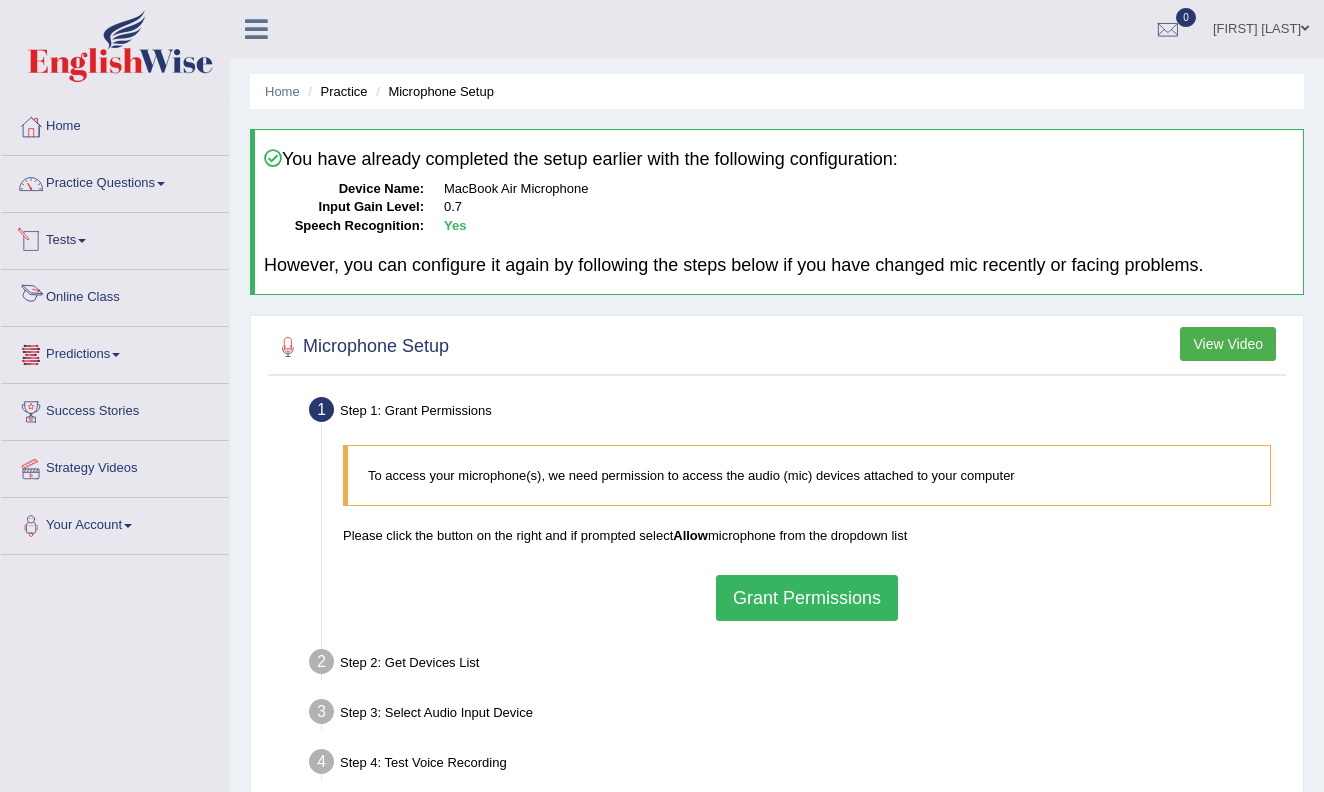 click on "Practice Questions   Speaking Practice Read Aloud
Repeat Sentence
Describe Image
Re-tell Lecture
Answer Short Question
Summarize Group Discussion
Respond To A Situation
Writing Practice  Summarize Written Text
Write Essay
Reading Practice  Reading & Writing: Fill In The Blanks
Choose Multiple Answers
Re-order Paragraphs
Fill In The Blanks
Choose Single Answer
Listening Practice  Summarize Spoken Text
Highlight Incorrect Words
Highlight Correct Summary
Select Missing Word
Choose Single Answer
Choose Multiple Answers
Fill In The Blanks
Write From Dictation
Pronunciation" at bounding box center (115, 184) 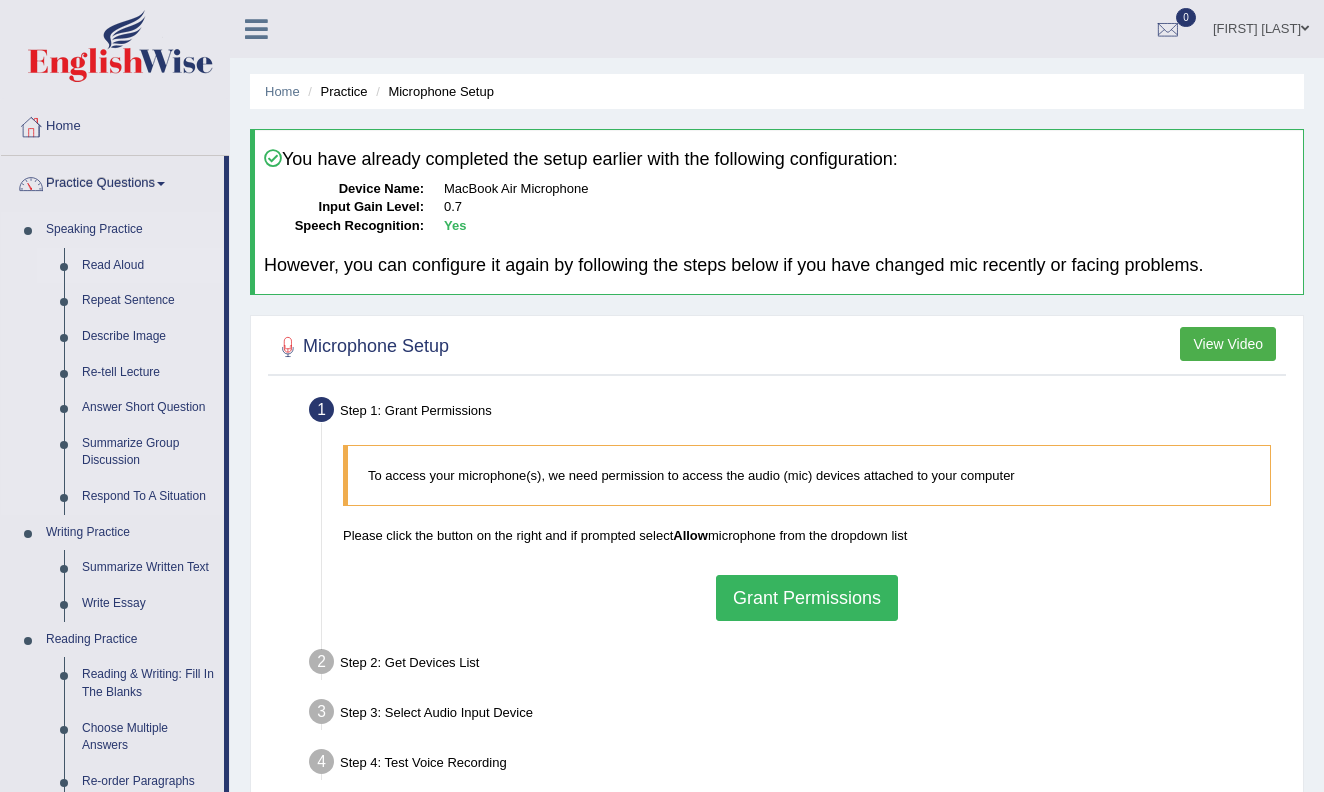 click on "Read Aloud" at bounding box center (148, 266) 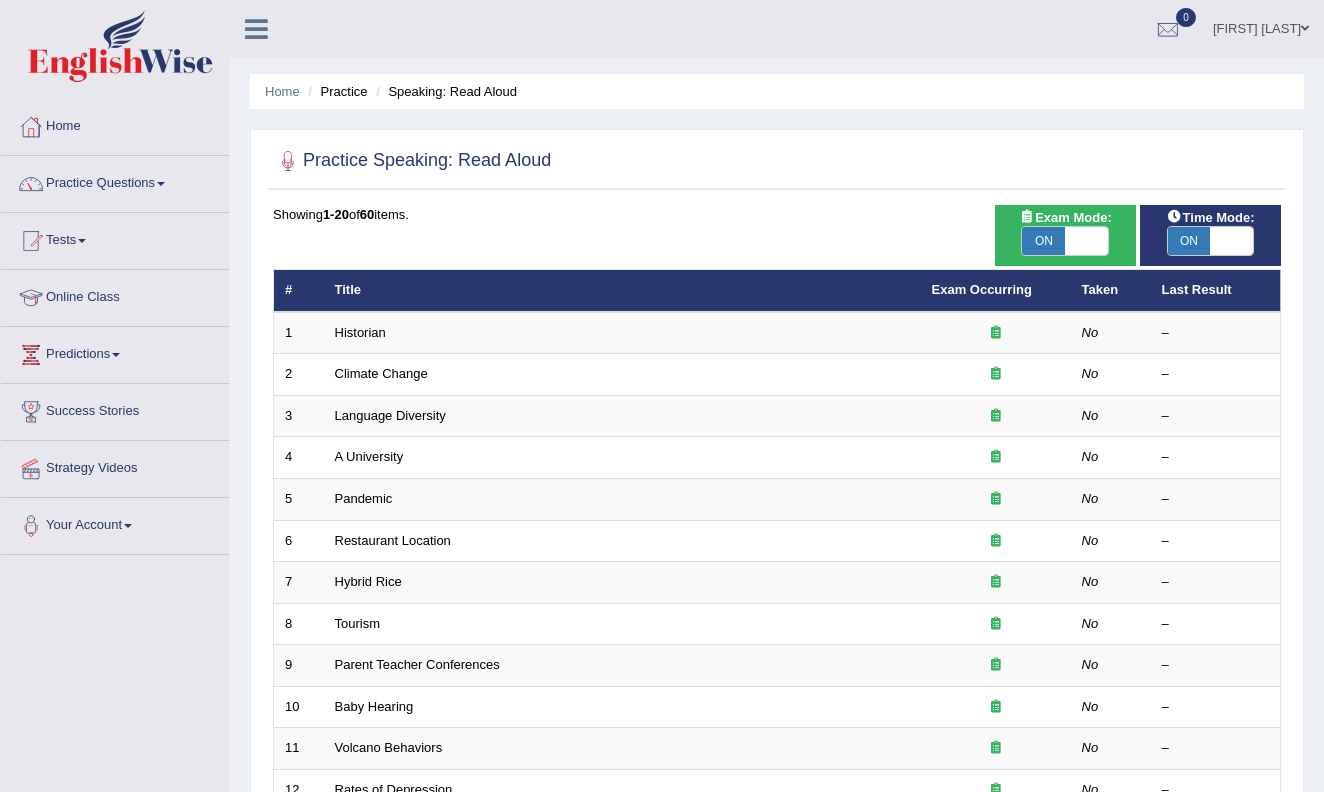 scroll, scrollTop: 0, scrollLeft: 0, axis: both 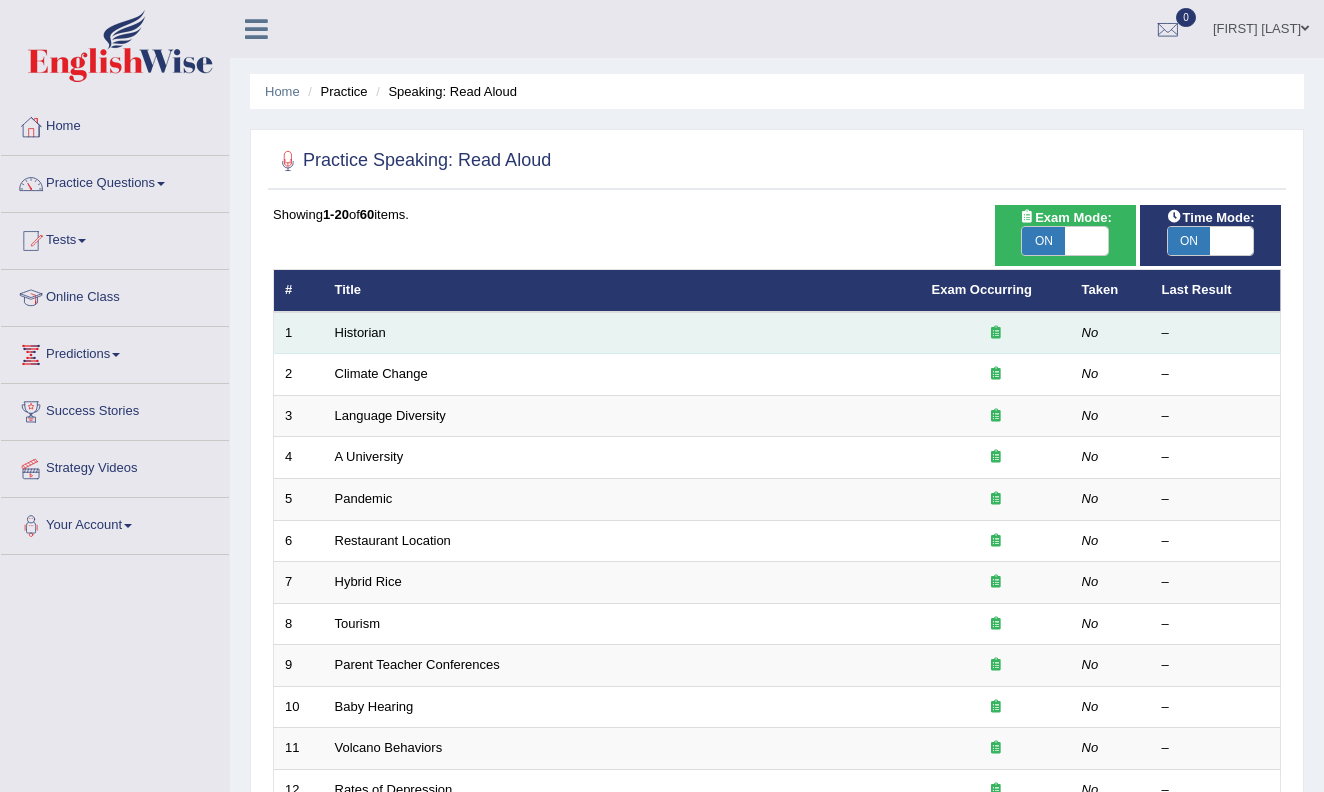 click at bounding box center (996, 332) 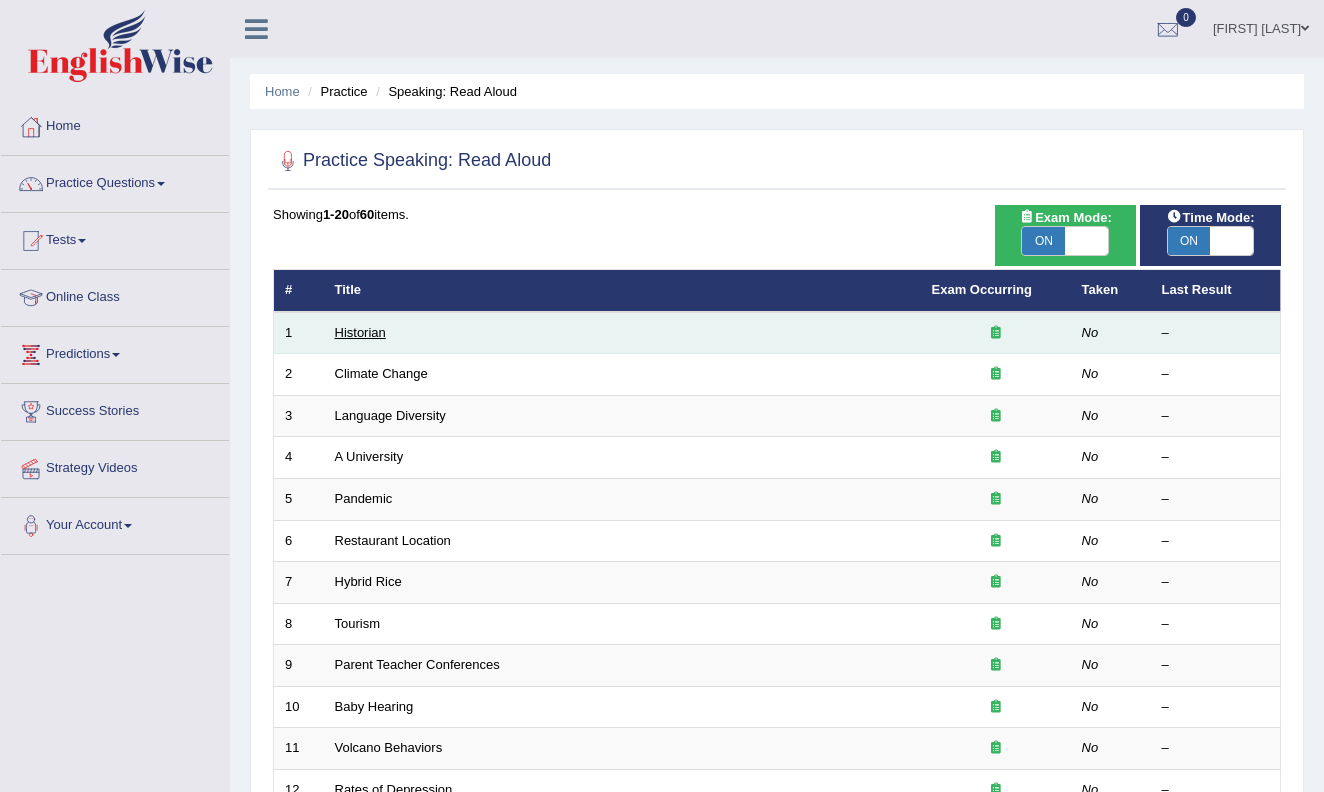click on "Historian" at bounding box center (360, 332) 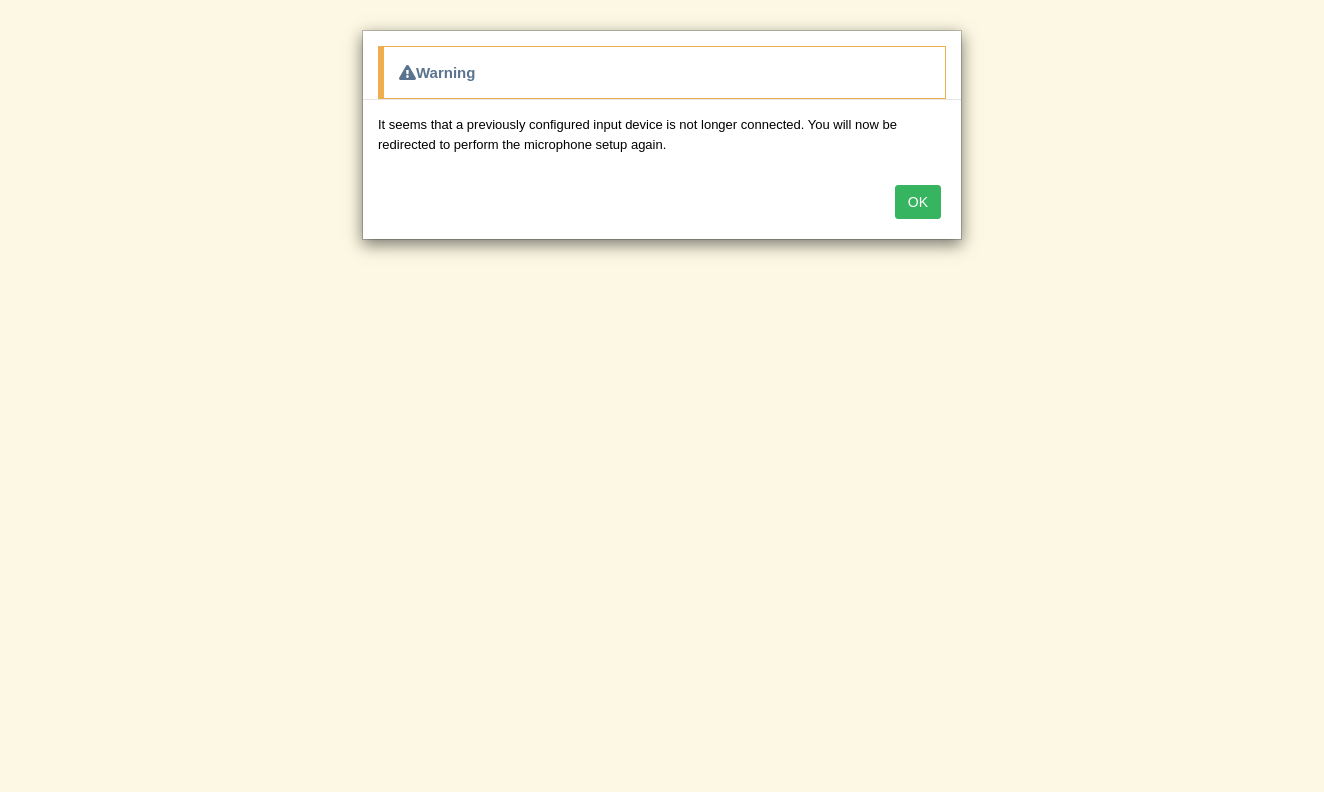 scroll, scrollTop: 0, scrollLeft: 0, axis: both 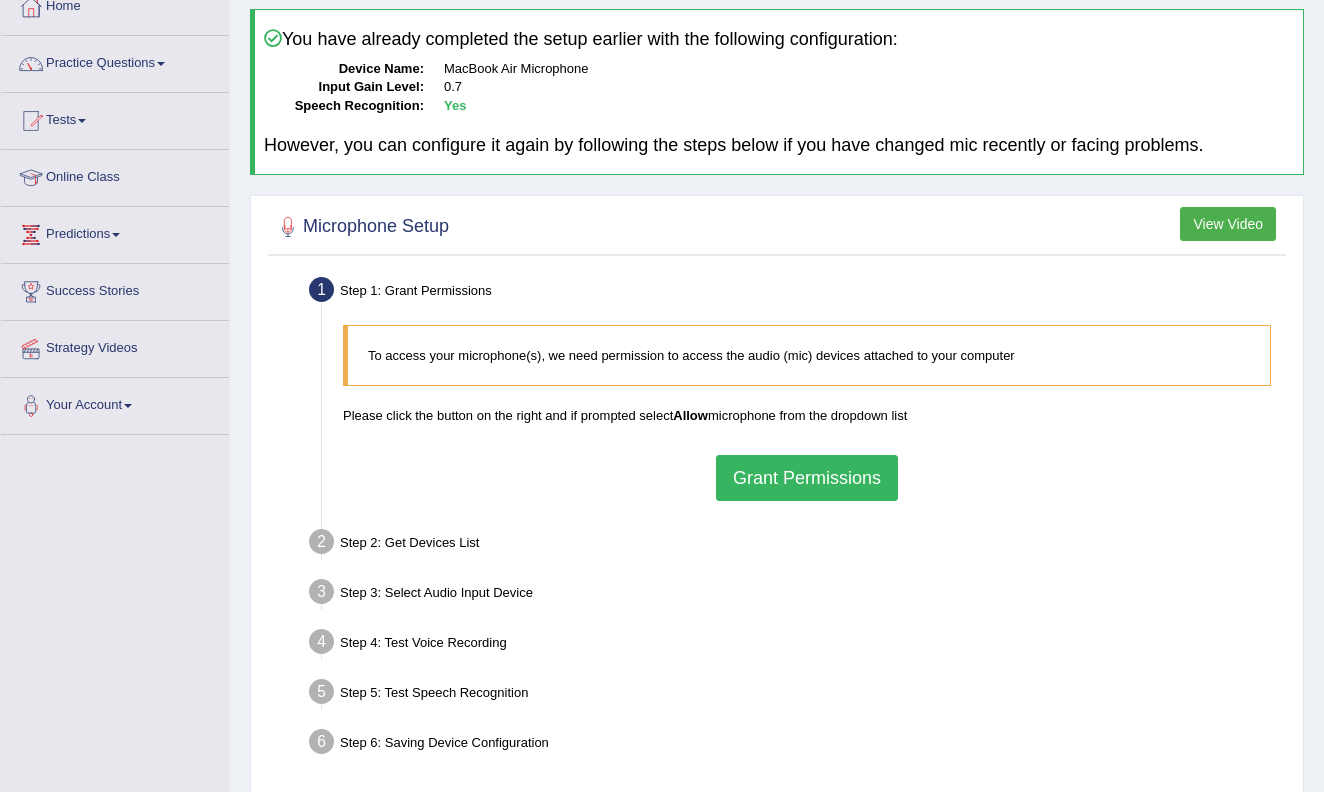 click on "Grant Permissions" at bounding box center [807, 478] 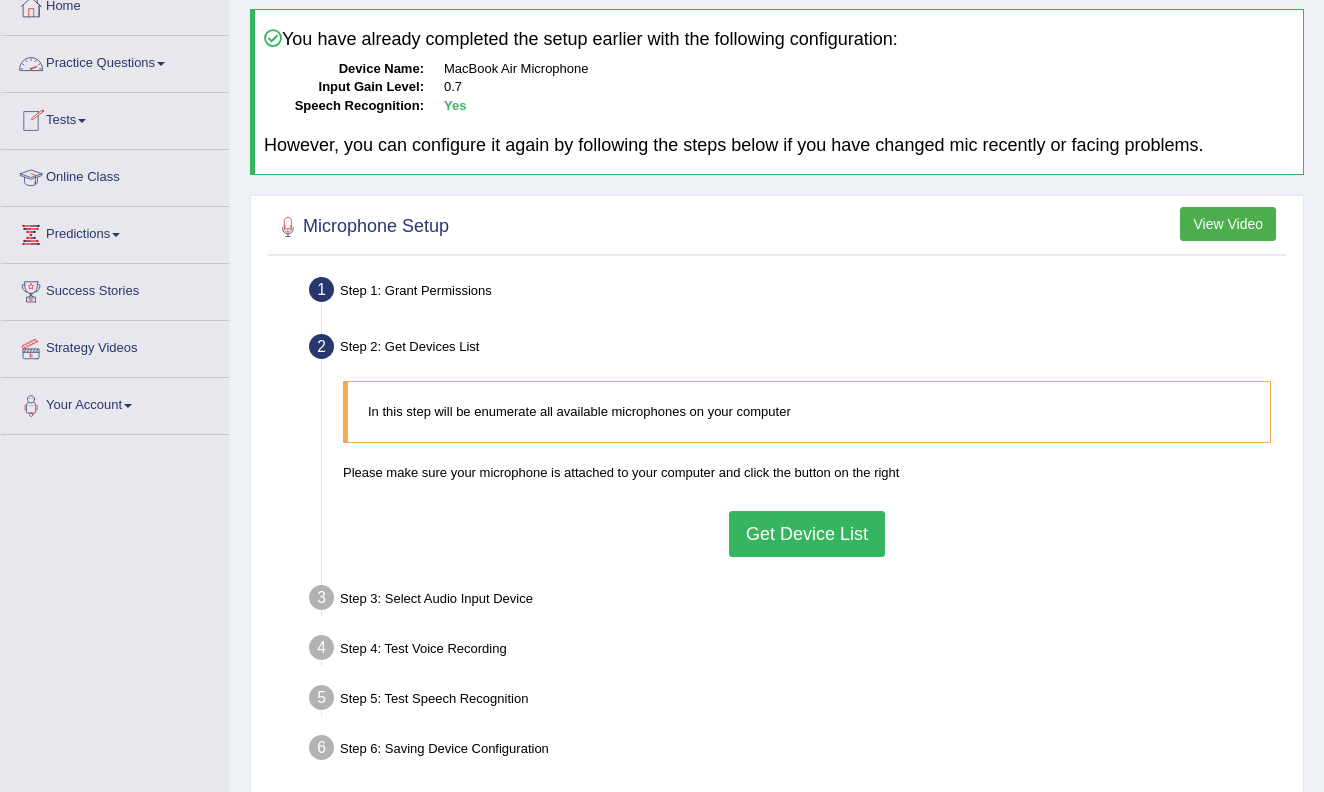 click on "Practice Questions" at bounding box center (115, 61) 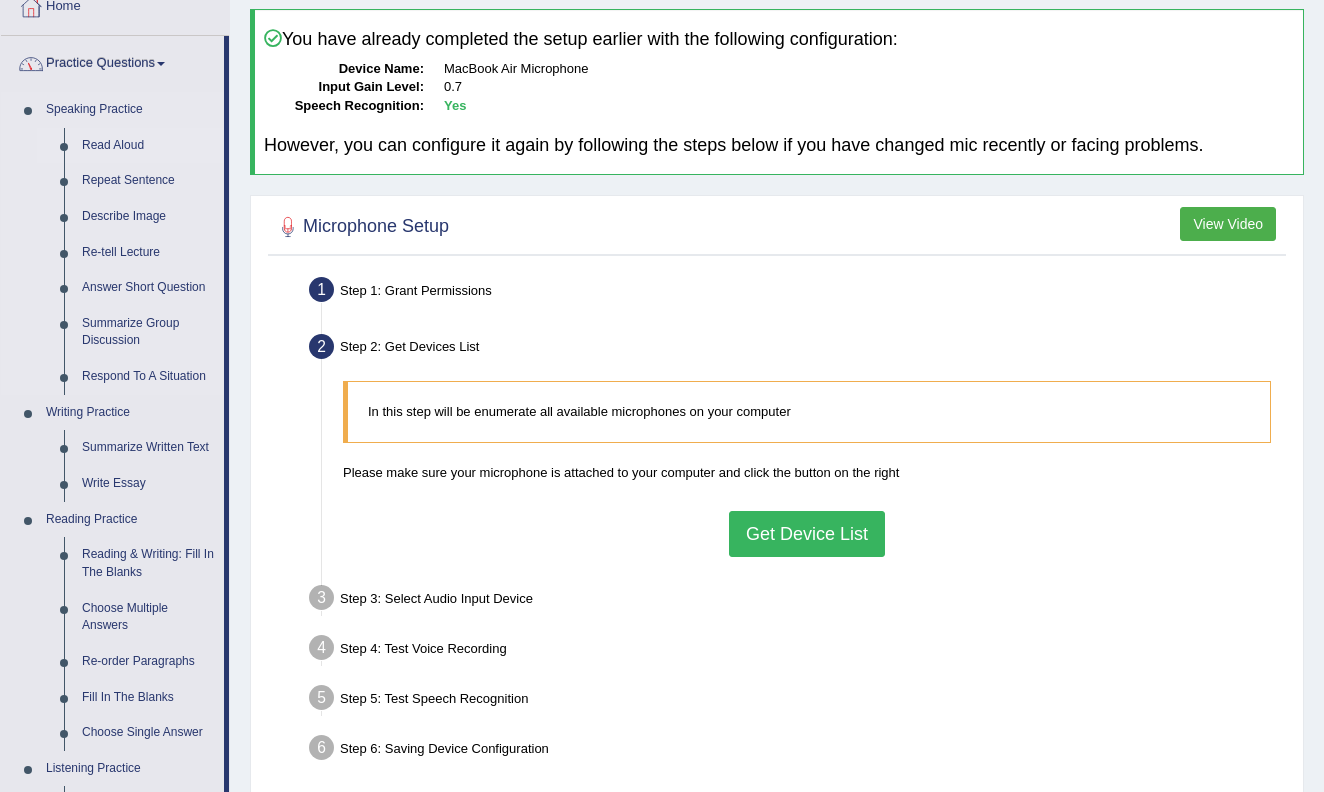 click on "Read Aloud" at bounding box center [148, 146] 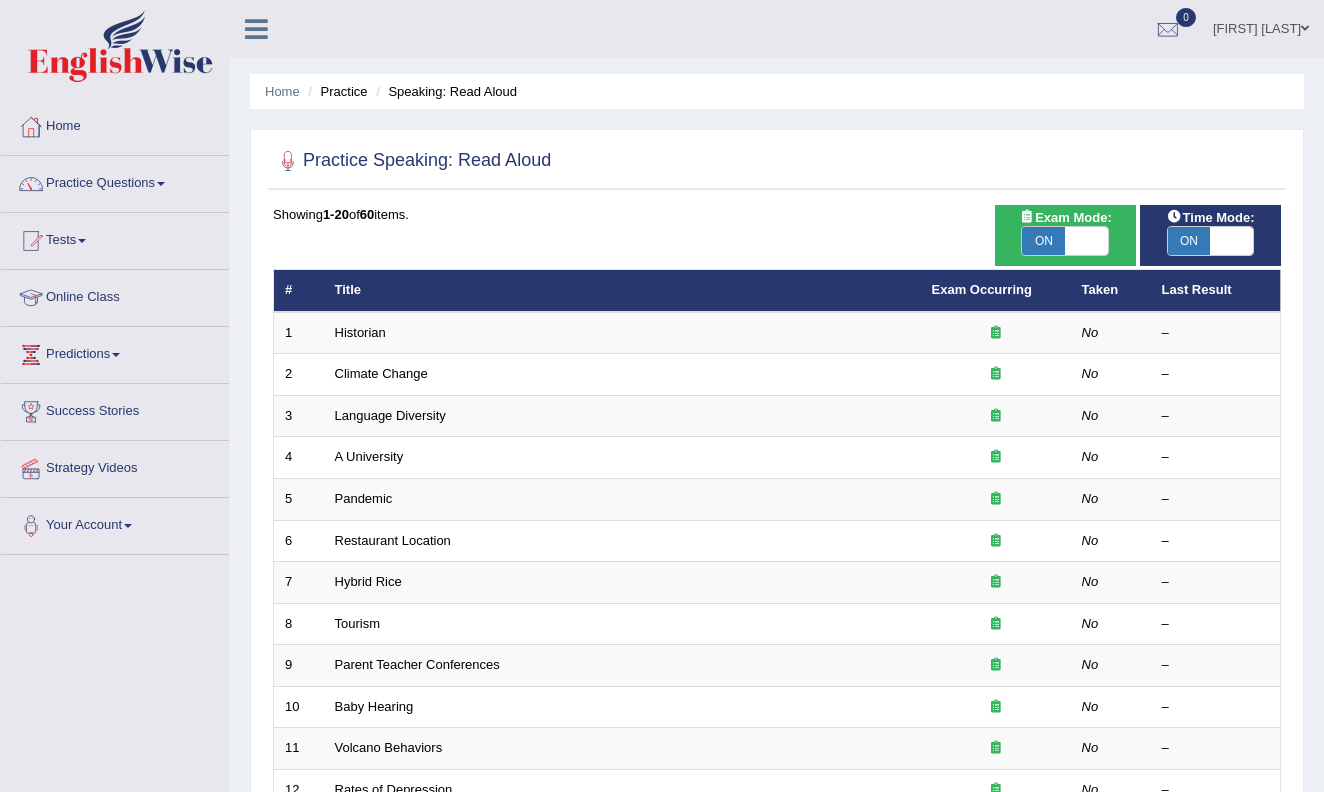 scroll, scrollTop: 0, scrollLeft: 0, axis: both 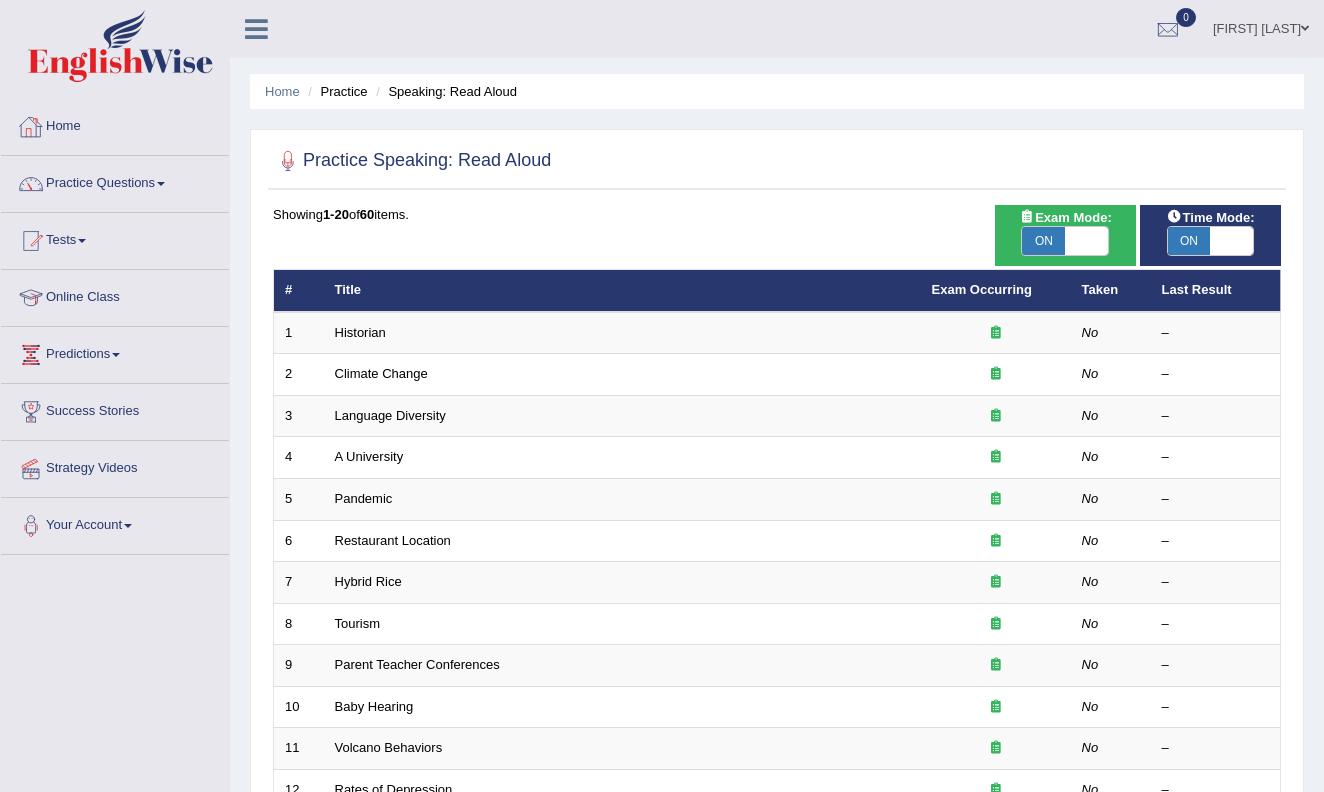 click on "ON" at bounding box center (1043, 241) 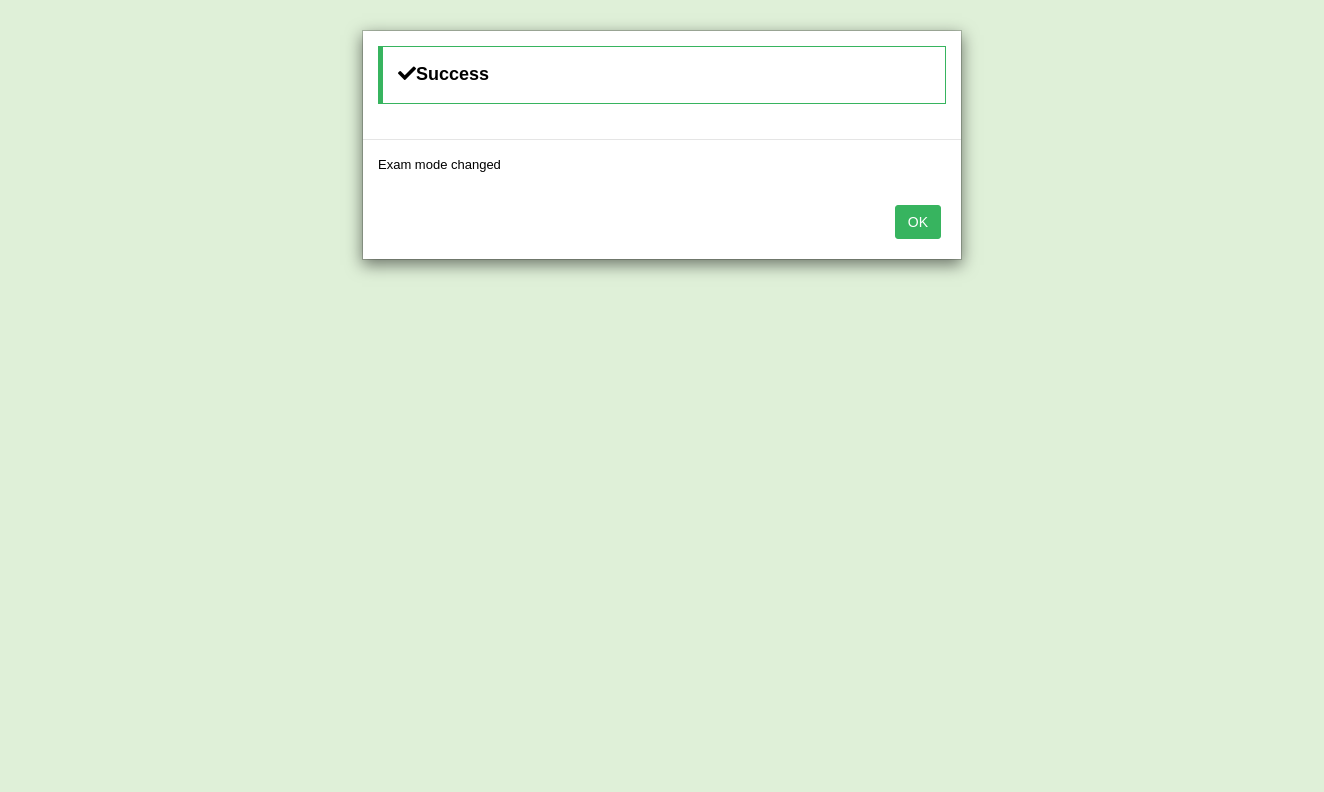click on "OK" at bounding box center (918, 222) 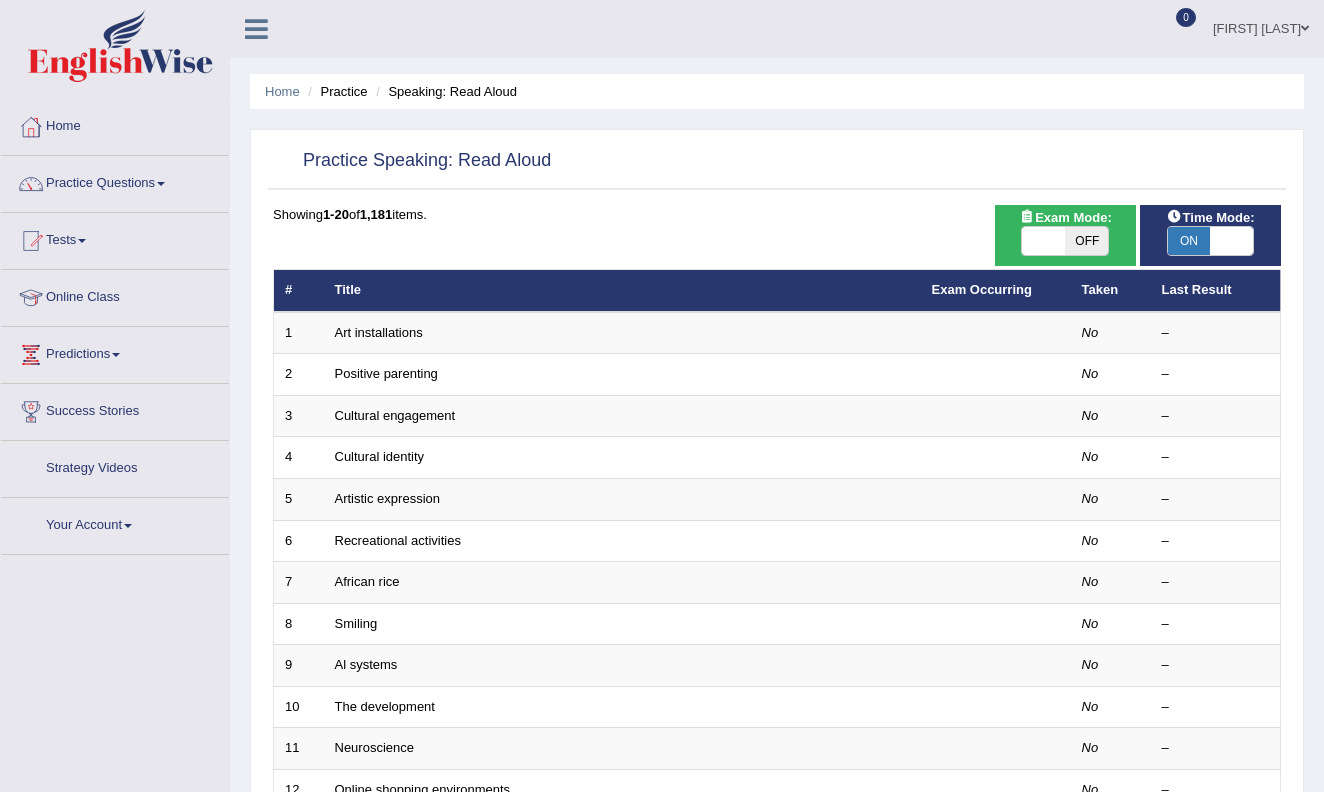 scroll, scrollTop: 0, scrollLeft: 0, axis: both 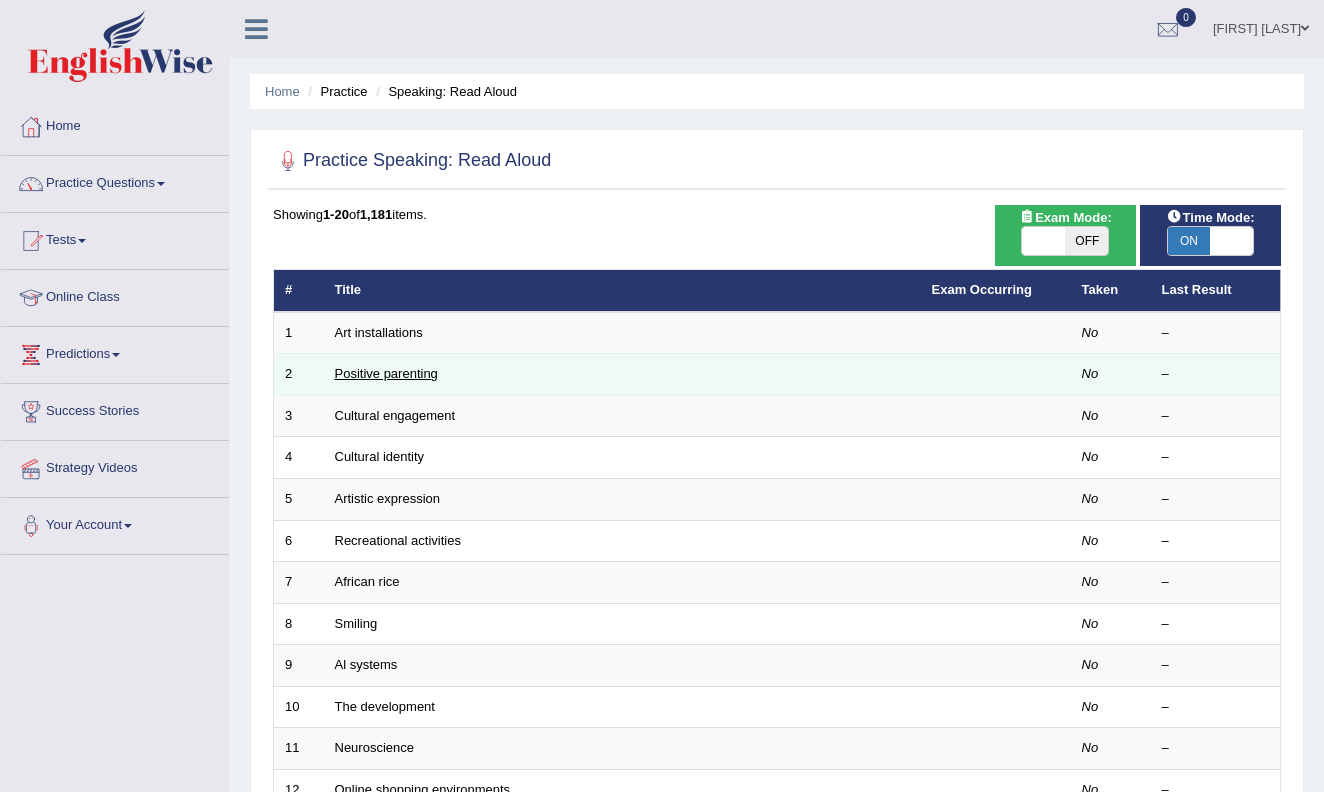 click on "Positive parenting" at bounding box center (386, 373) 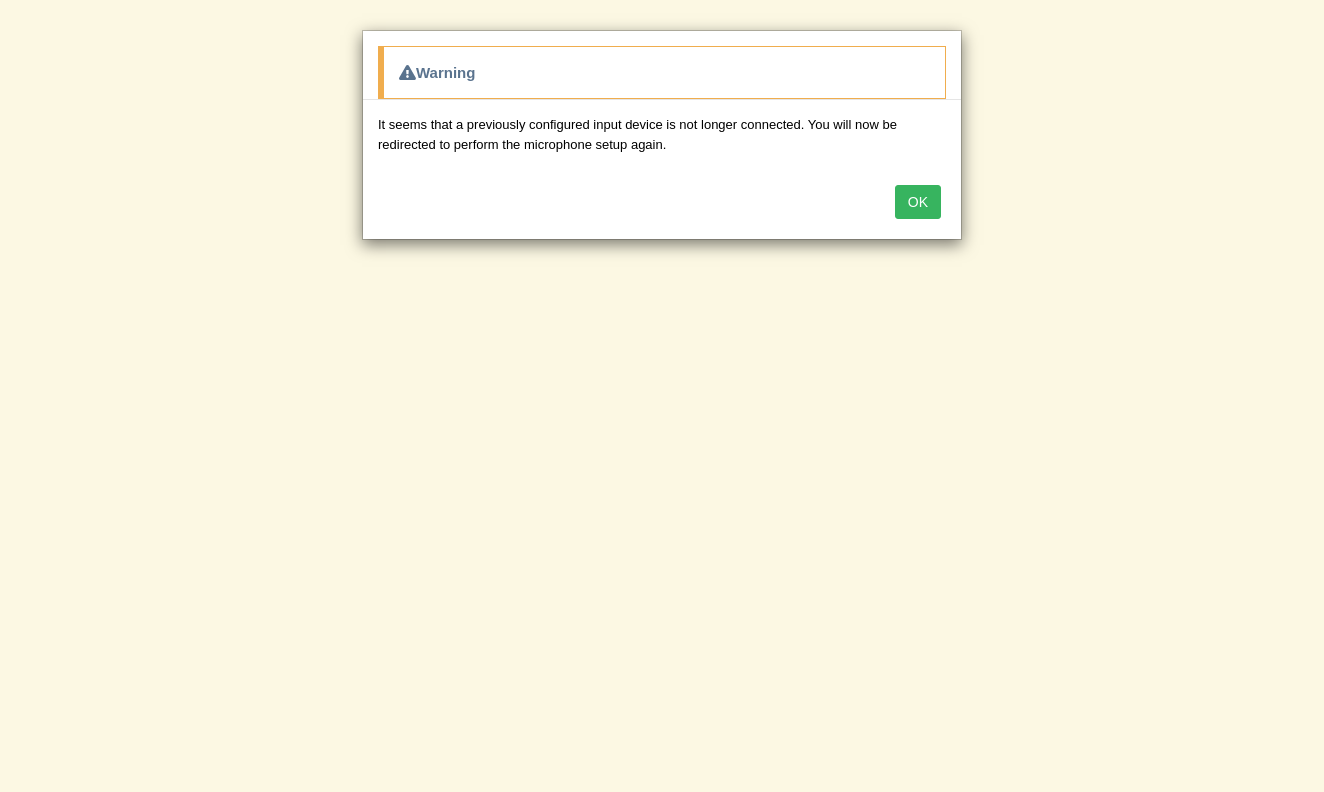 scroll, scrollTop: 0, scrollLeft: 0, axis: both 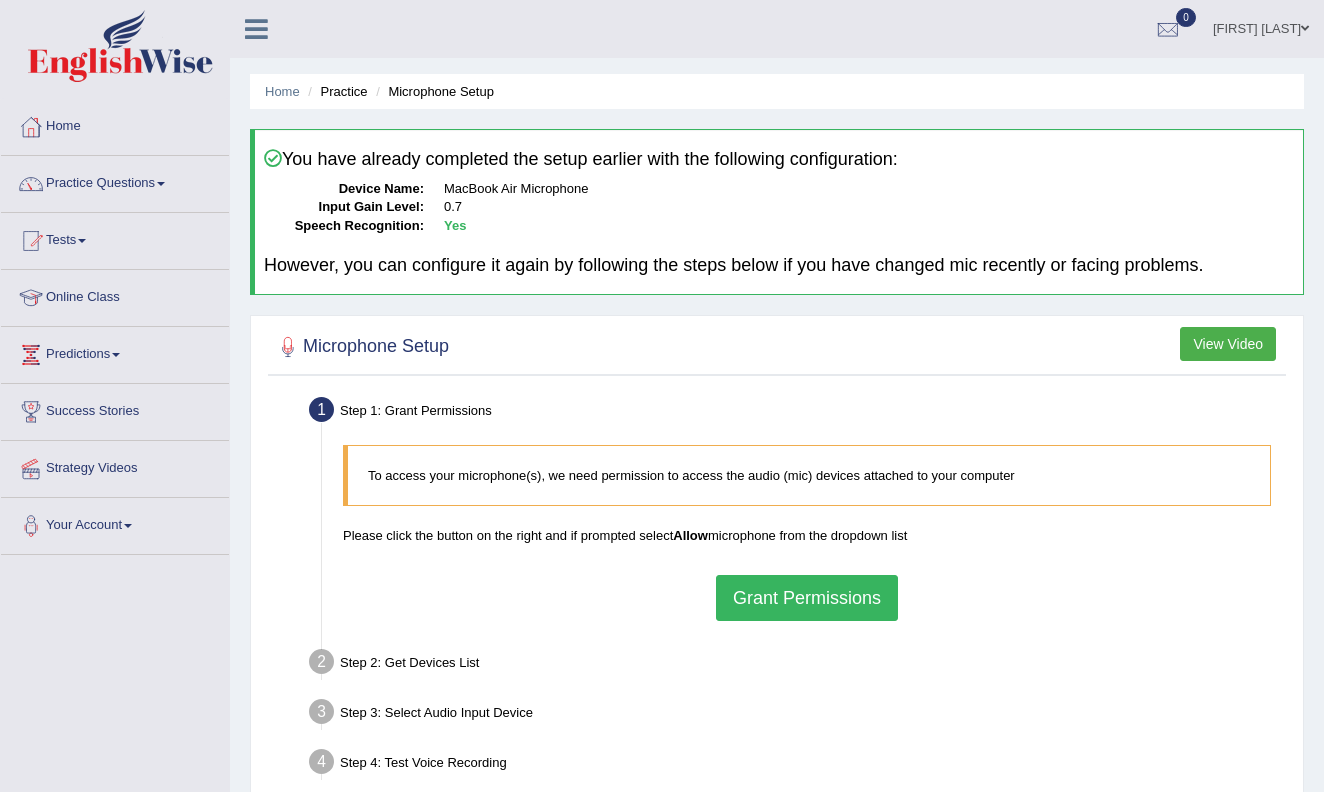 click at bounding box center [161, 184] 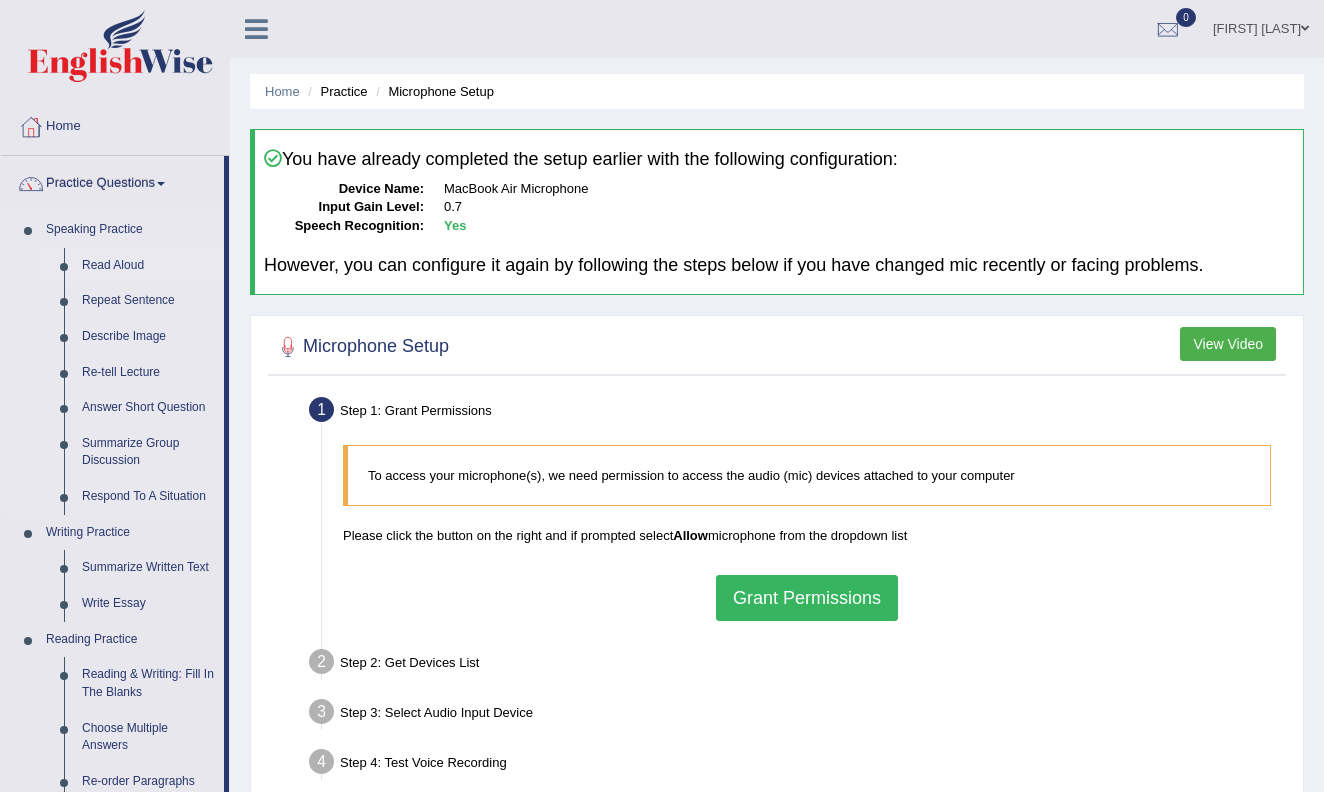 click on "Read Aloud" at bounding box center (148, 266) 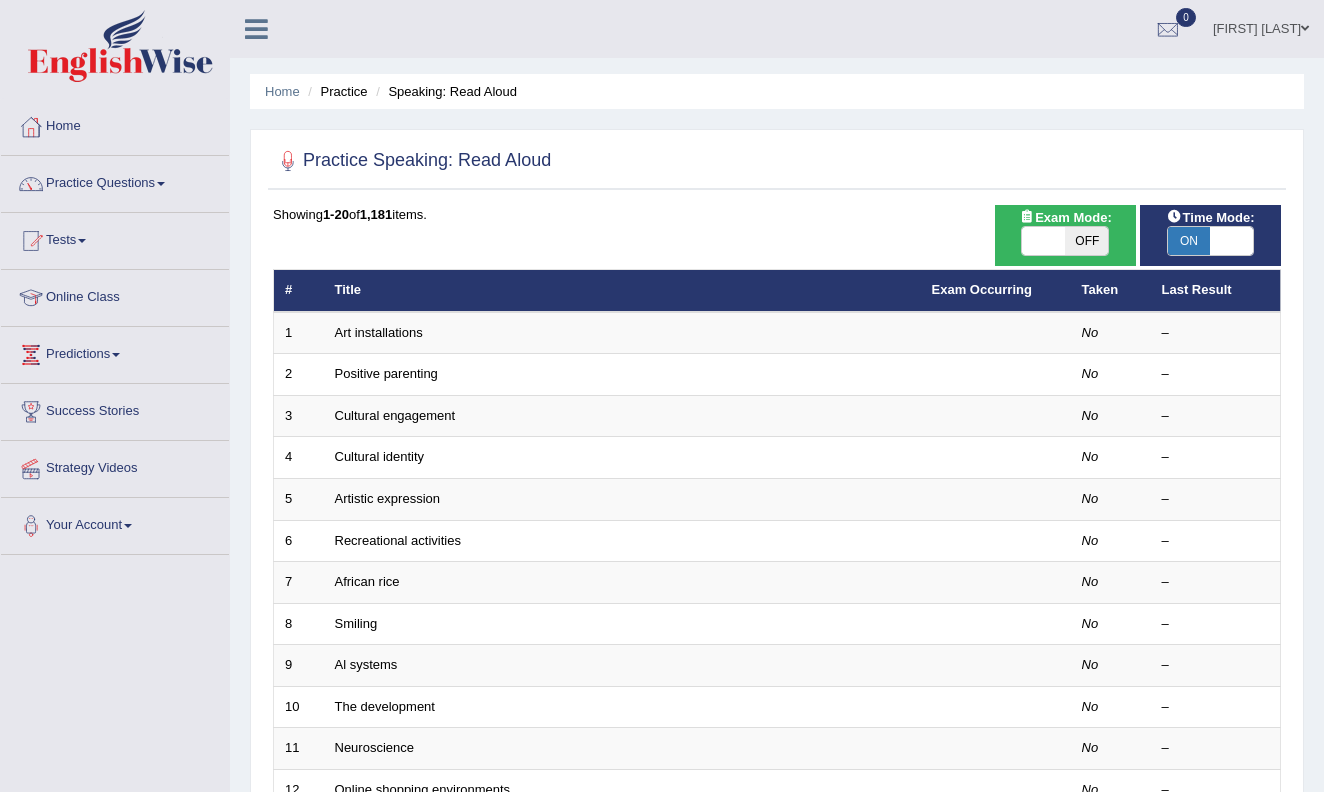 scroll, scrollTop: 0, scrollLeft: 0, axis: both 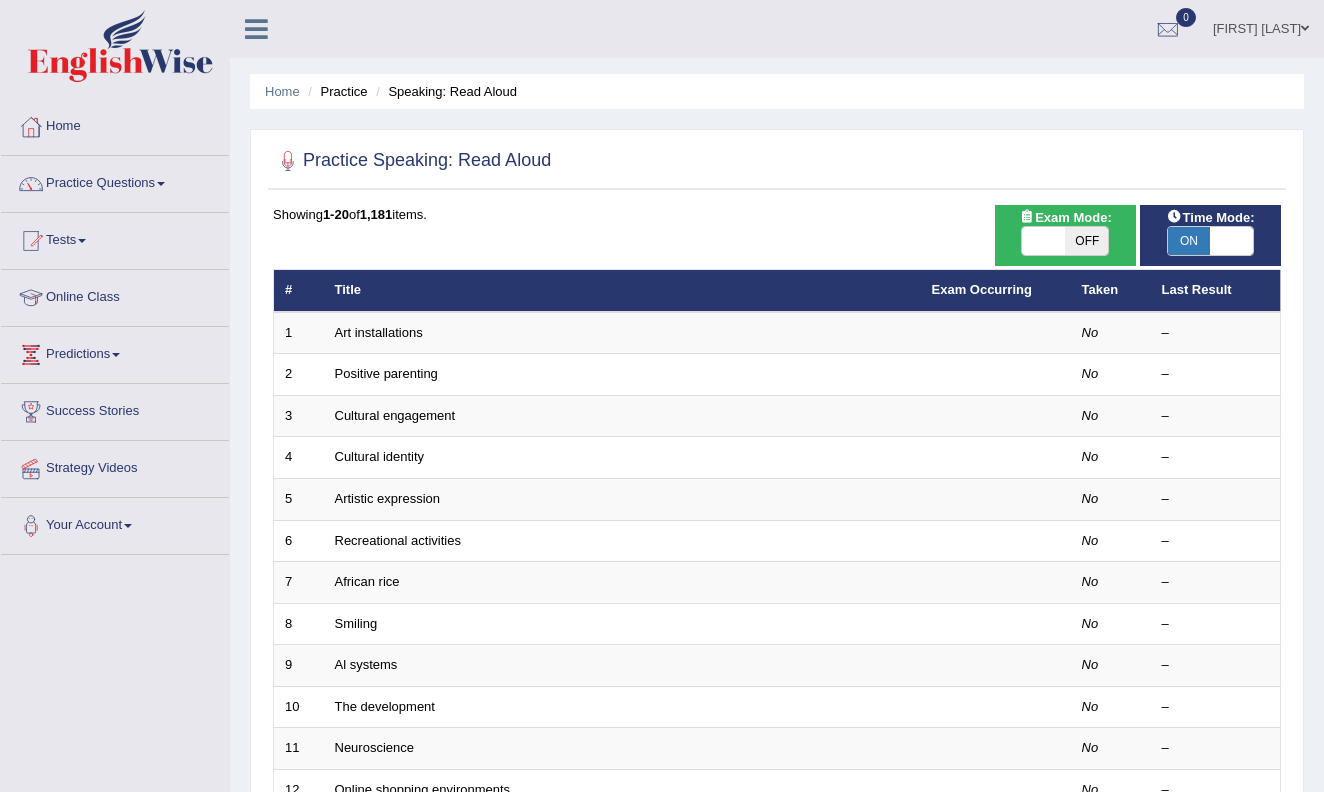 click on "OFF" at bounding box center [1086, 241] 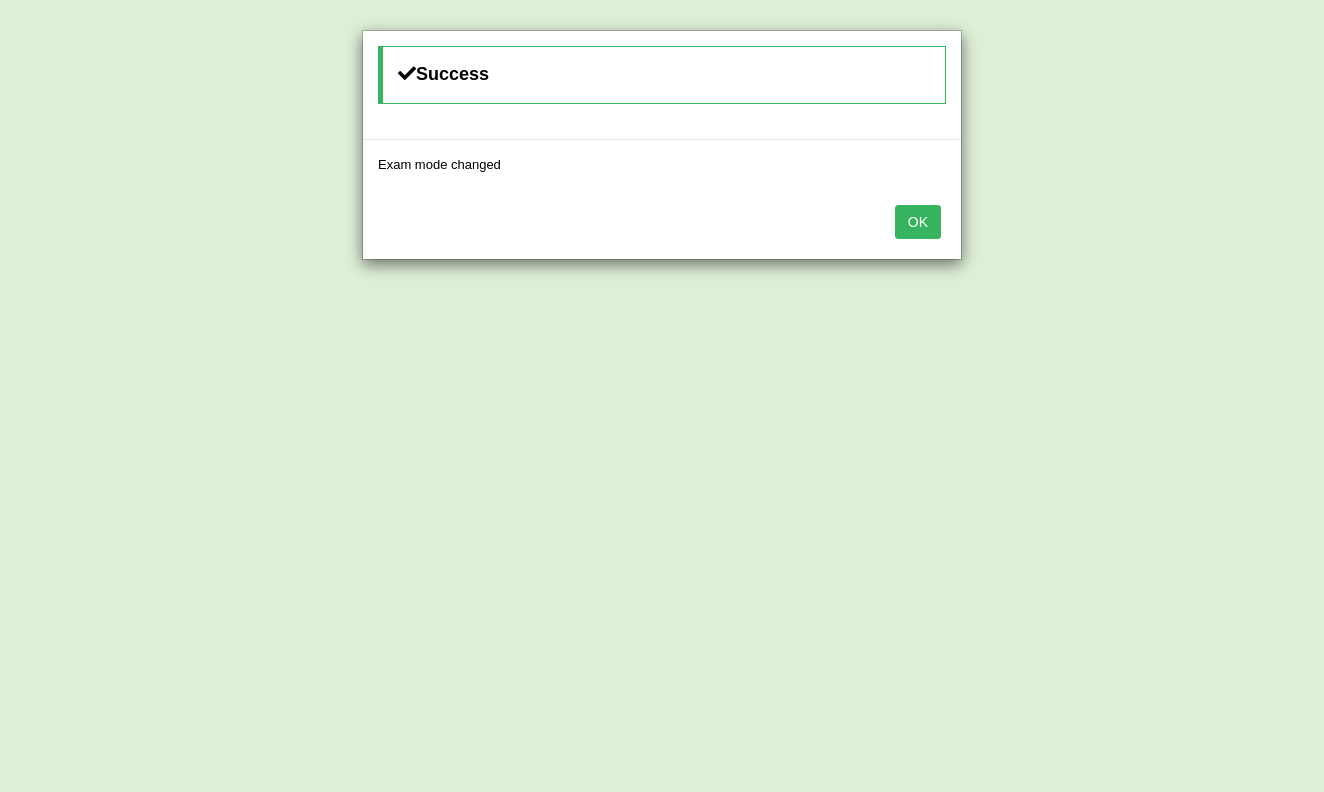 click on "OK" at bounding box center (918, 222) 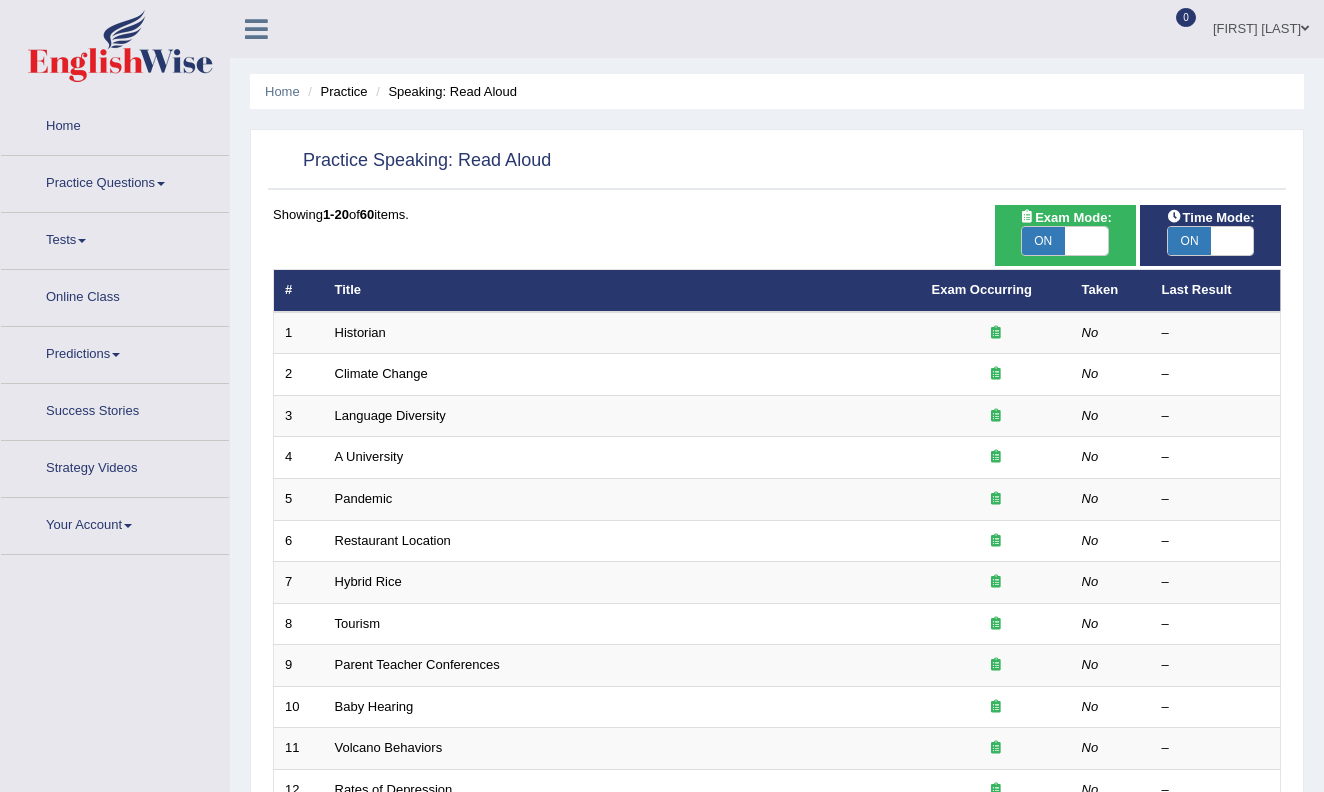 scroll, scrollTop: 0, scrollLeft: 0, axis: both 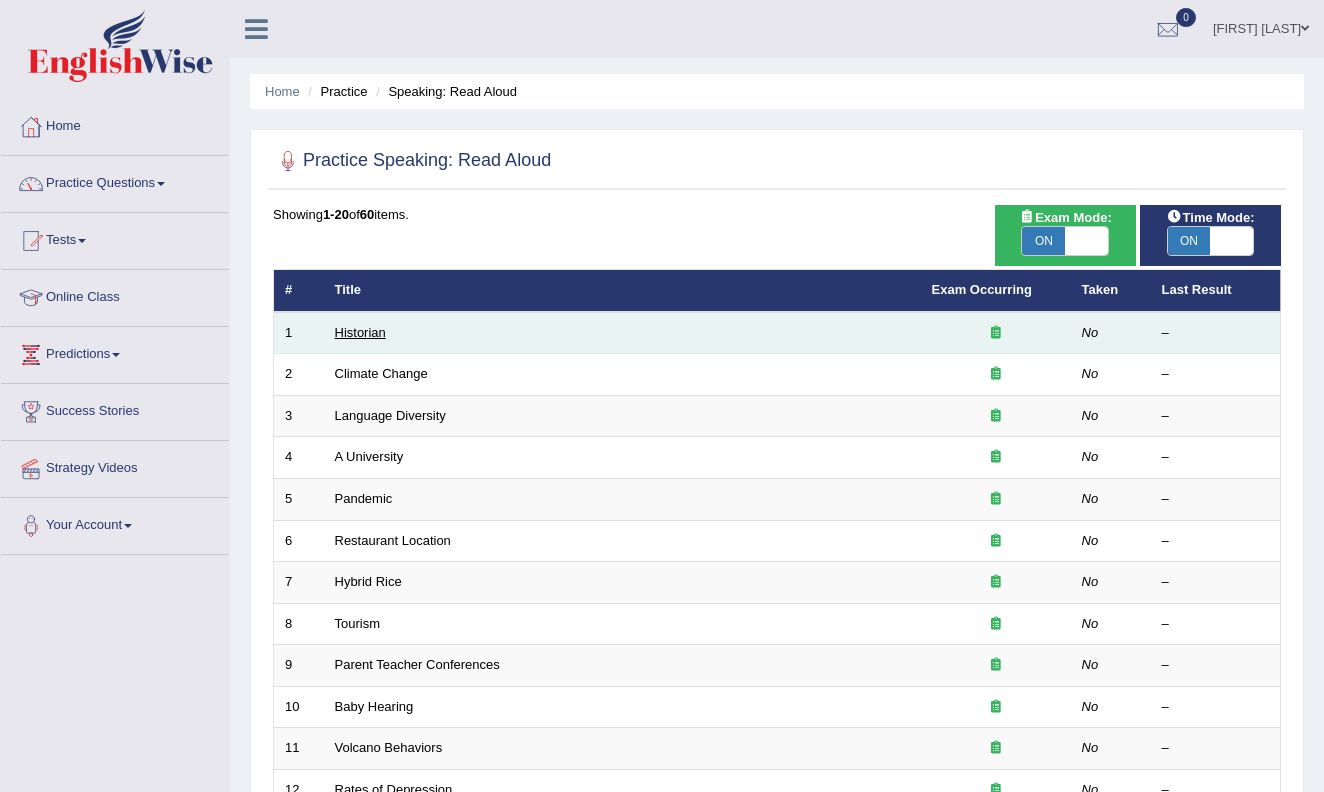 click on "Historian" at bounding box center [360, 332] 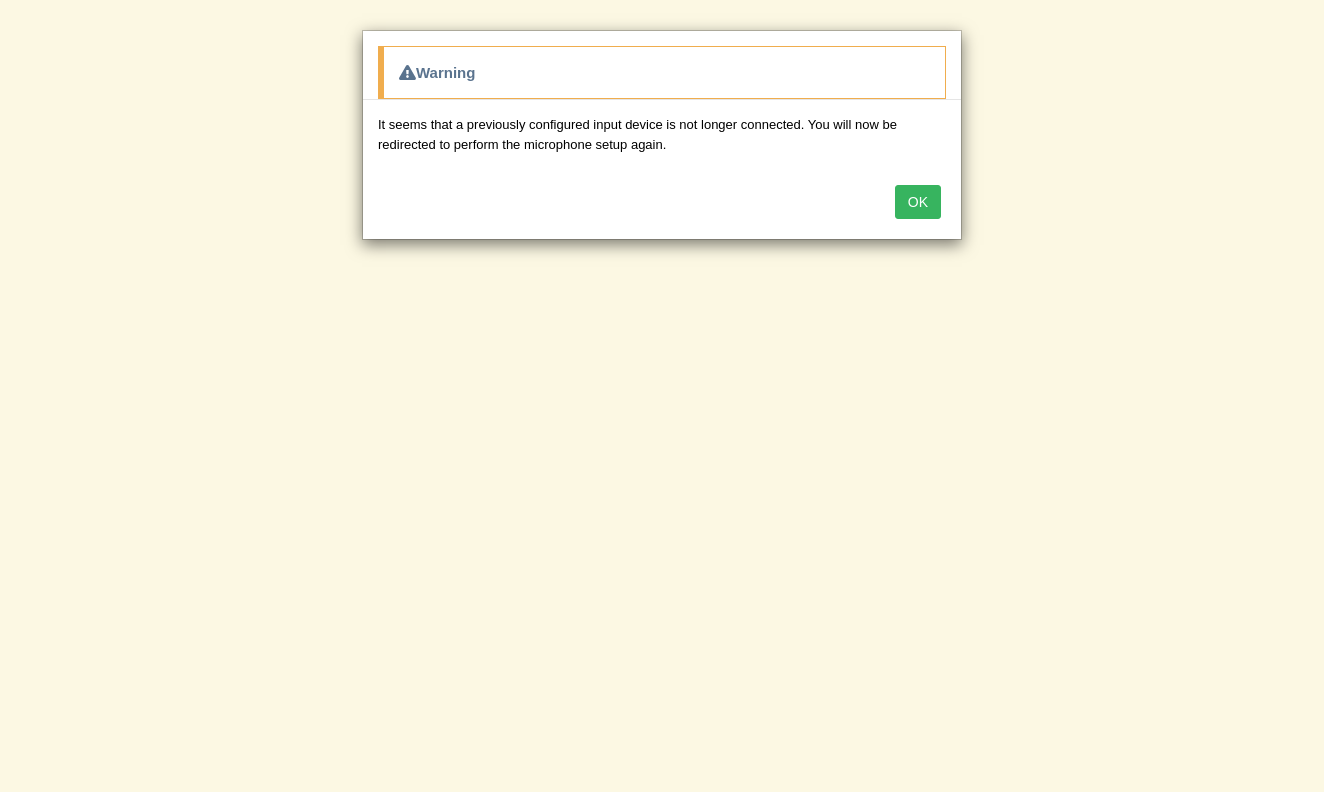 scroll, scrollTop: 0, scrollLeft: 0, axis: both 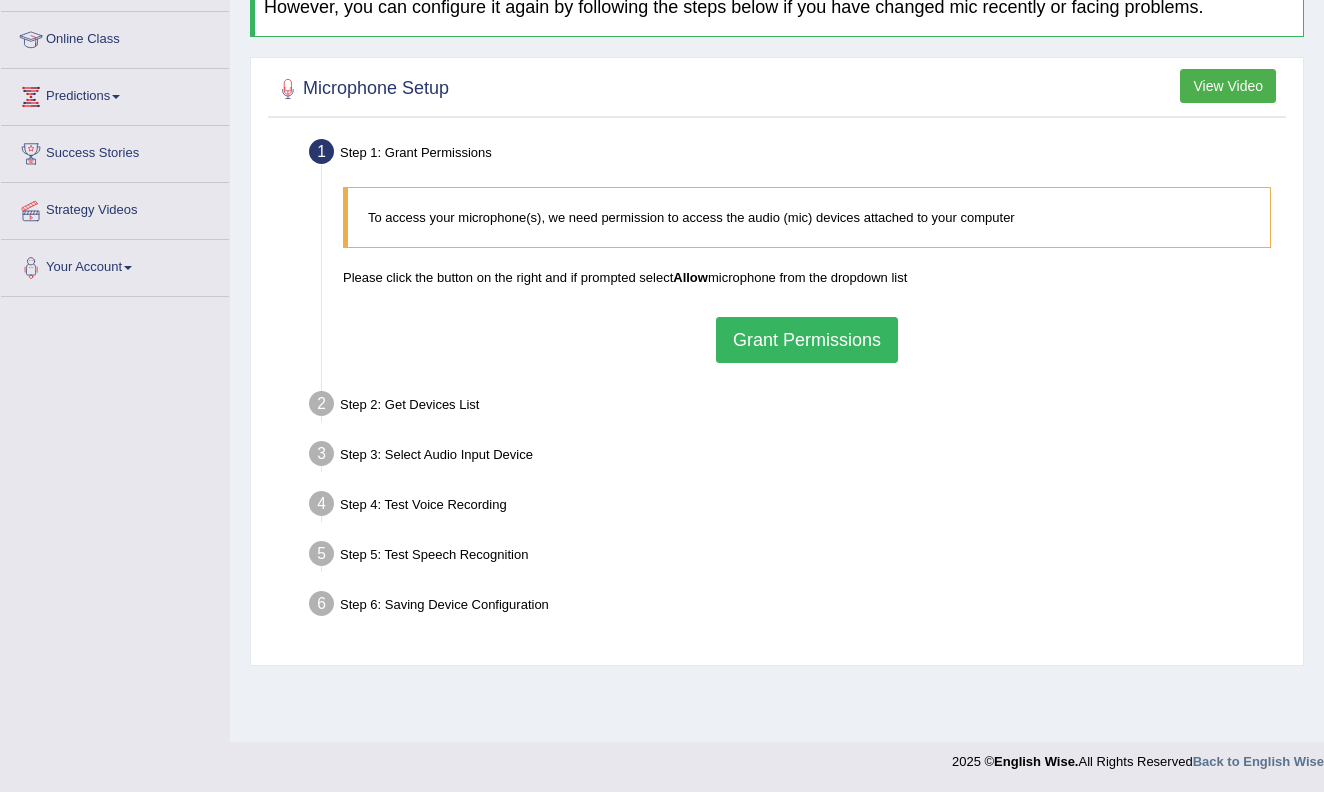 click on "Grant Permissions" at bounding box center (807, 340) 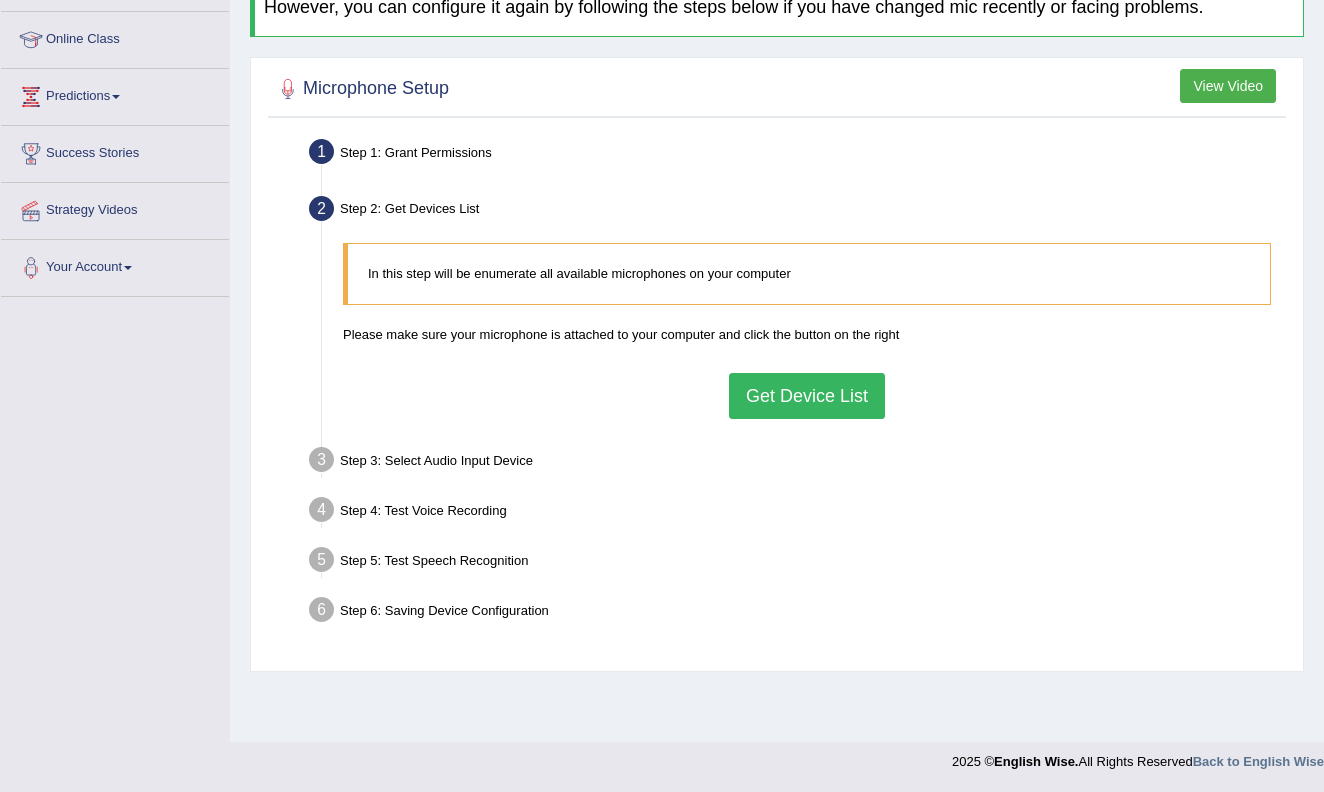 click on "Get Device List" at bounding box center (807, 396) 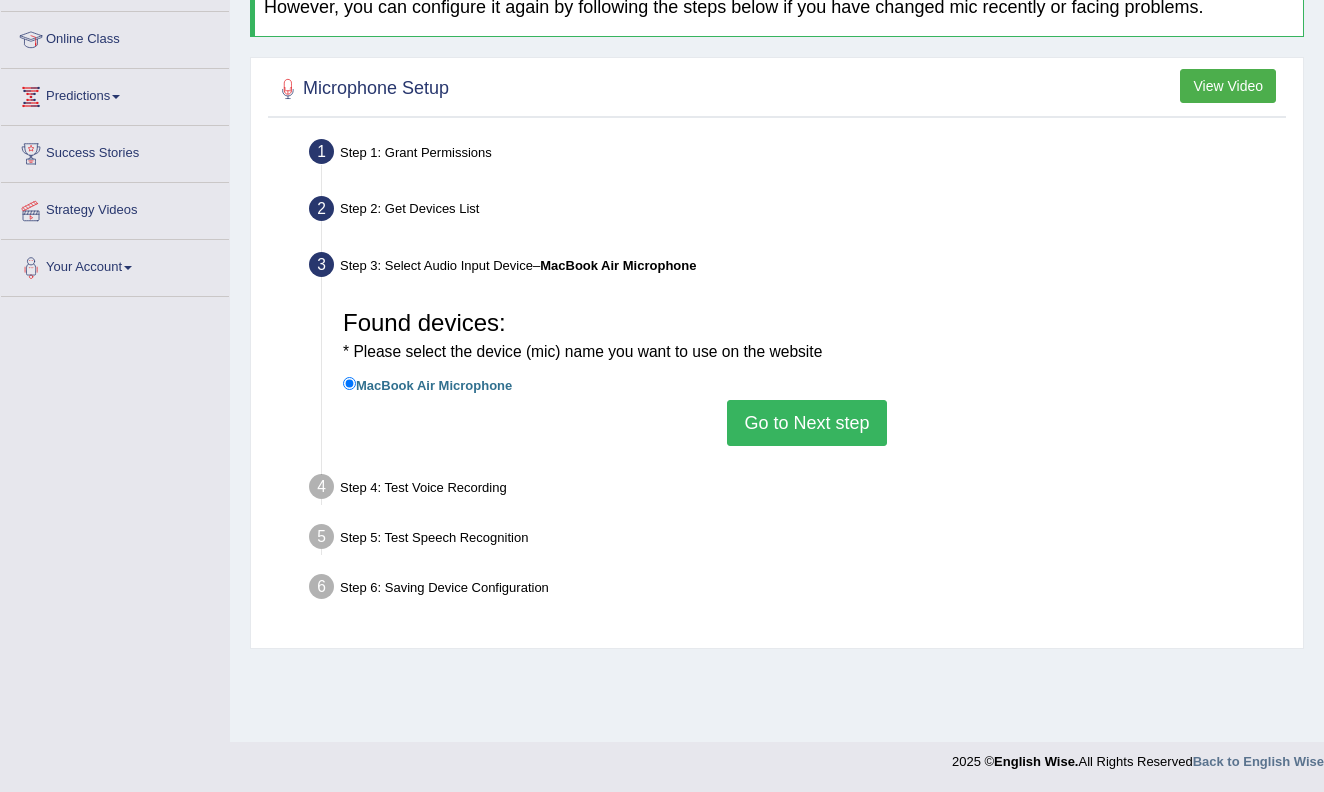 click on "Go to Next step" at bounding box center [806, 423] 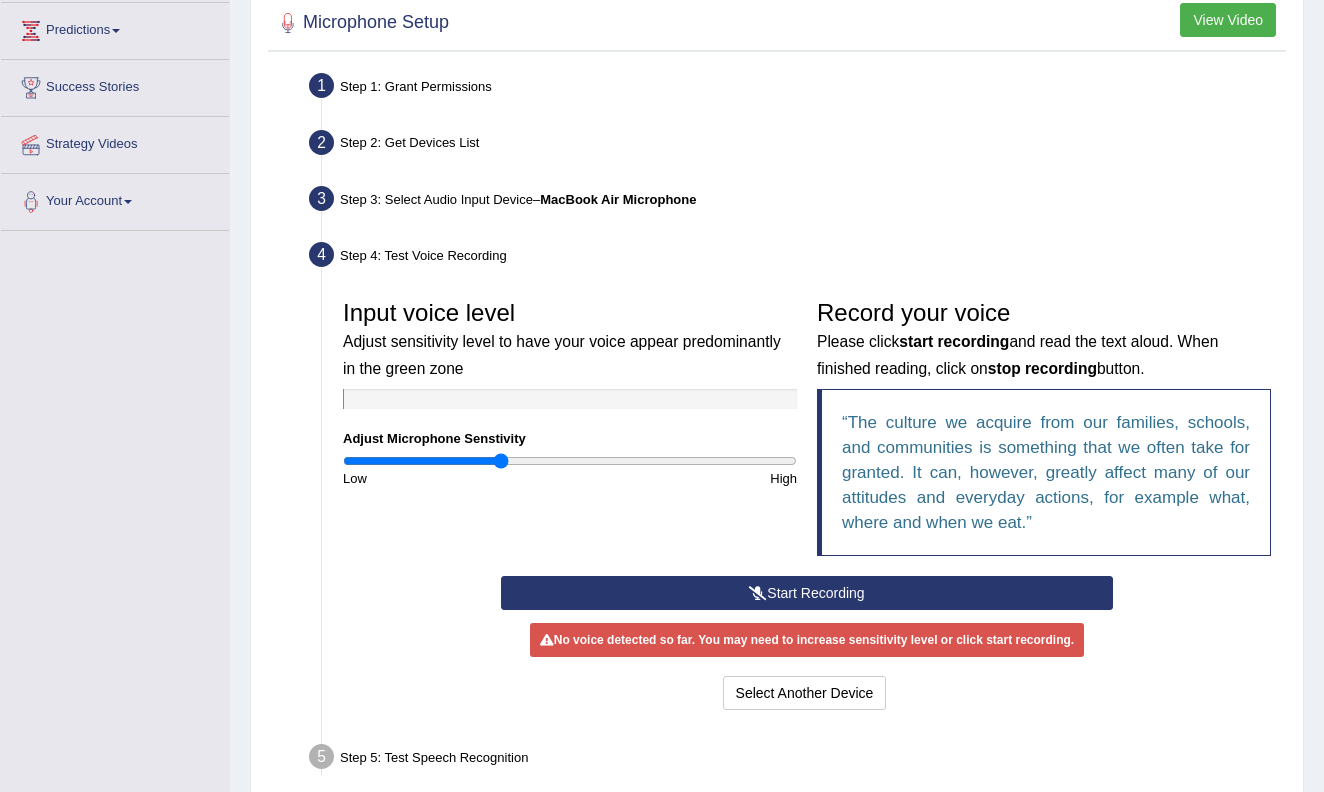 scroll, scrollTop: 361, scrollLeft: 0, axis: vertical 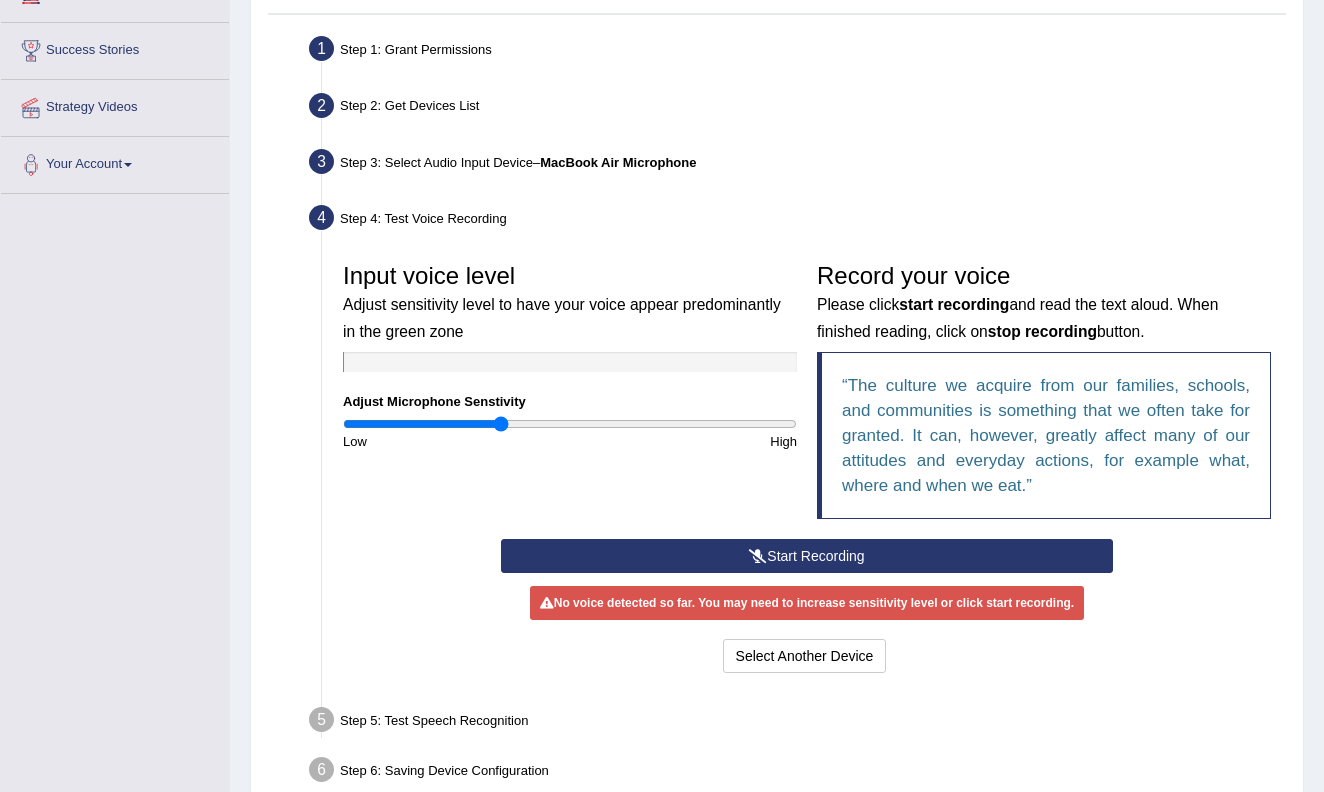click at bounding box center (758, 556) 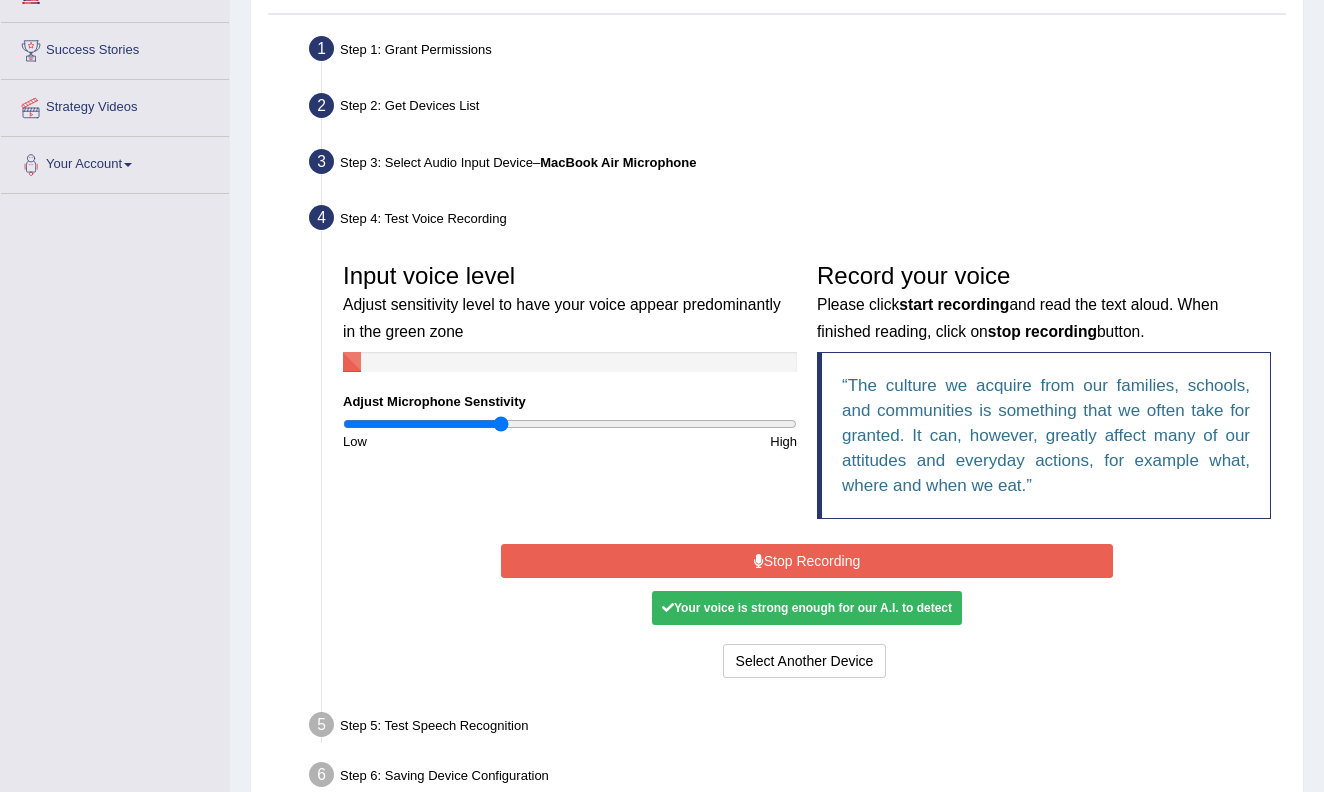 click at bounding box center (759, 561) 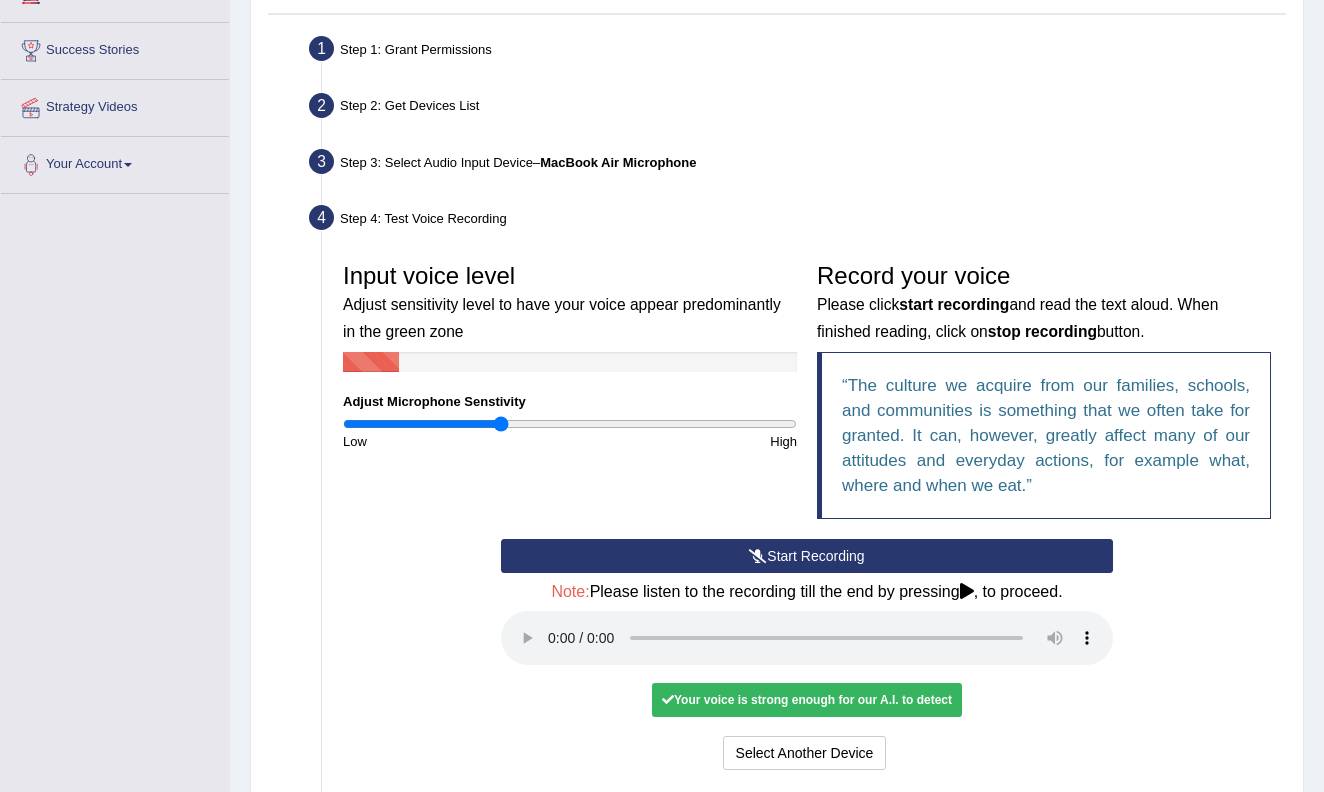 click at bounding box center [807, 638] 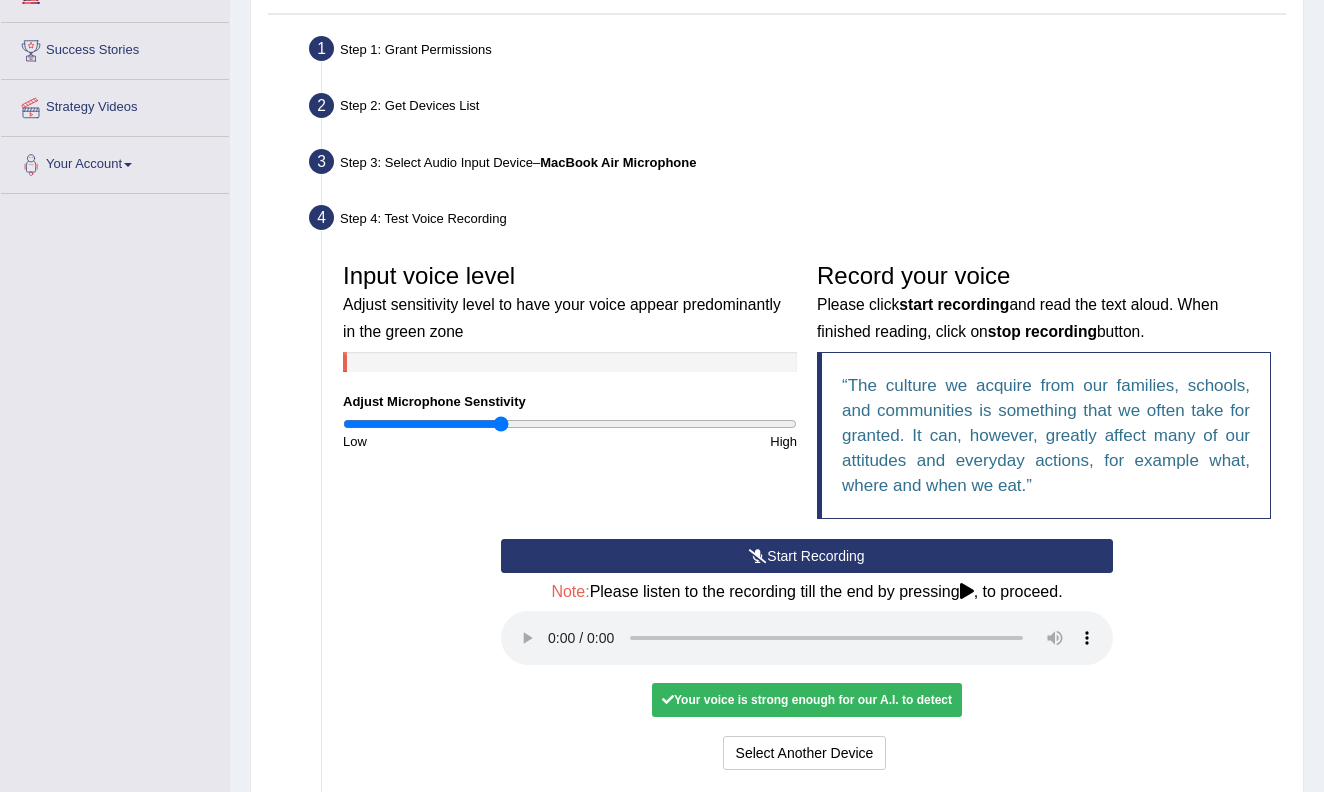 click at bounding box center [807, 638] 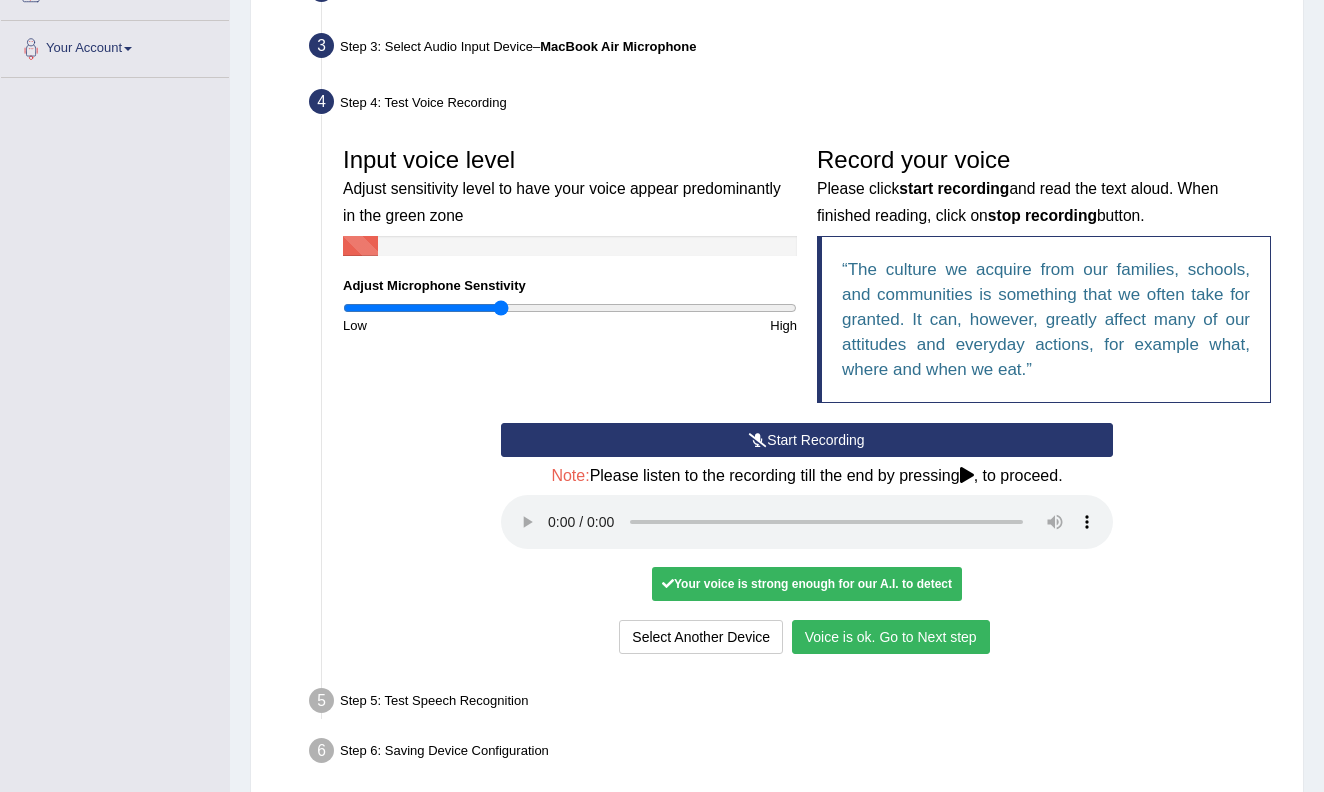 scroll, scrollTop: 497, scrollLeft: 0, axis: vertical 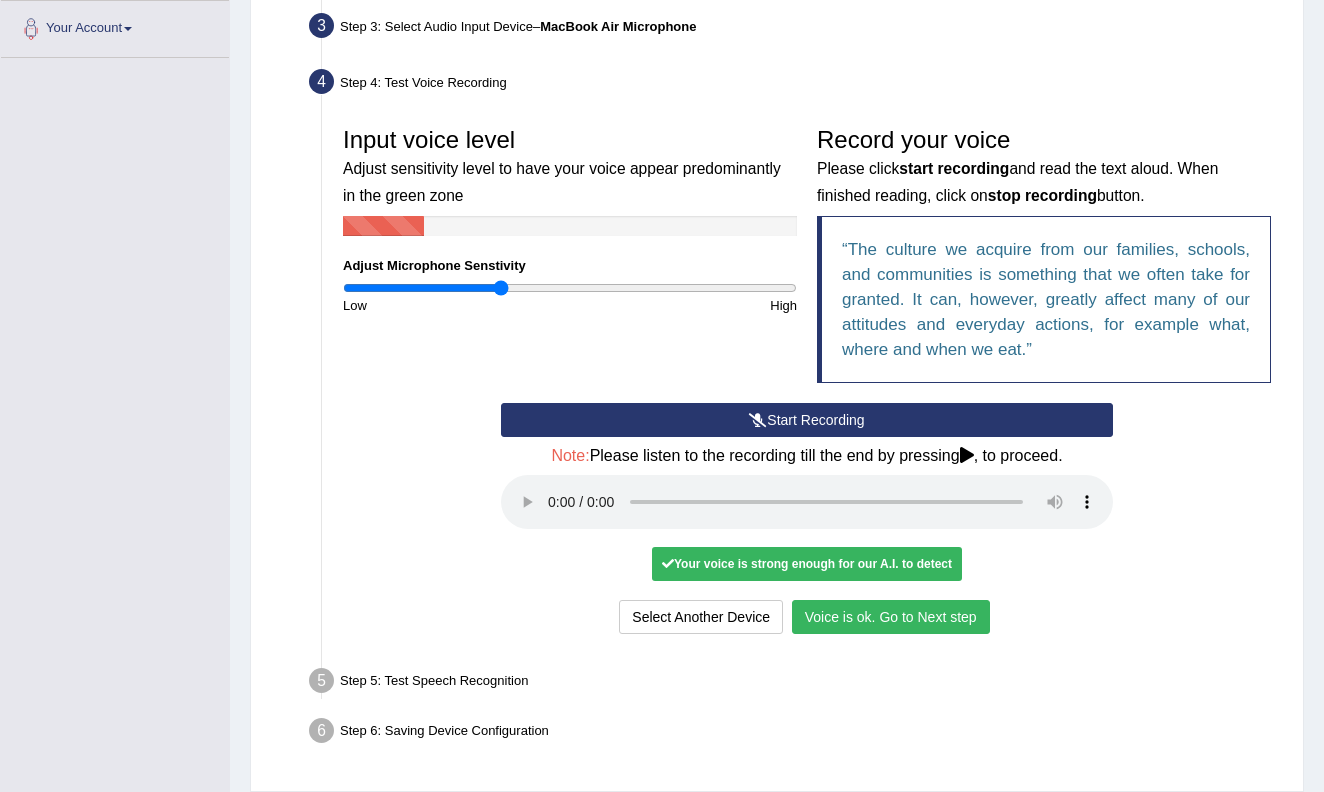 click on "Voice is ok. Go to Next step" at bounding box center [891, 617] 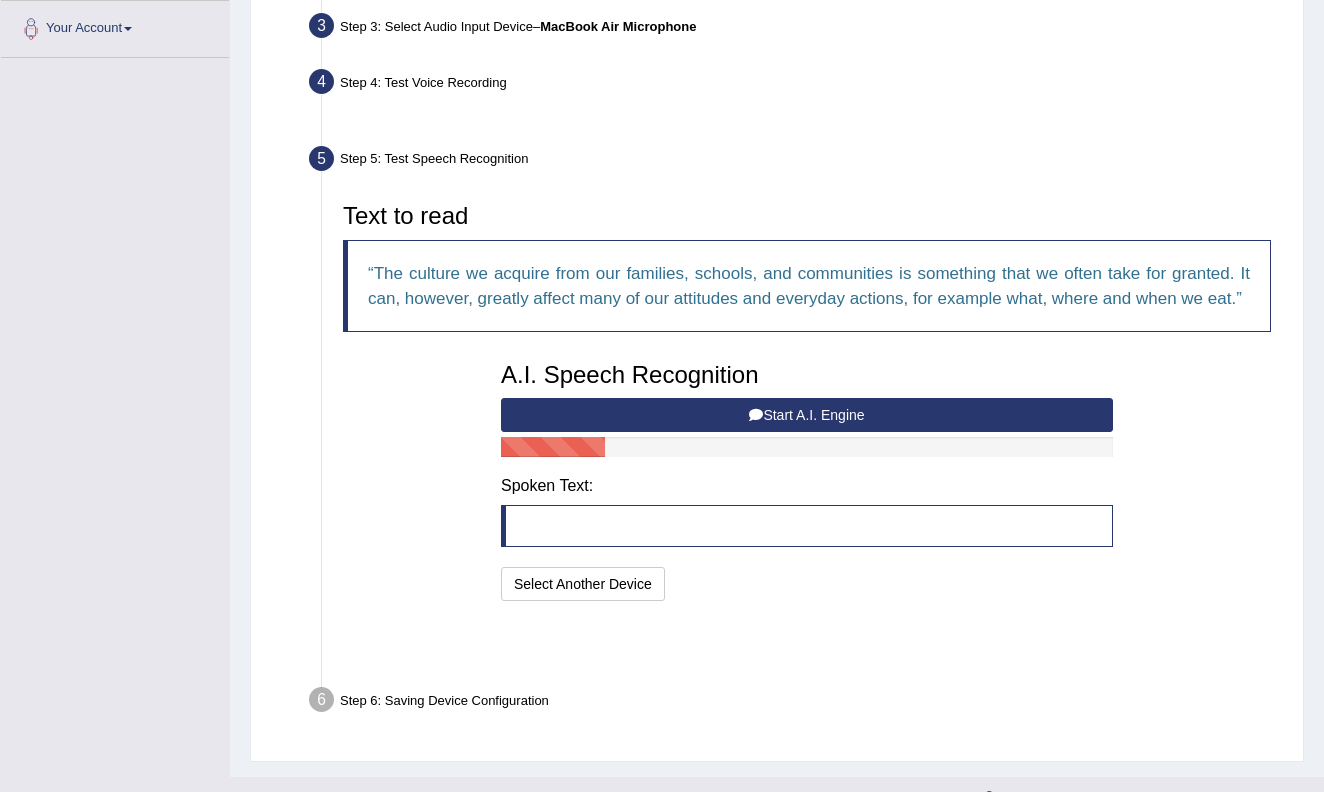scroll, scrollTop: 479, scrollLeft: 0, axis: vertical 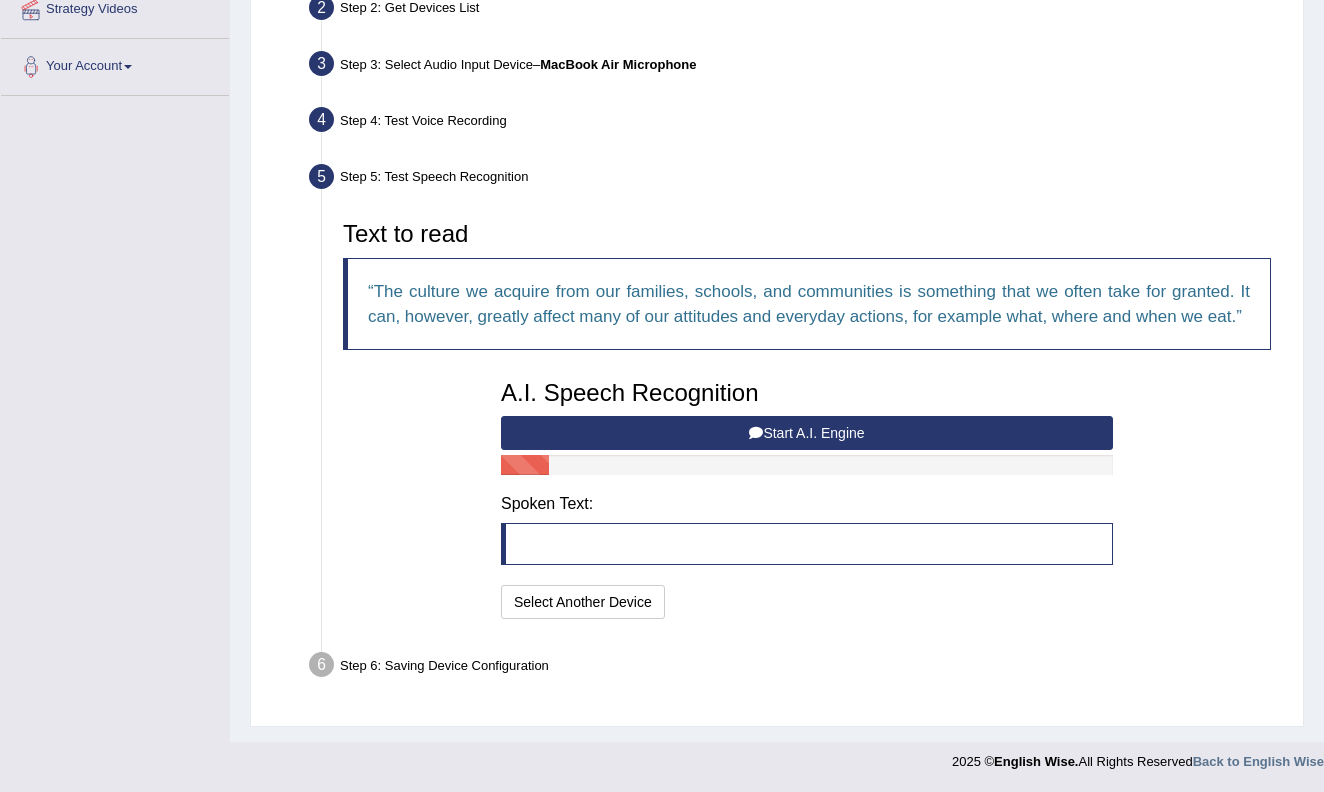 click on "Start A.I. Engine" at bounding box center (807, 433) 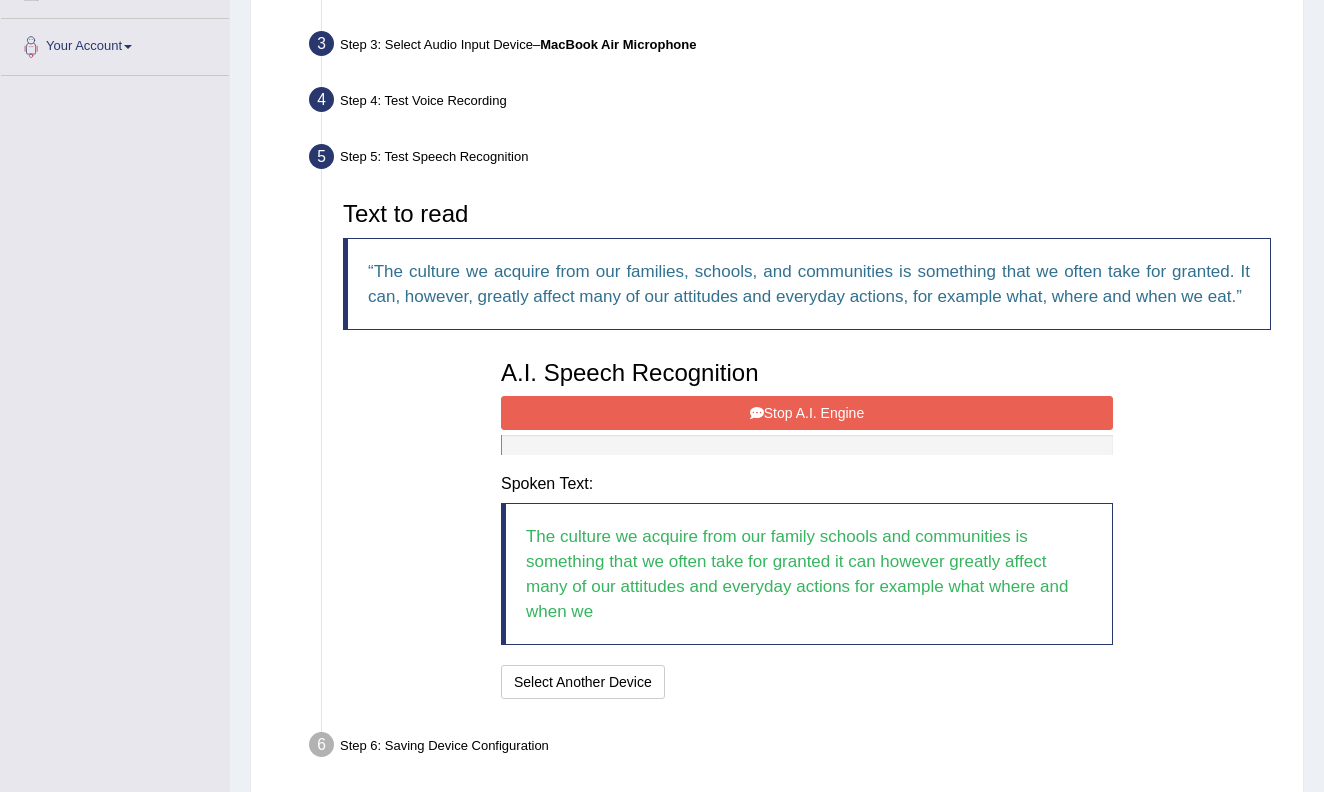 click on "Stop A.I. Engine" at bounding box center [807, 413] 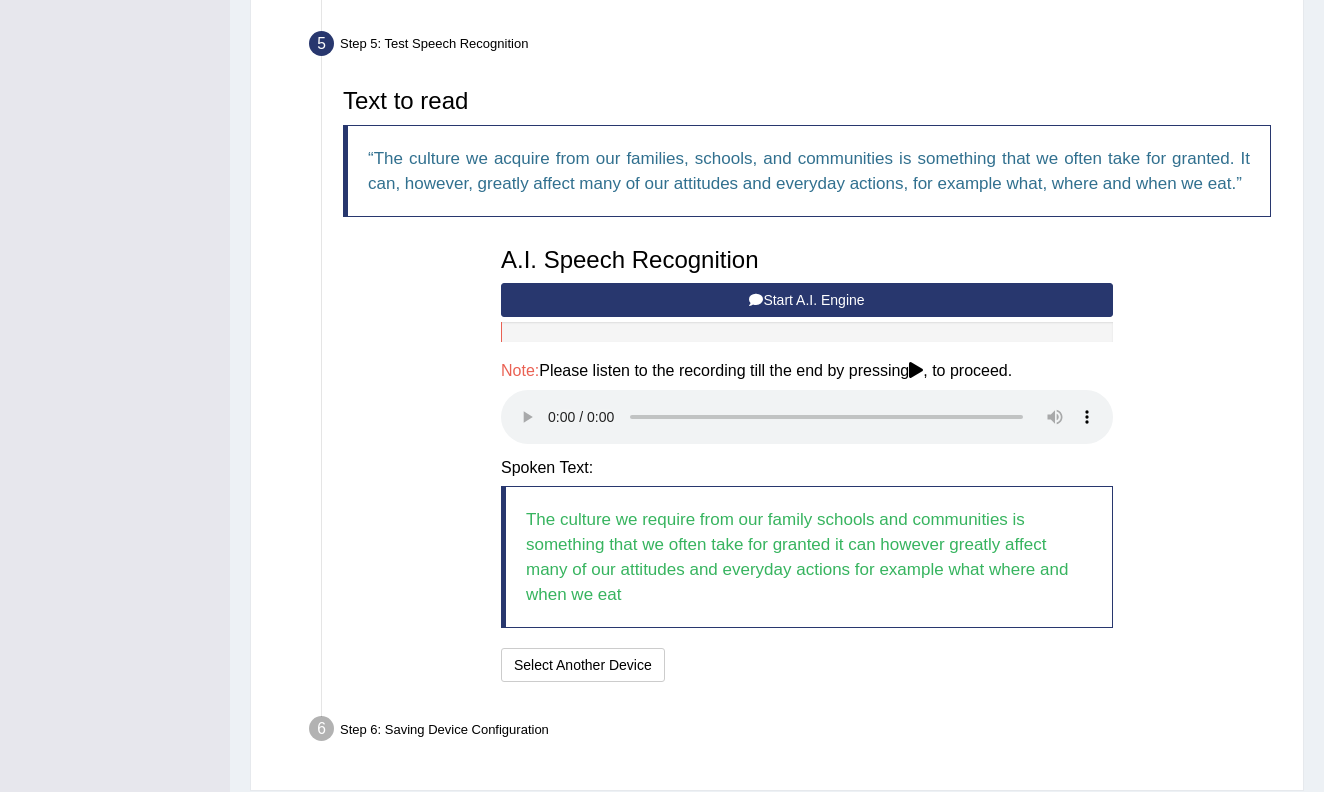 scroll, scrollTop: 610, scrollLeft: 0, axis: vertical 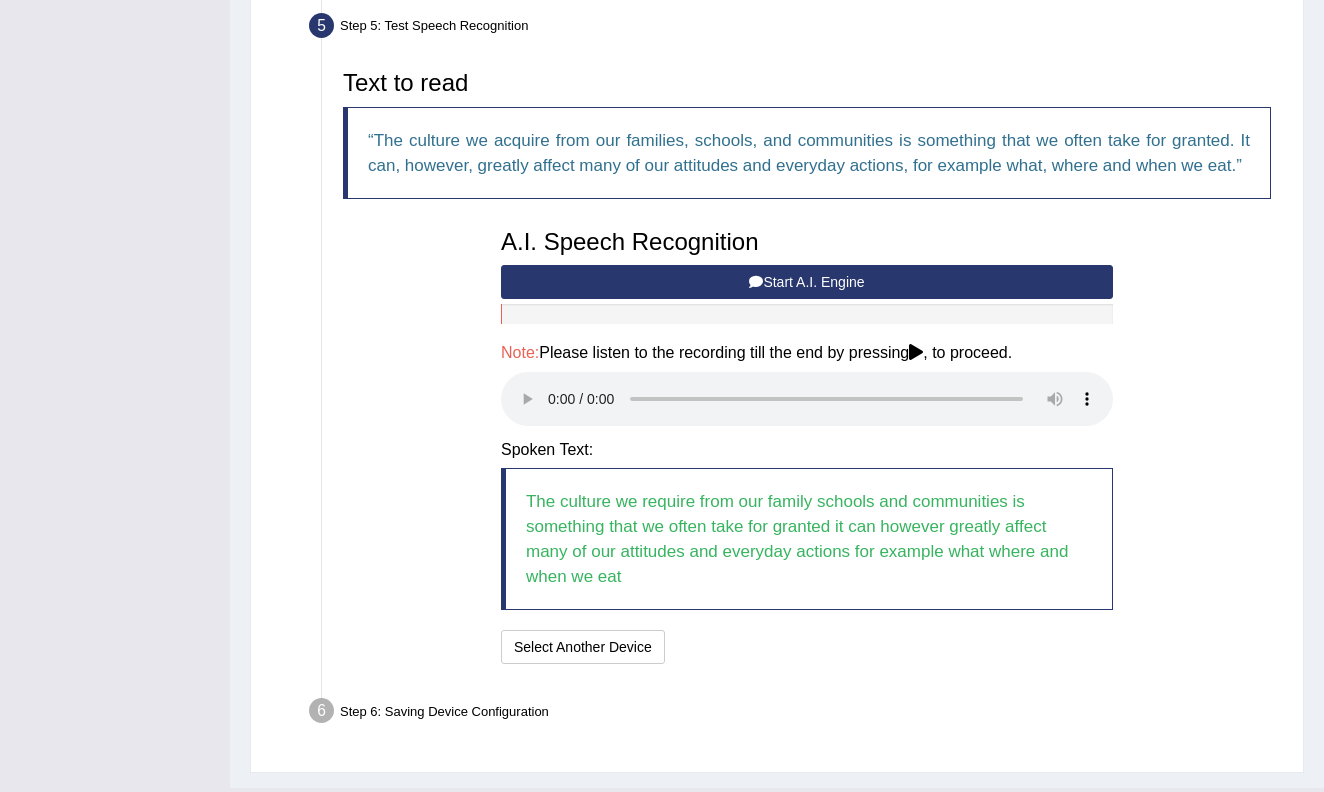 click at bounding box center [807, 399] 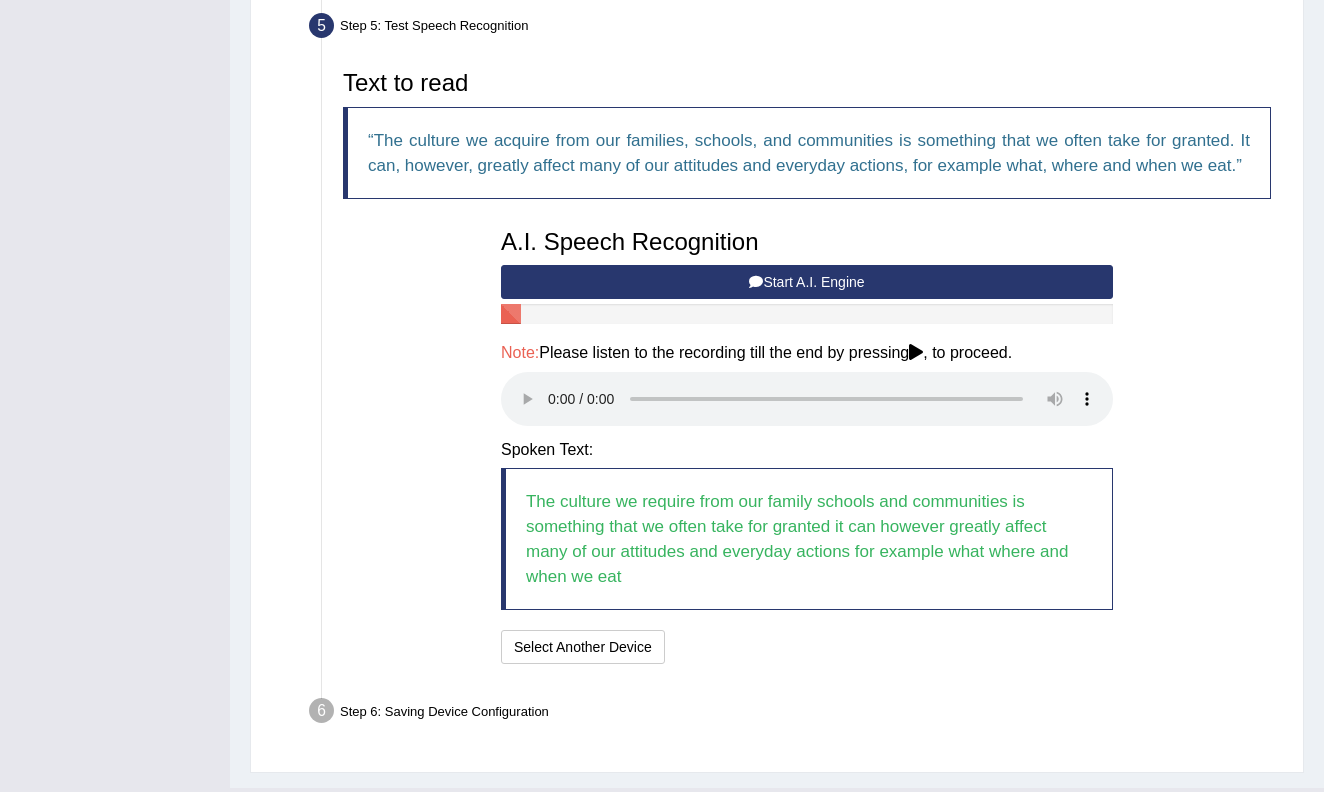 click at bounding box center [807, 399] 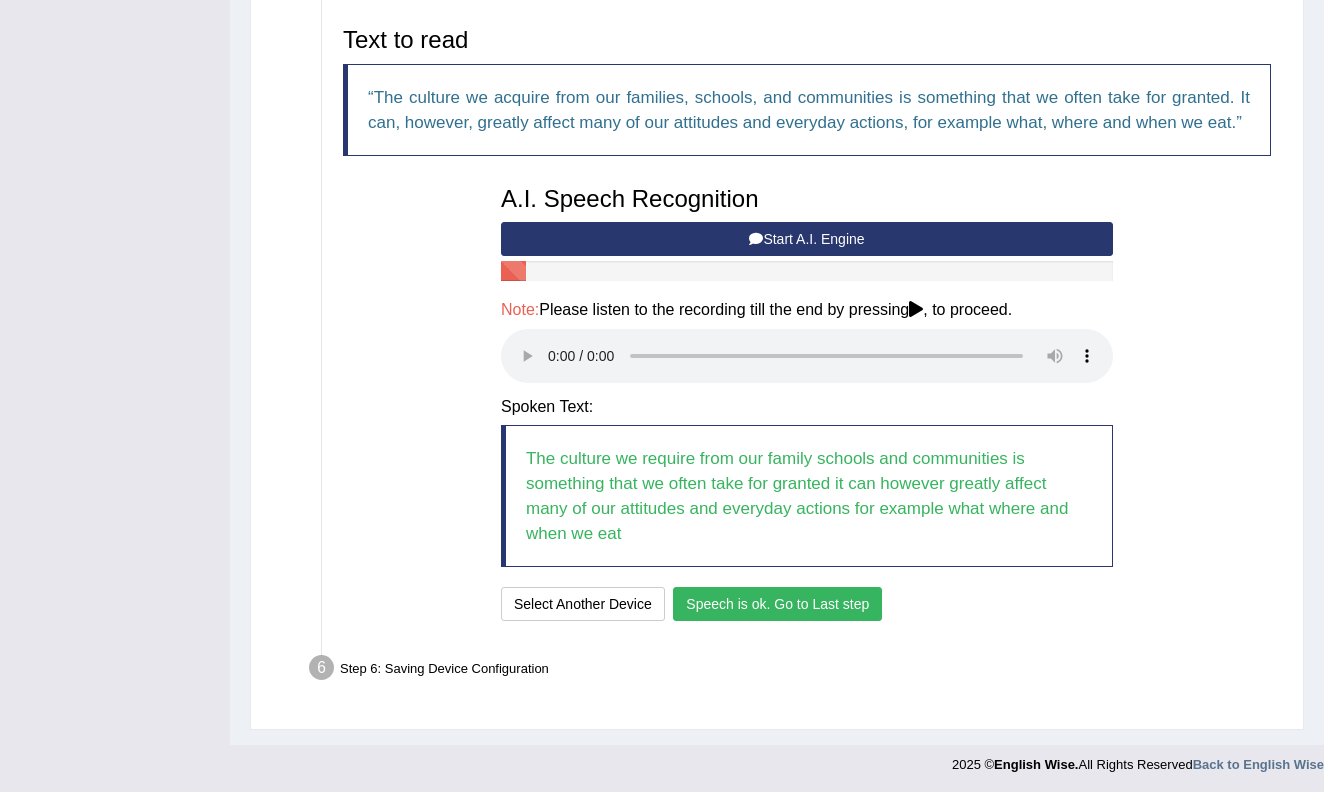 scroll, scrollTop: 652, scrollLeft: 0, axis: vertical 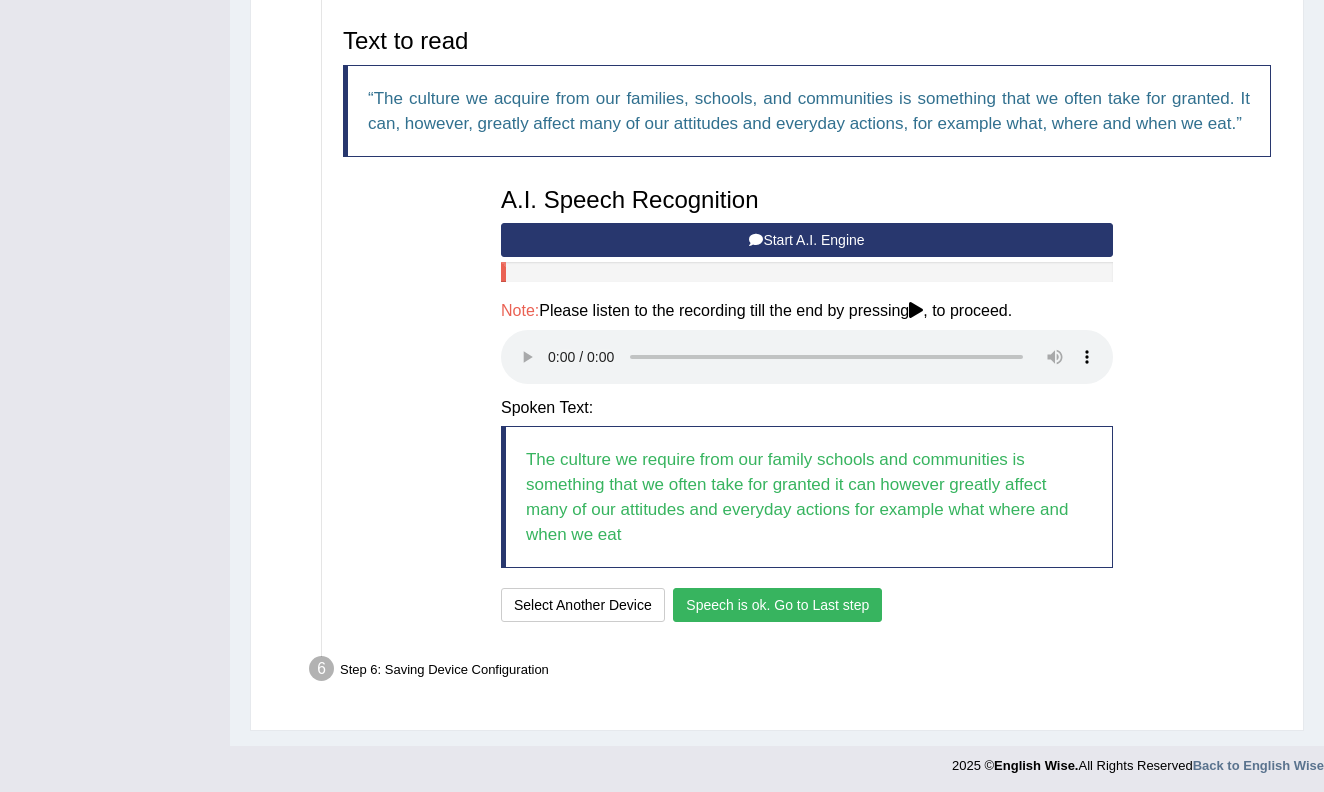 click on "Speech is ok. Go to Last step" at bounding box center [777, 605] 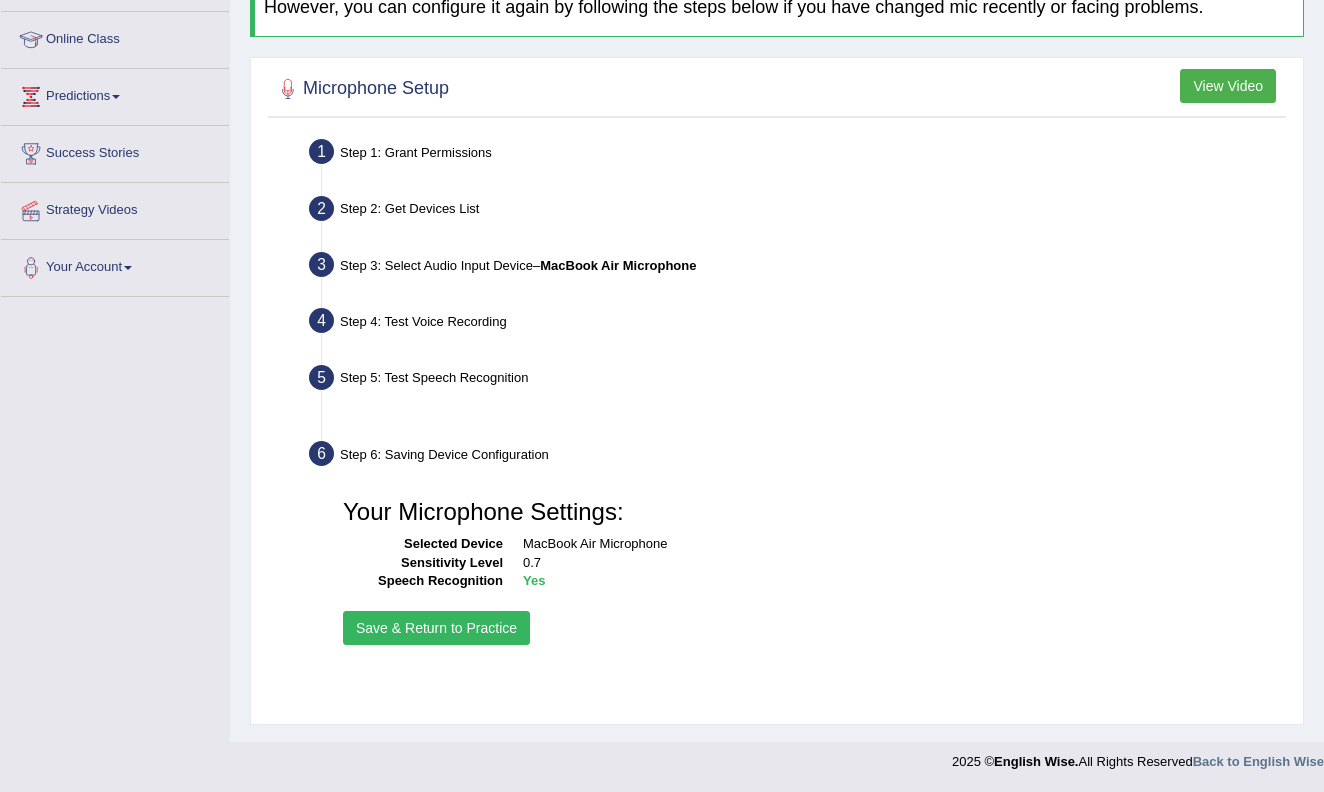 scroll, scrollTop: 258, scrollLeft: 0, axis: vertical 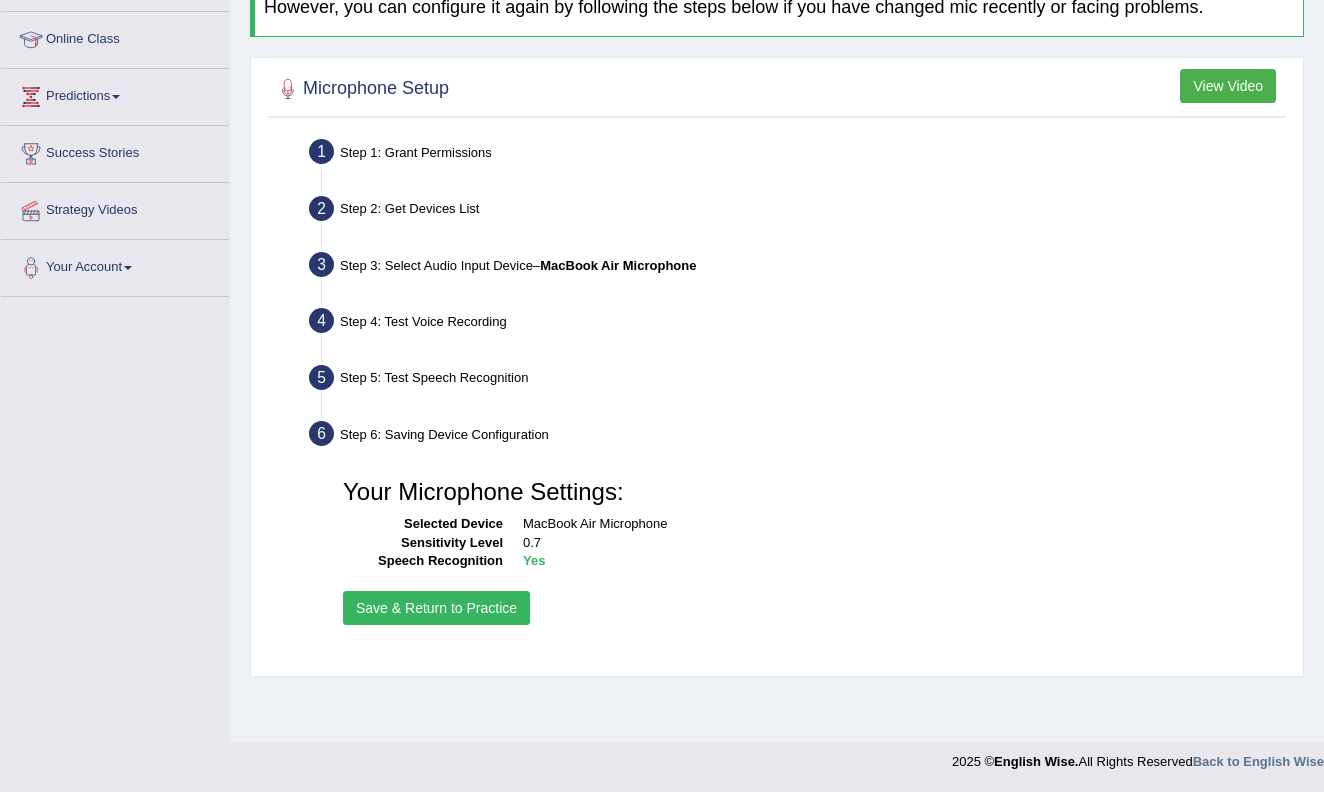 click on "Save & Return to Practice" at bounding box center (436, 608) 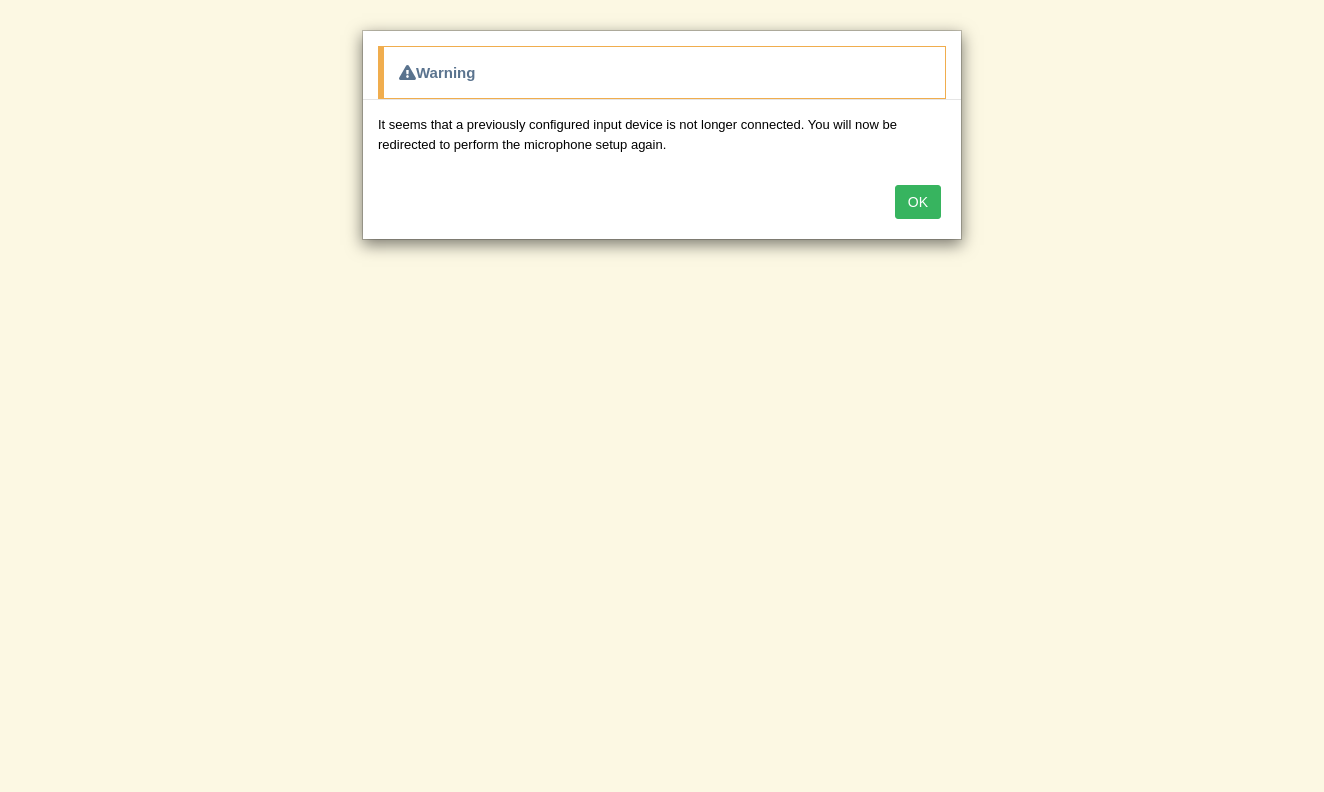 scroll, scrollTop: 0, scrollLeft: 0, axis: both 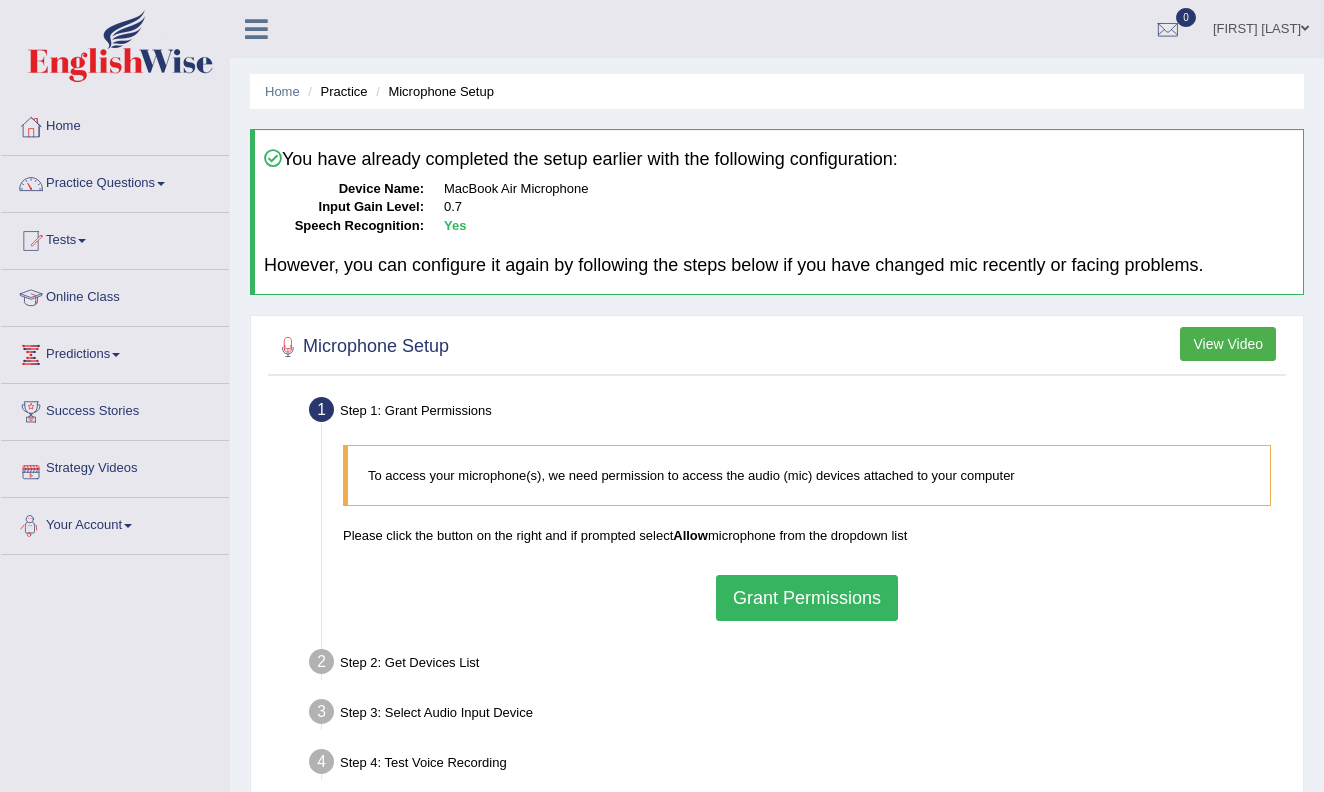 click on "Your Account" at bounding box center (115, 523) 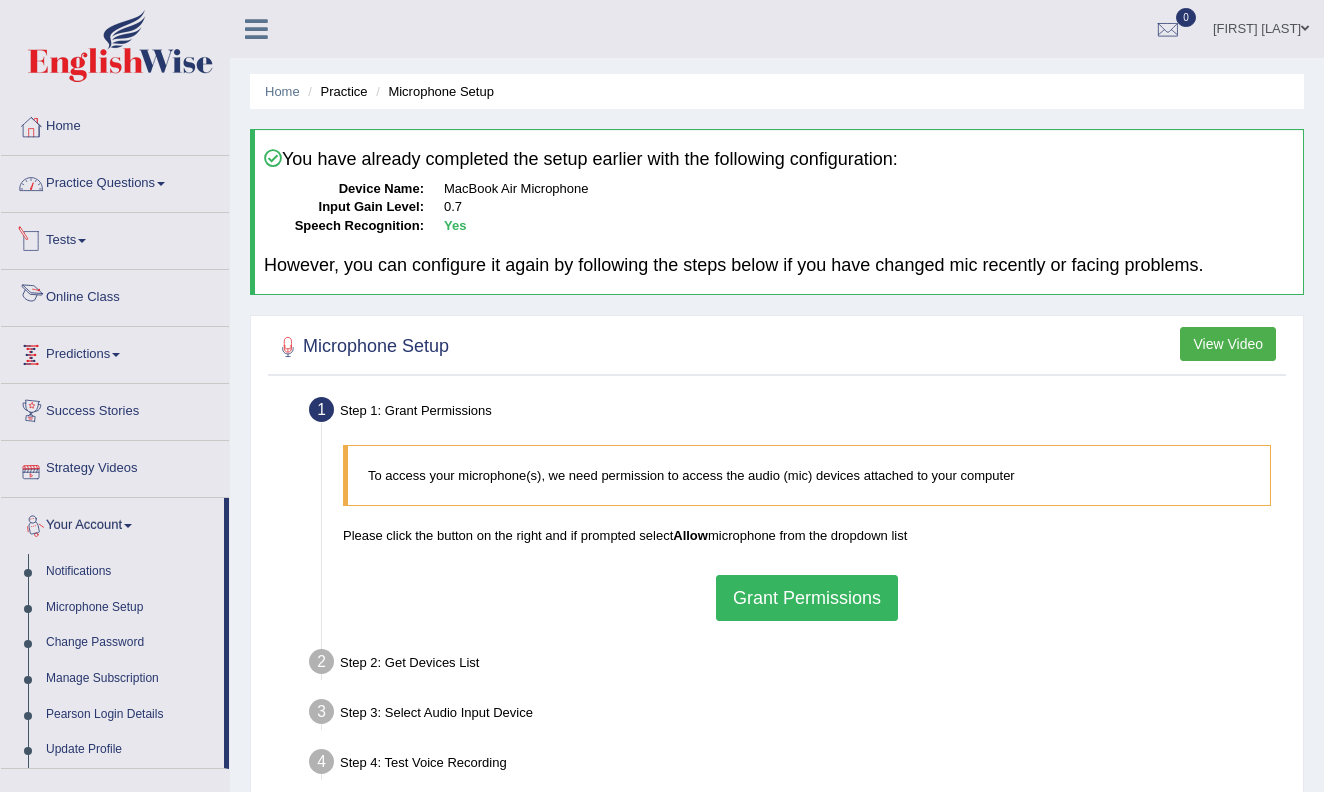 click on "Practice Questions" at bounding box center [115, 181] 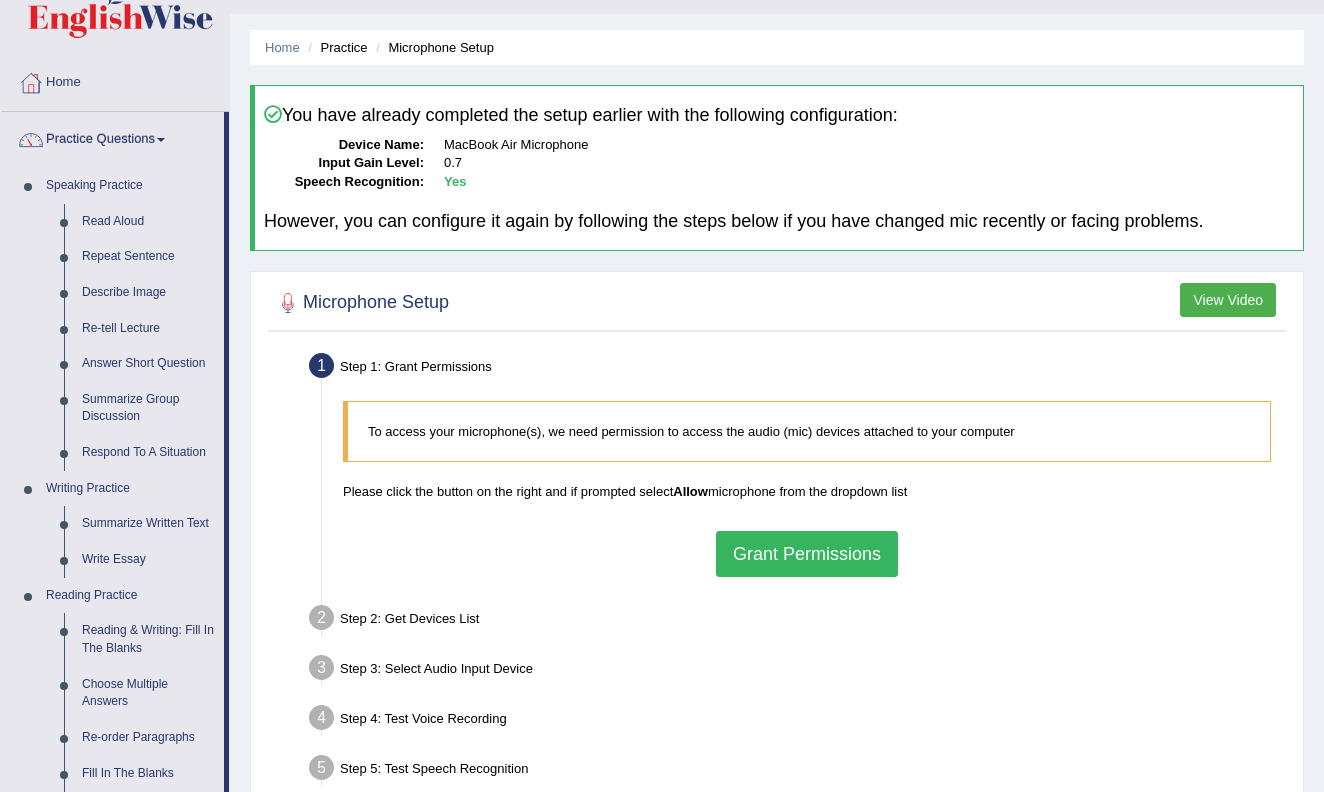 scroll, scrollTop: 51, scrollLeft: 0, axis: vertical 